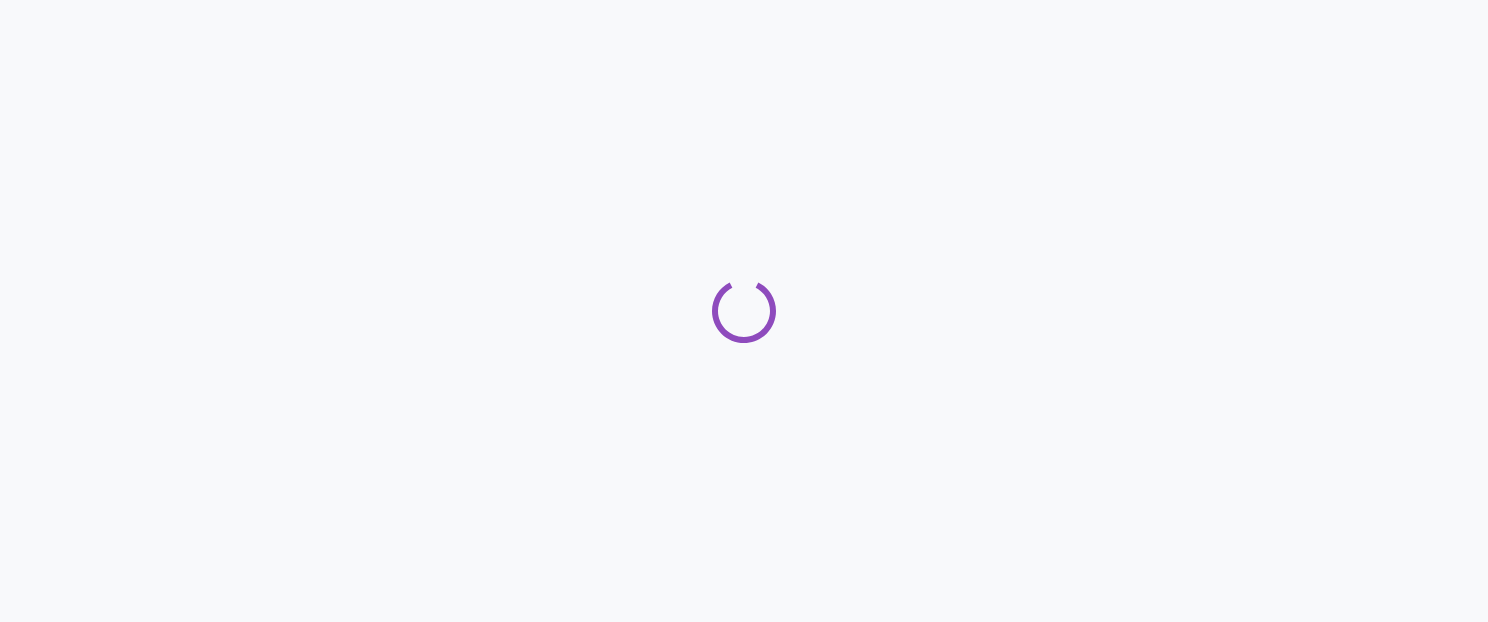 scroll, scrollTop: 0, scrollLeft: 0, axis: both 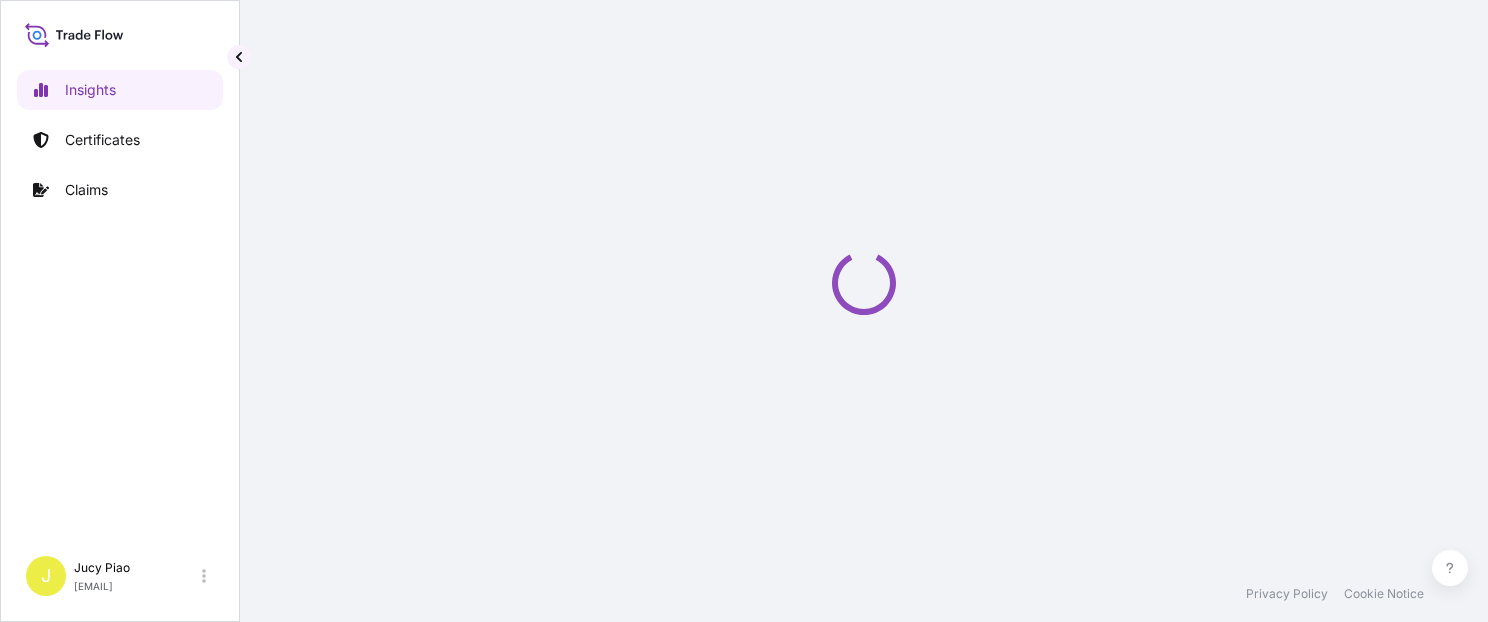 select on "2025" 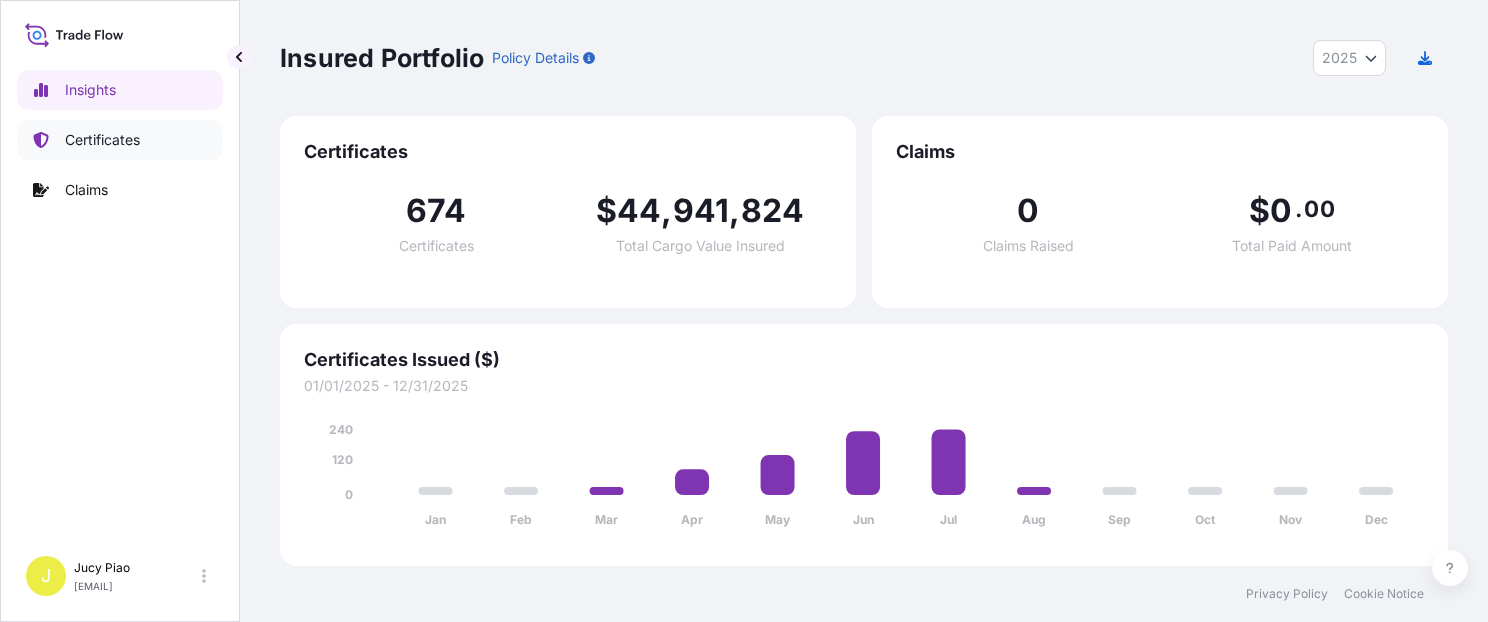 click on "Certificates" at bounding box center [102, 140] 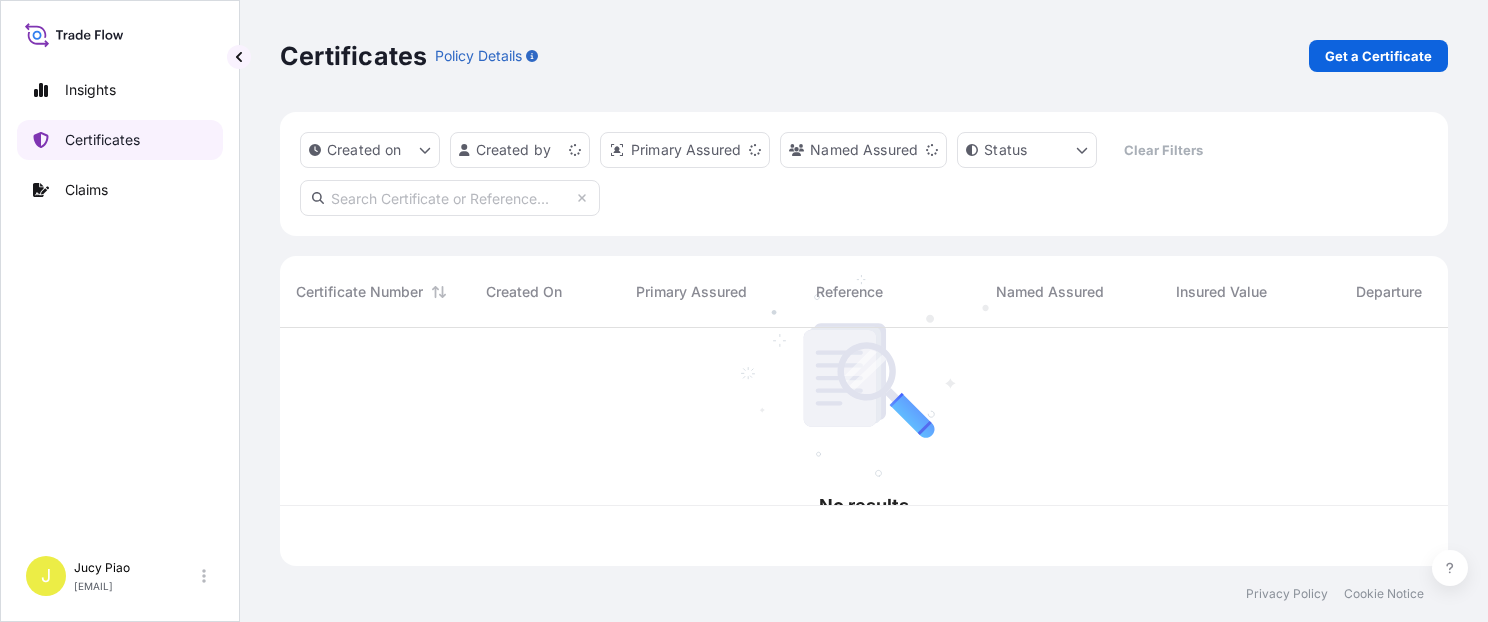 scroll, scrollTop: 16, scrollLeft: 16, axis: both 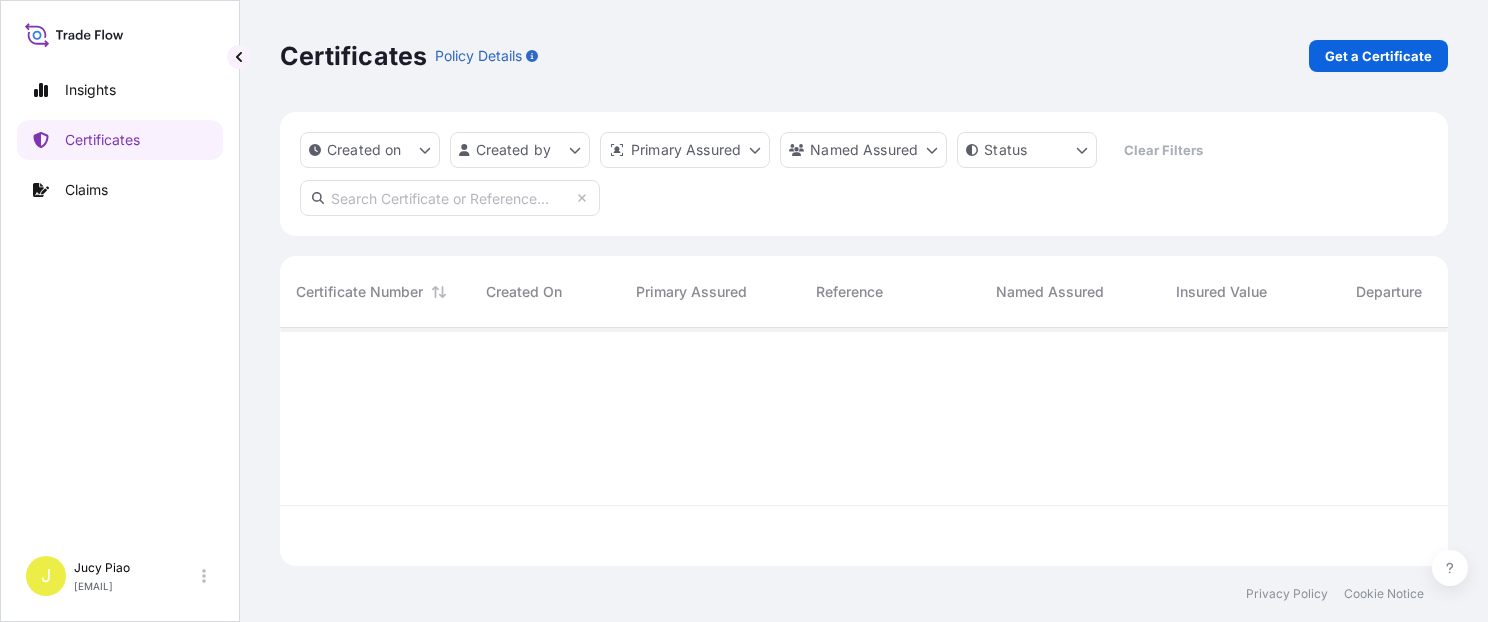 click at bounding box center (450, 198) 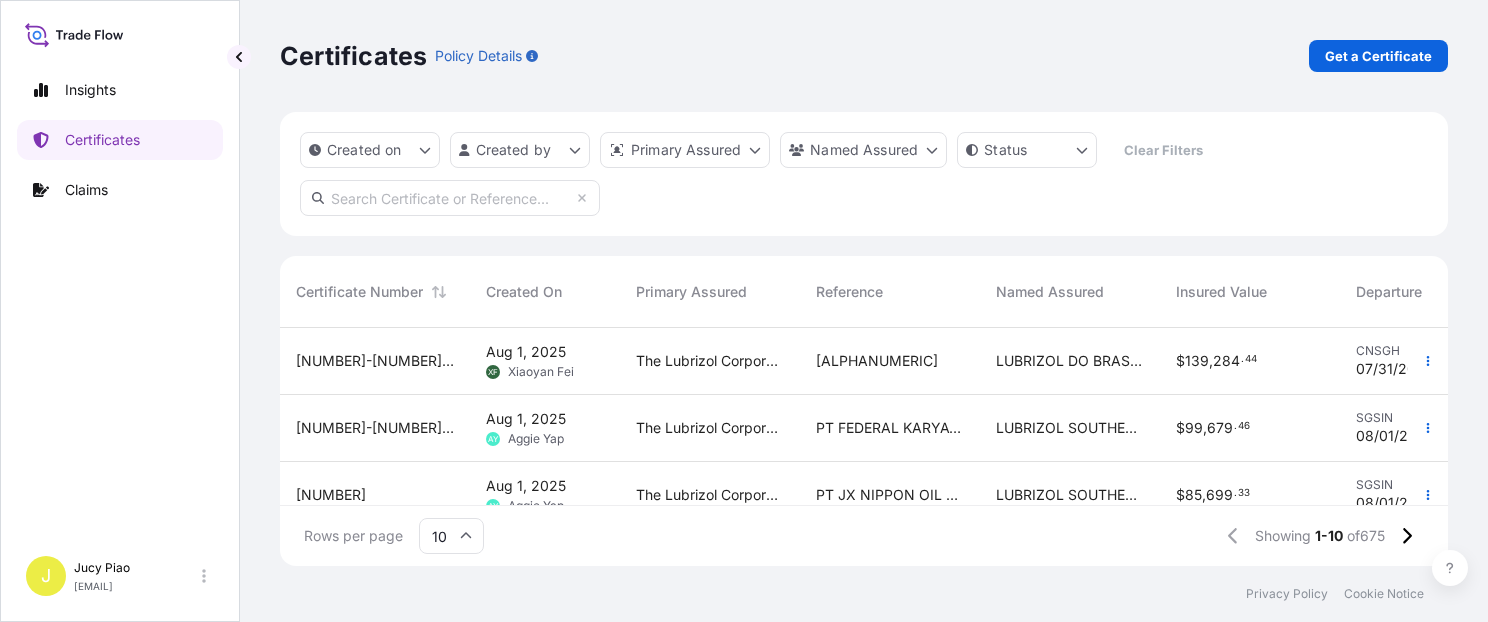 paste on "ACS MANUFACTURING CORPORATION" 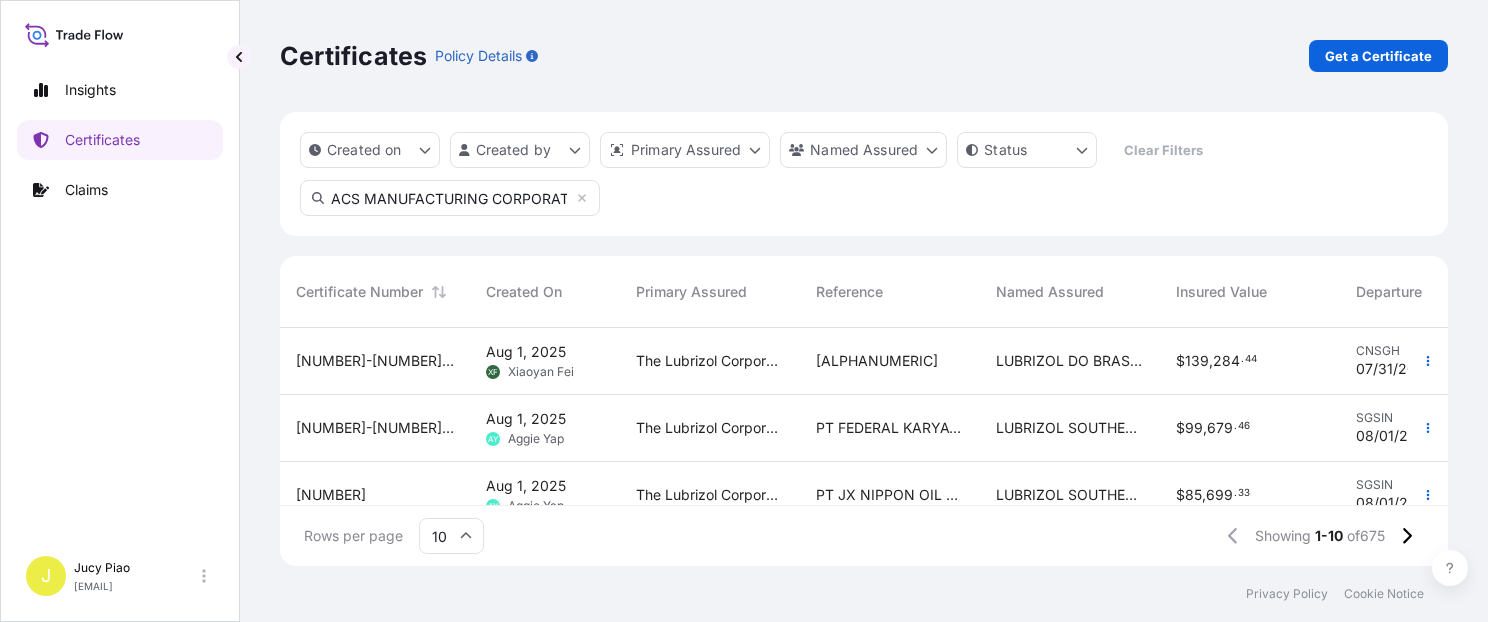scroll, scrollTop: 0, scrollLeft: 23, axis: horizontal 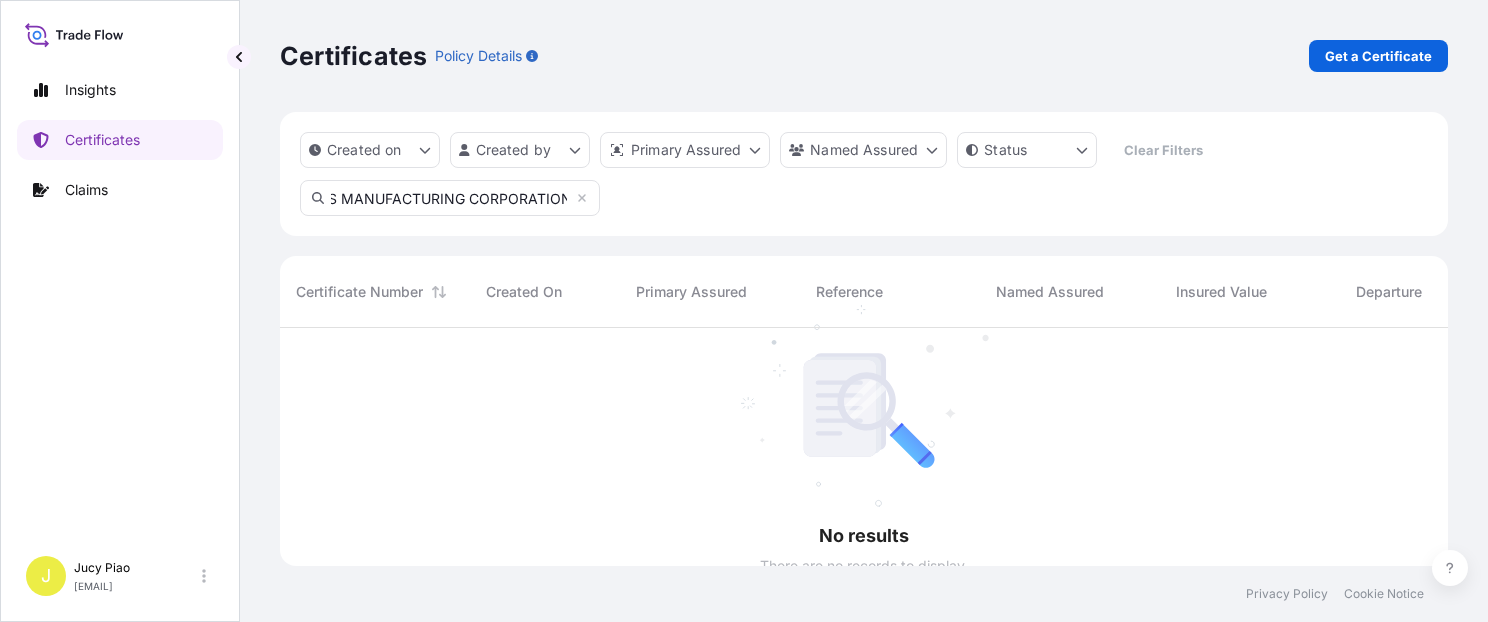 click on "ACS MANUFACTURING CORPORATION" at bounding box center (450, 198) 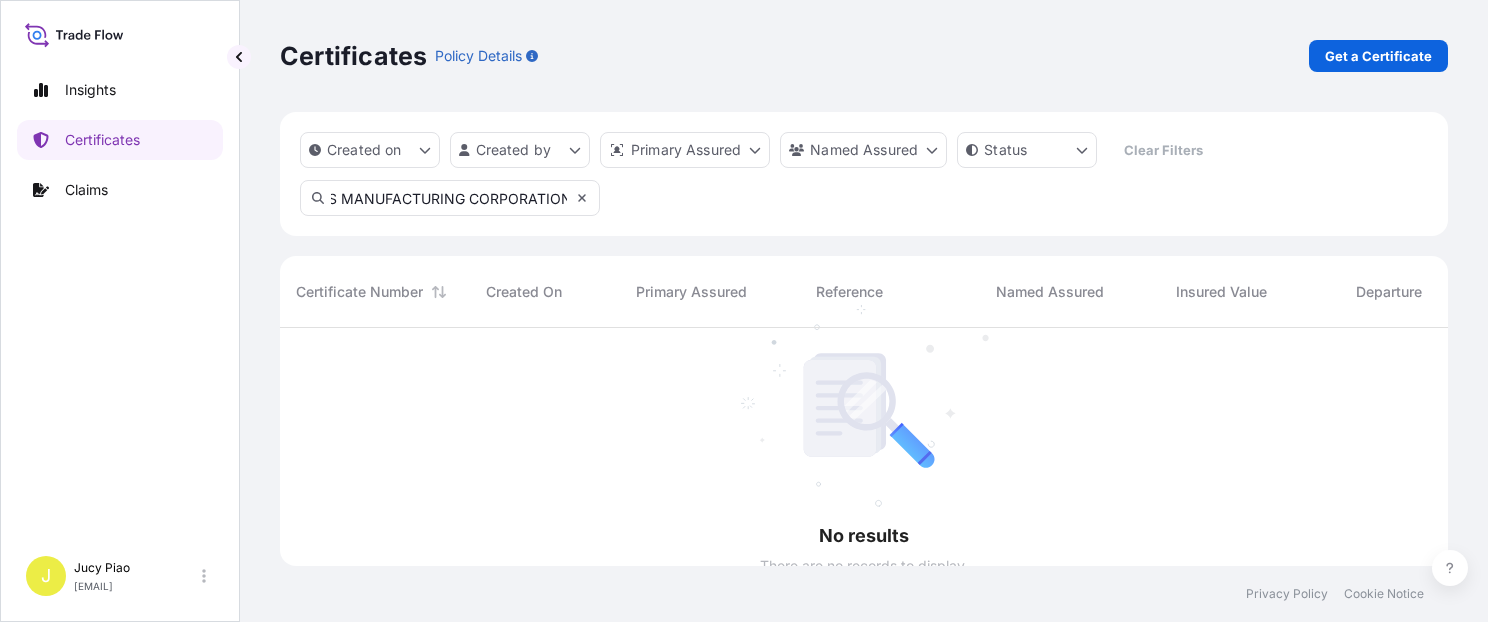 type on "ACS MANUFACTURING CORPORATION" 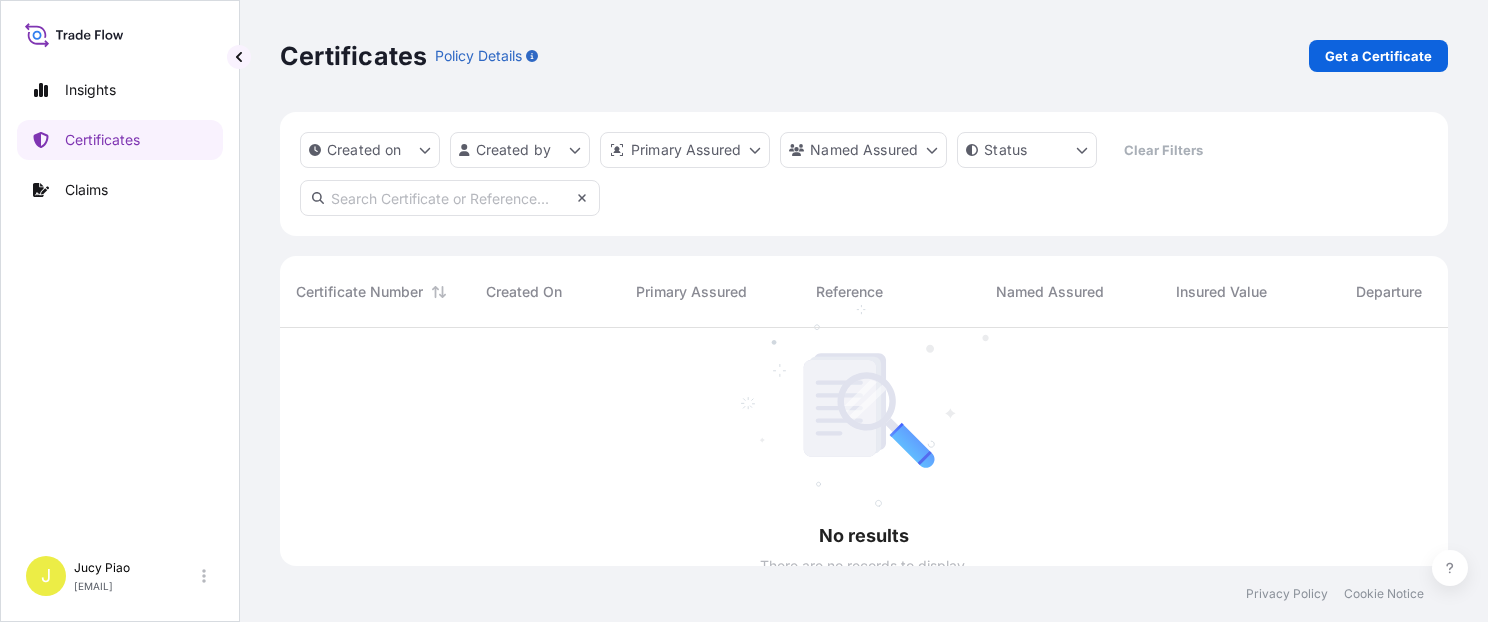 scroll, scrollTop: 0, scrollLeft: 0, axis: both 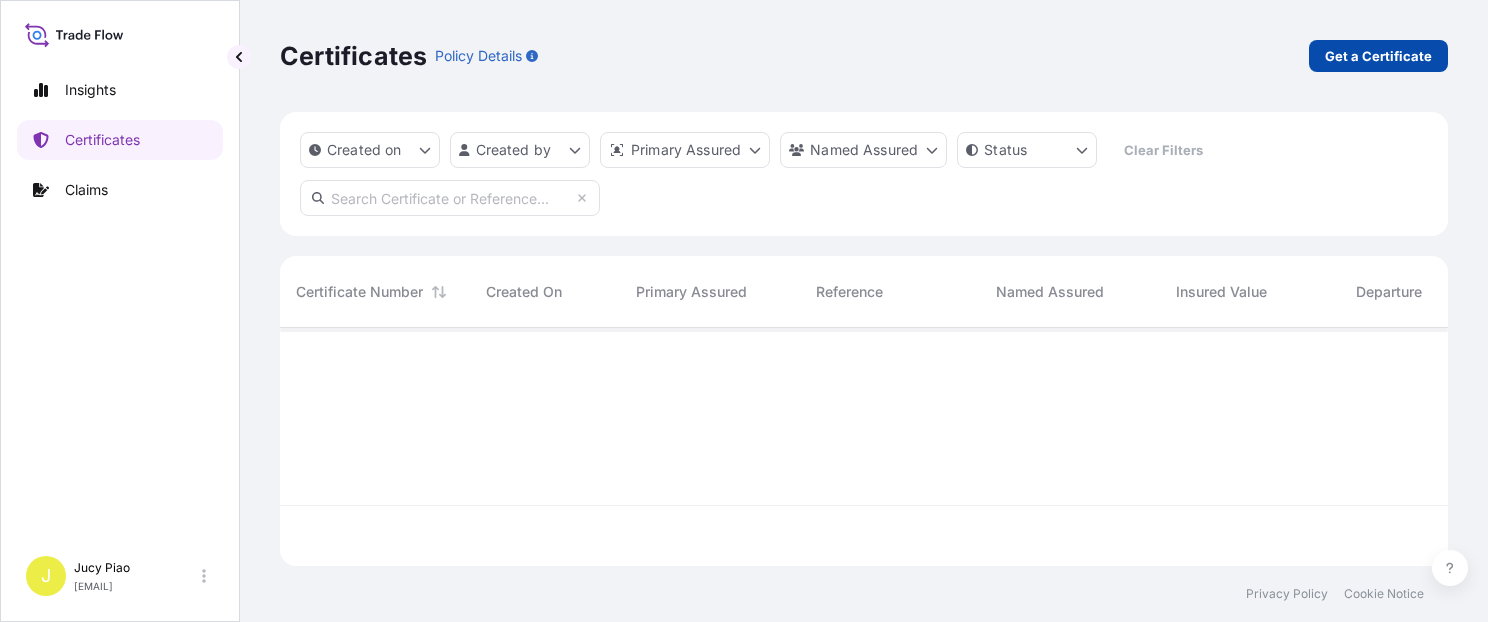 click on "Get a Certificate" at bounding box center (1378, 56) 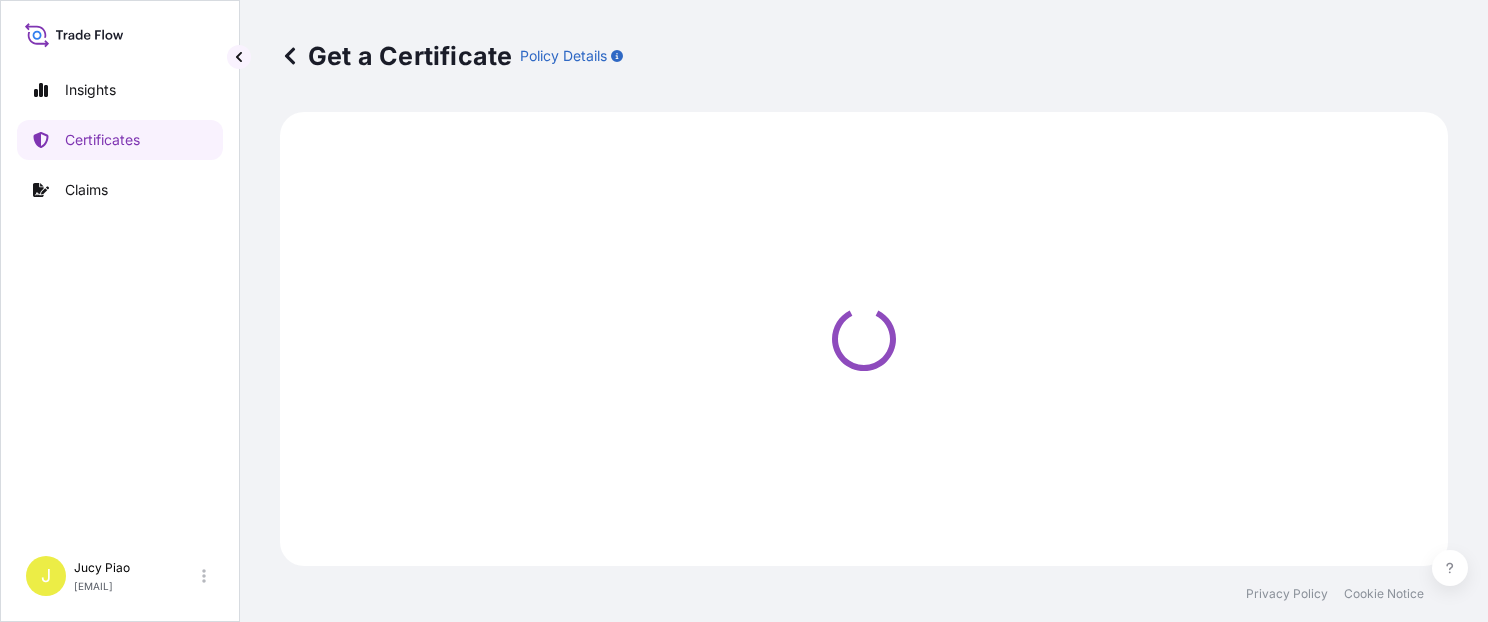 select on "Barge" 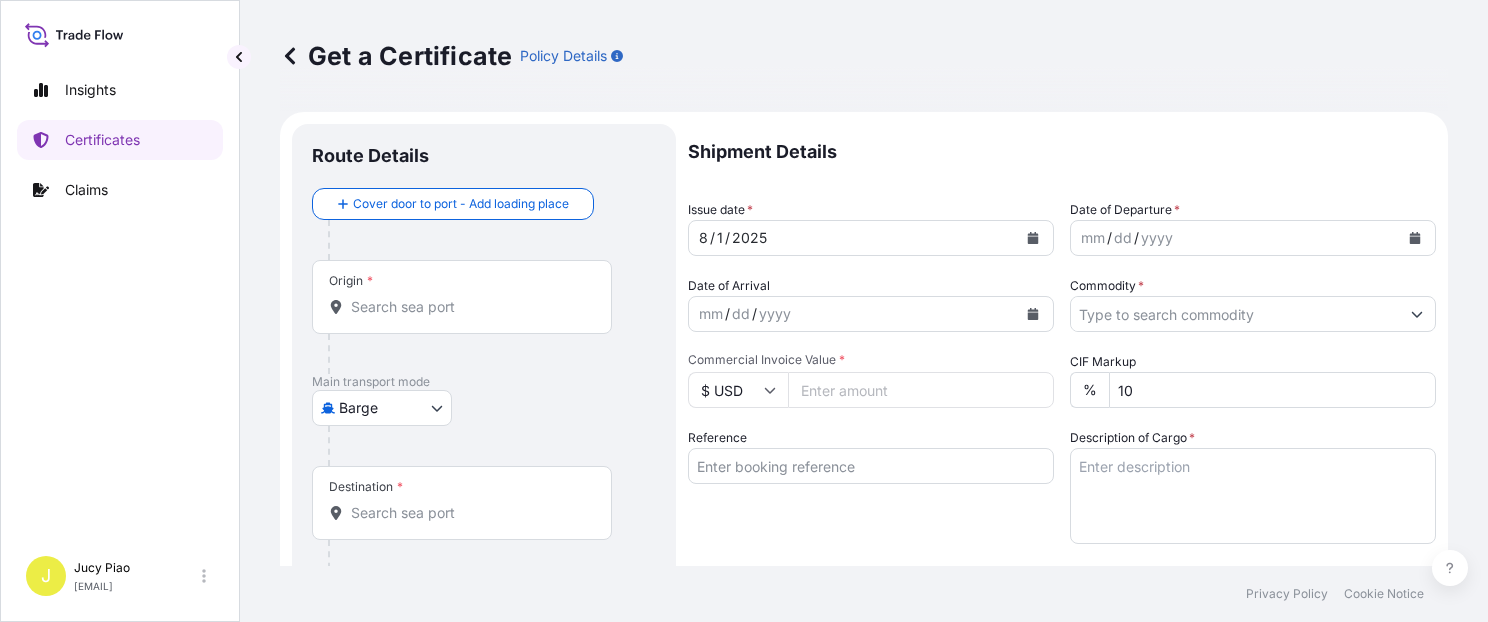 click on "Selected Date: [DATE]" at bounding box center [744, 311] 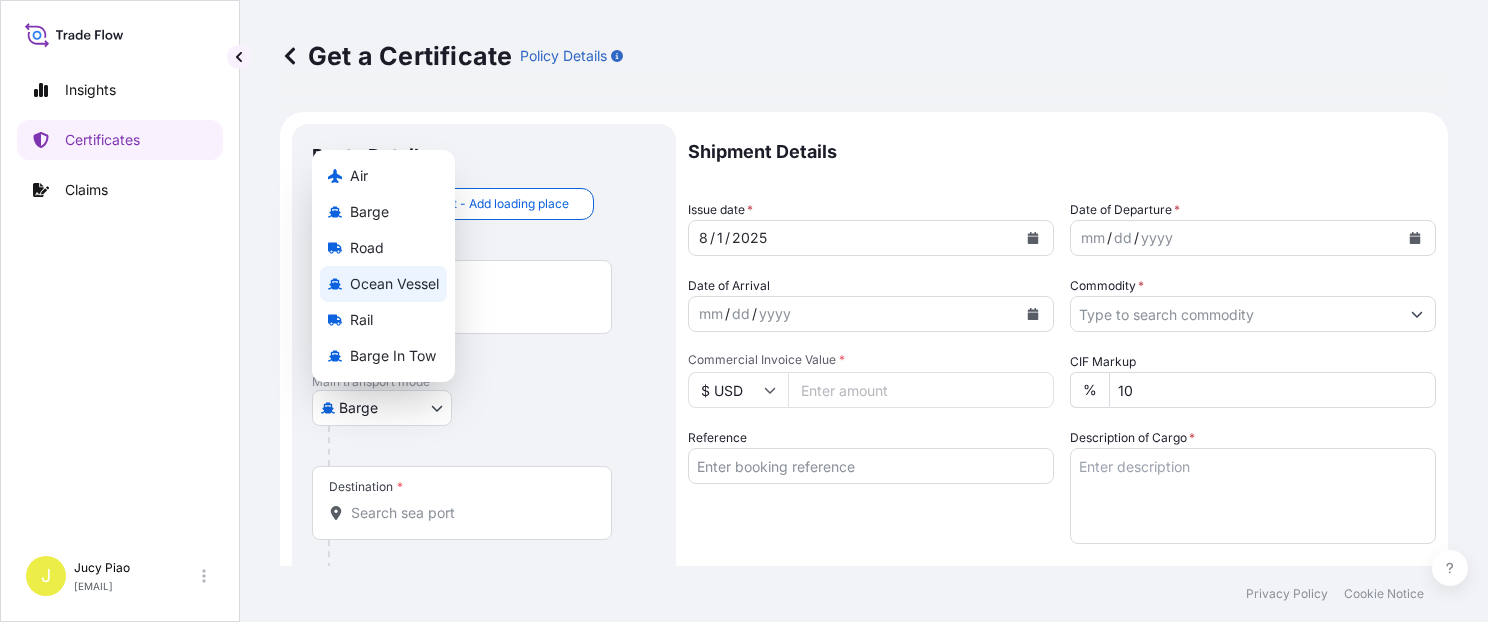 click on "Ocean Vessel" at bounding box center [394, 284] 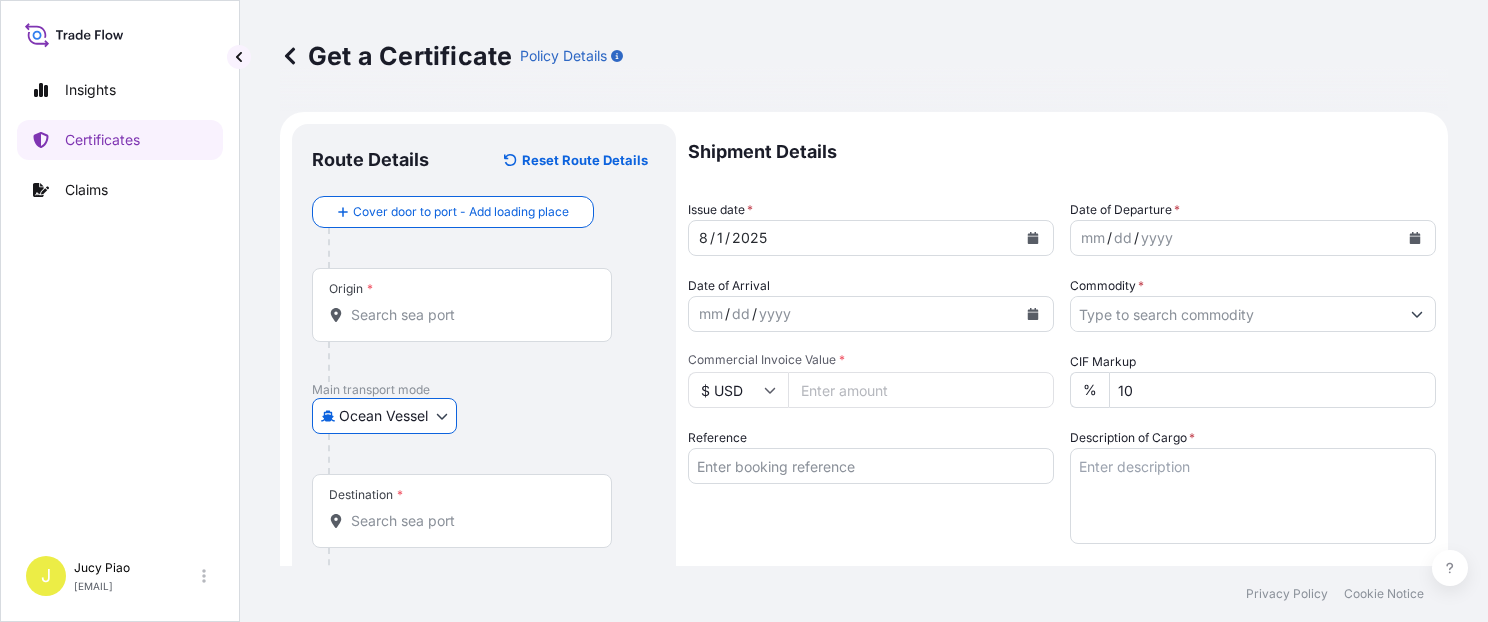click on "Reference" at bounding box center (871, 466) 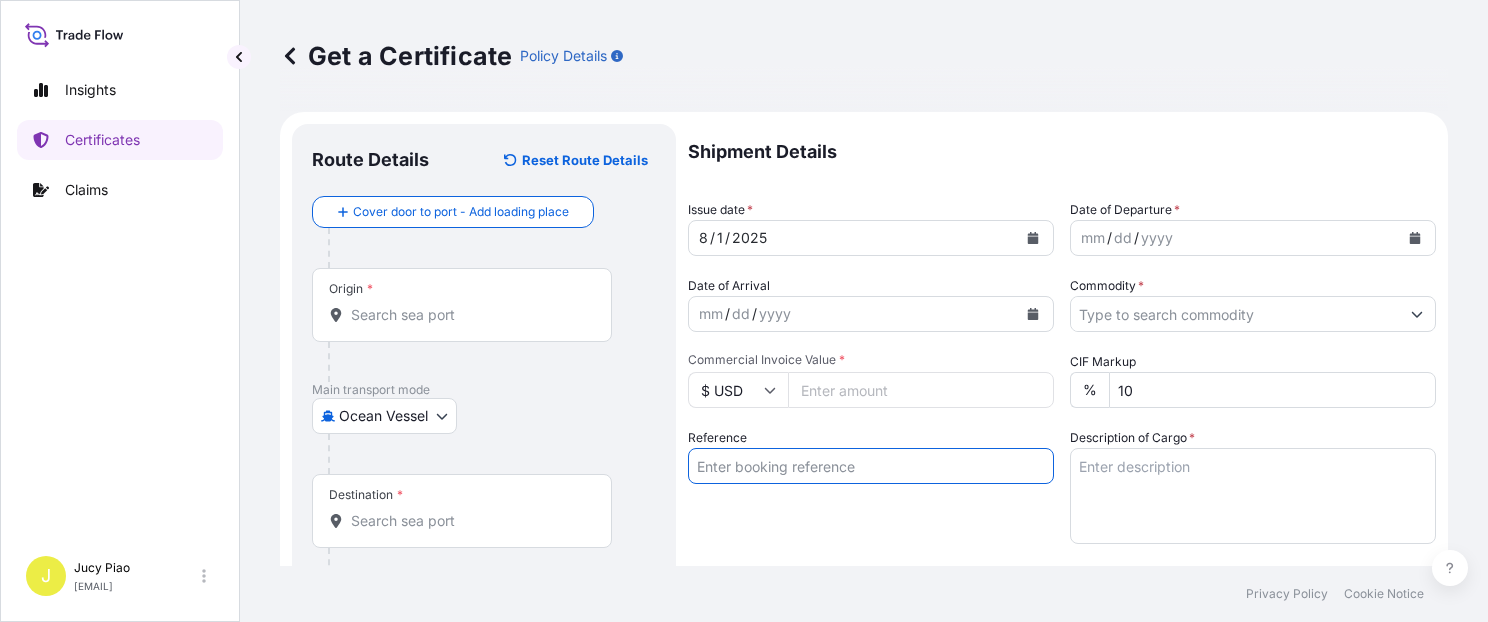paste on "[NUMBER]" 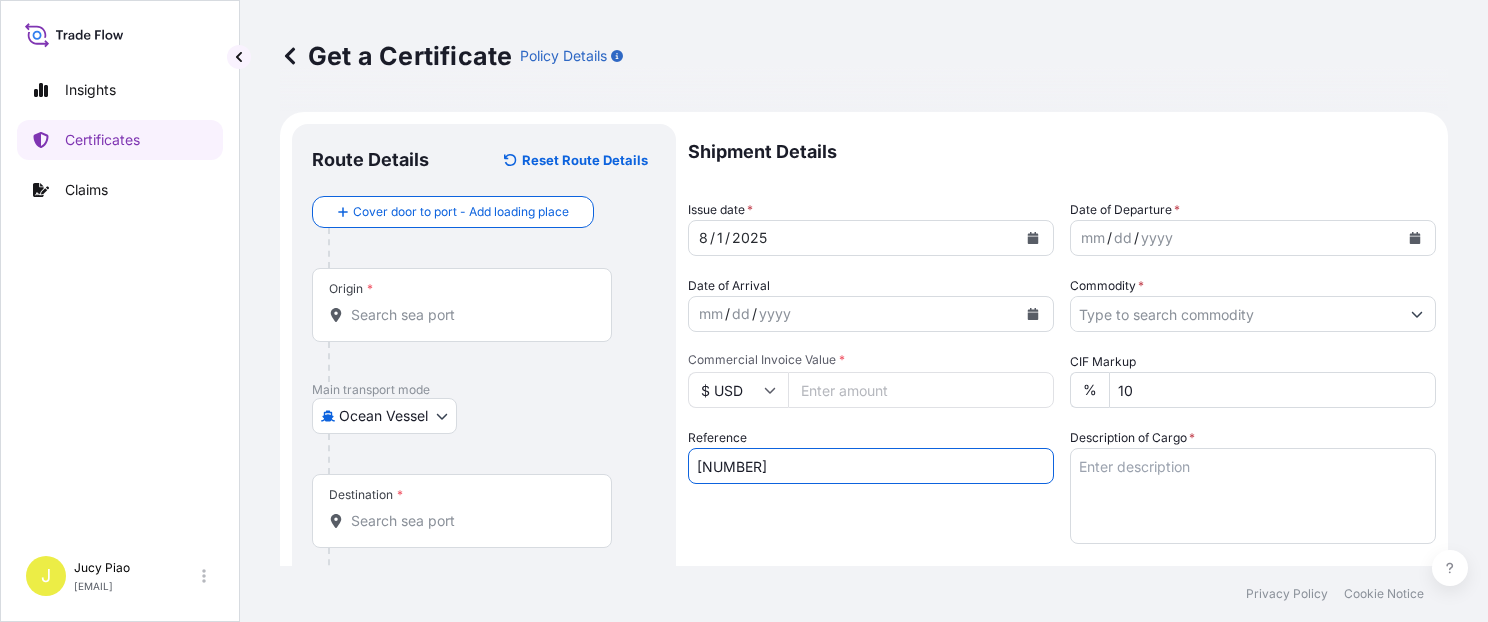 type on "[NUMBER]" 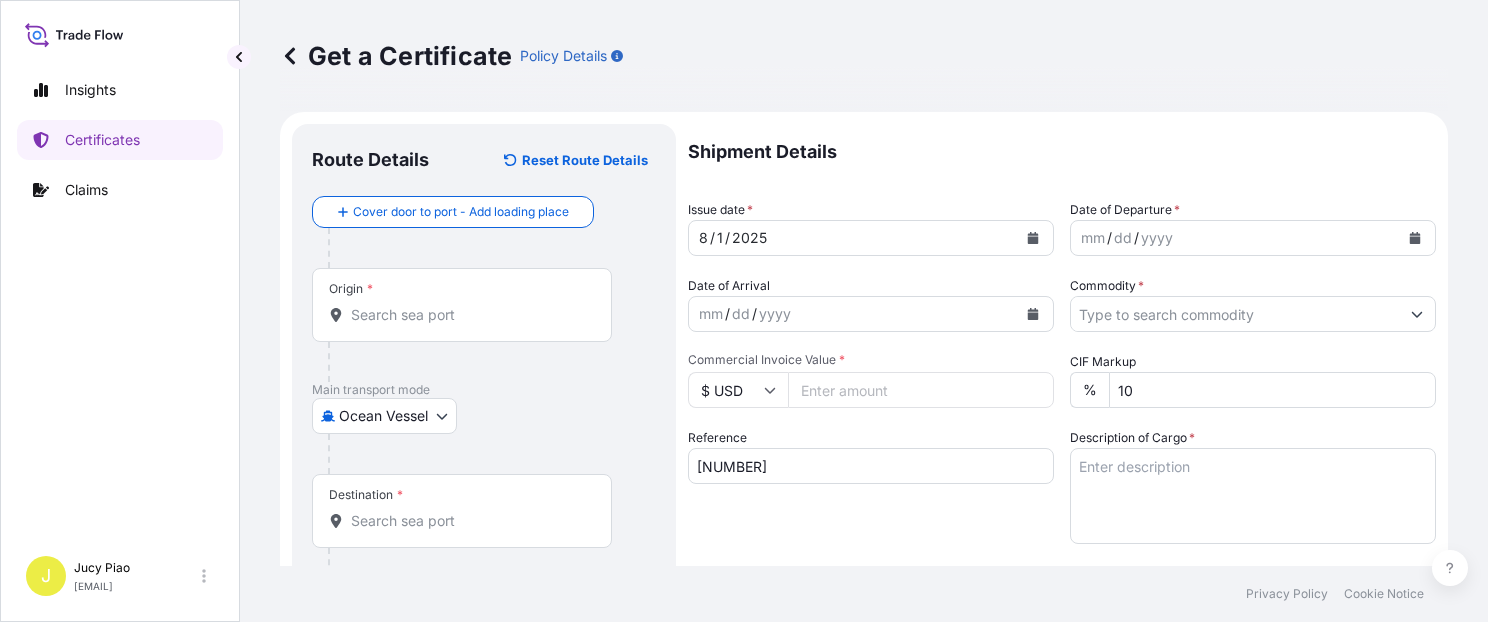 click on "Reference [ALPHANUMERIC]" at bounding box center [871, 486] 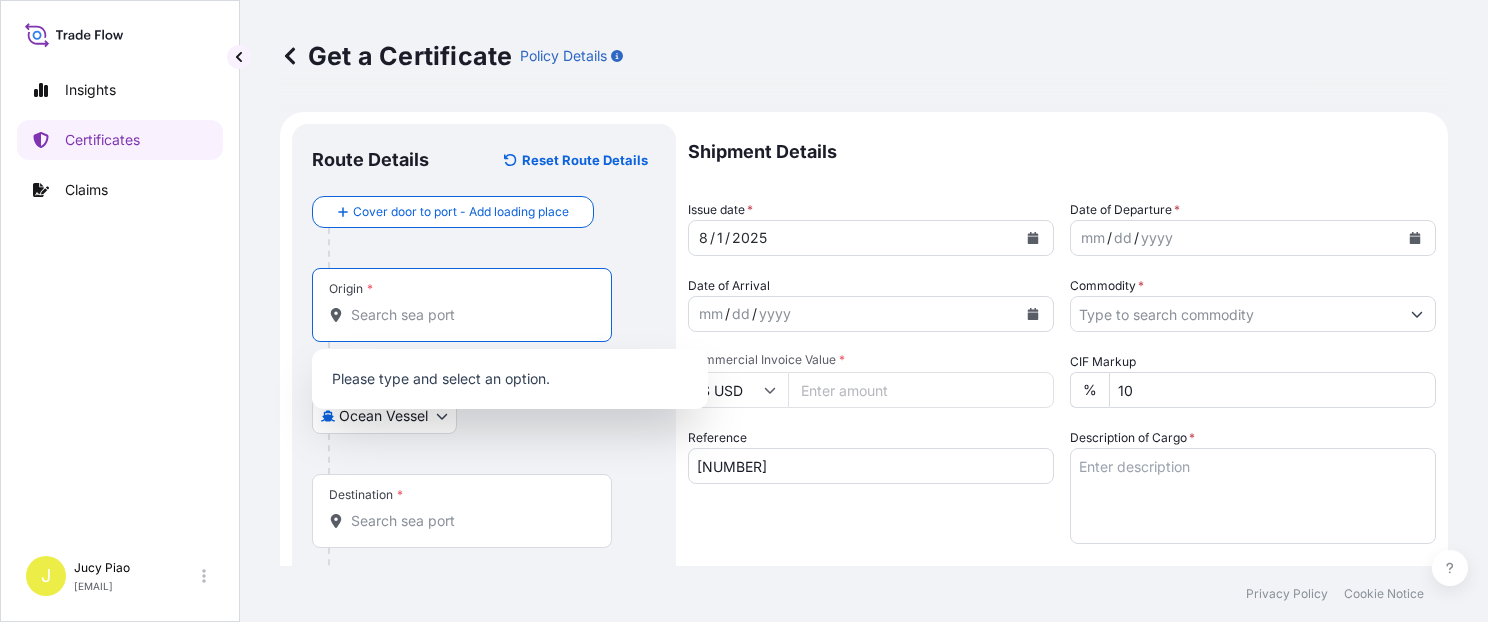 click on "Origin *" at bounding box center [469, 315] 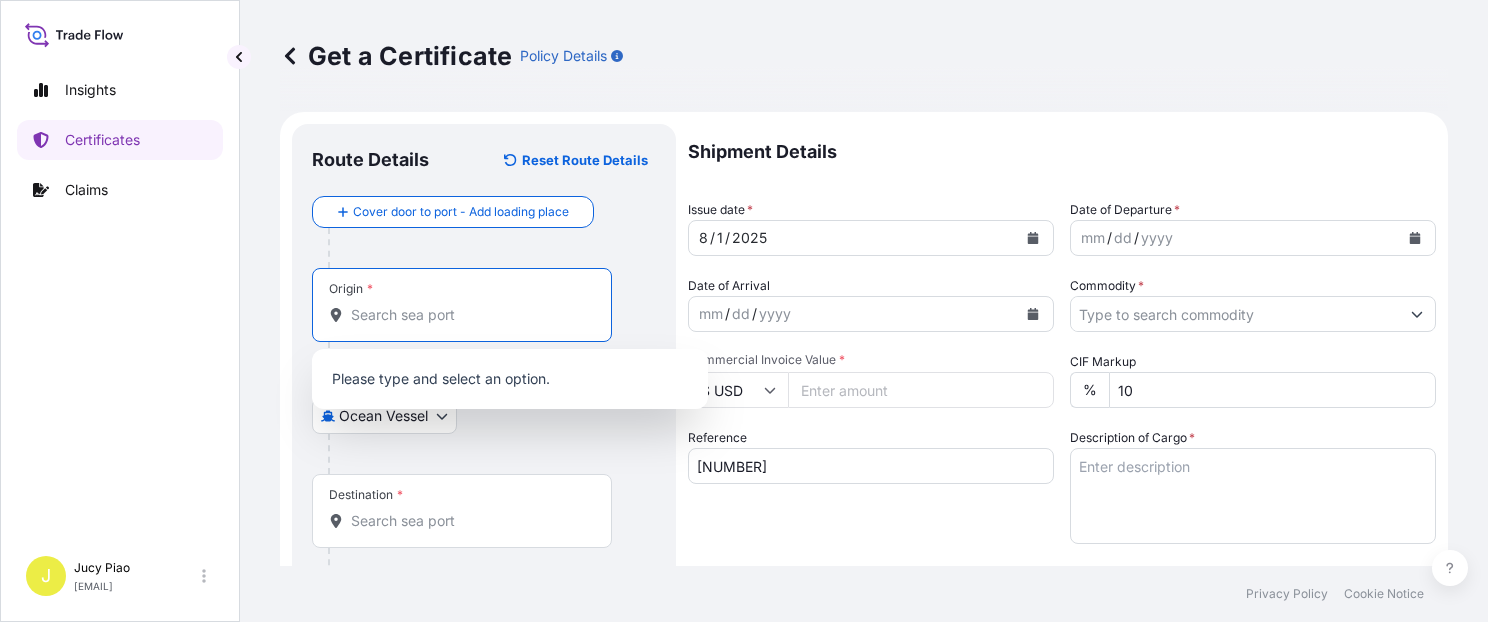 paste on "SHANGHAI" 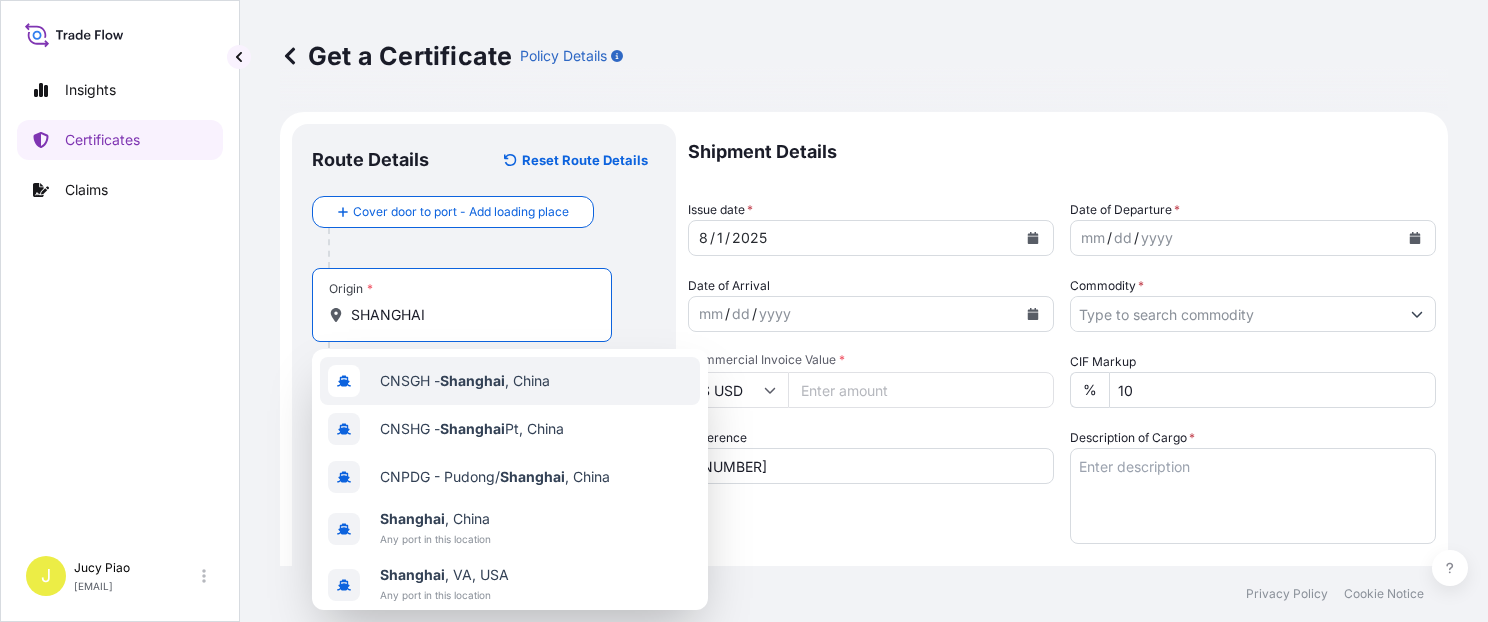 click on "CNSGH -  Shanghai , China" at bounding box center [465, 381] 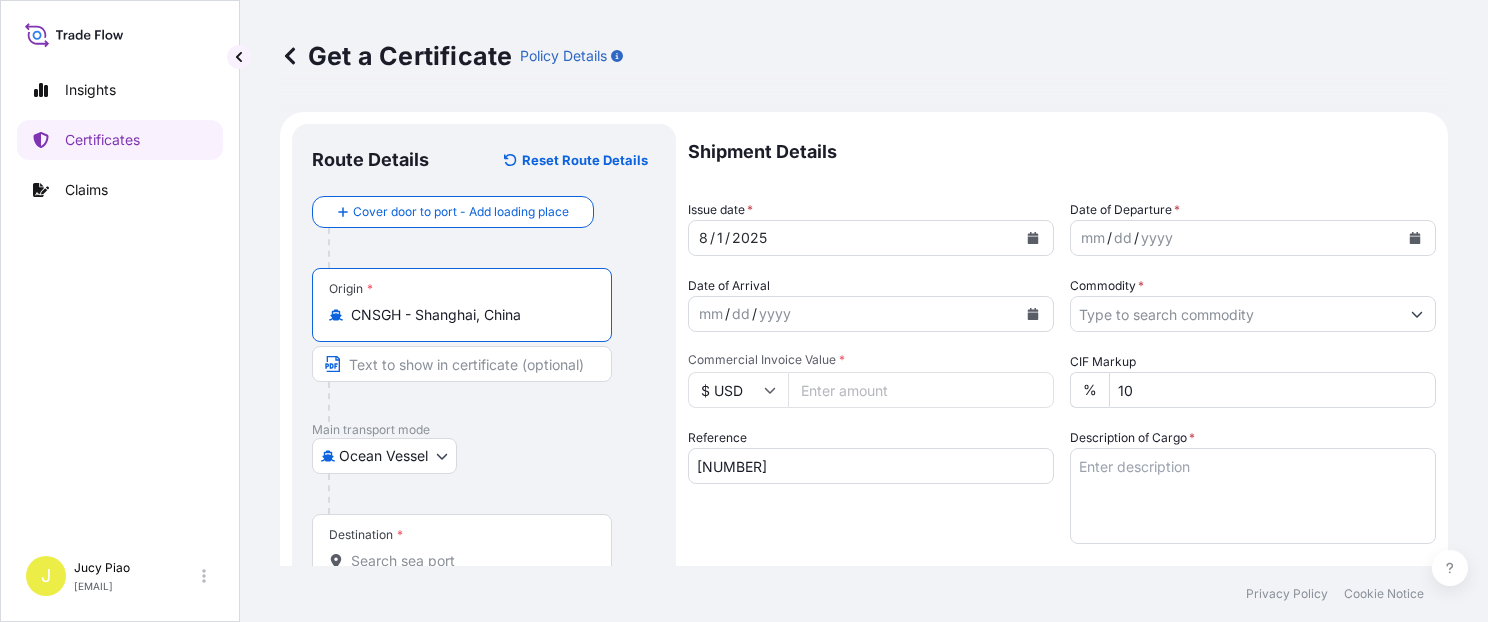 drag, startPoint x: 420, startPoint y: 320, endPoint x: 583, endPoint y: 335, distance: 163.68874 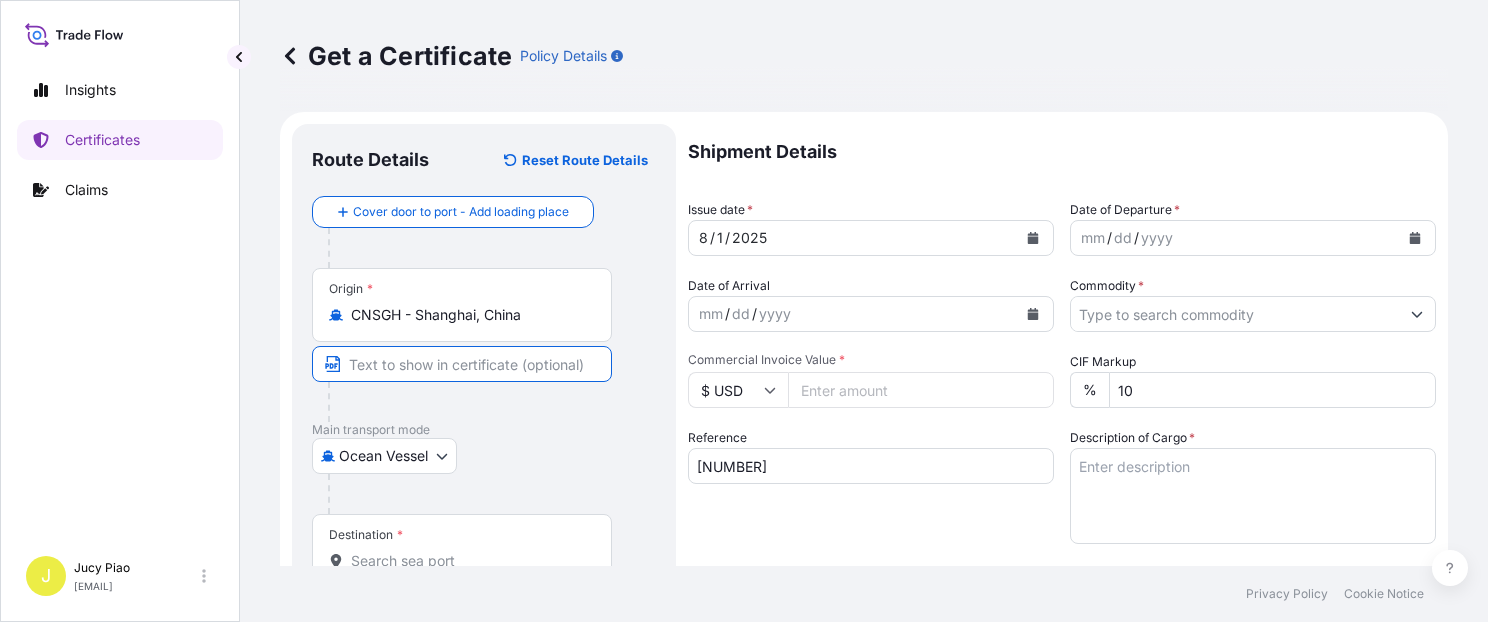 paste on "Shanghai, China" 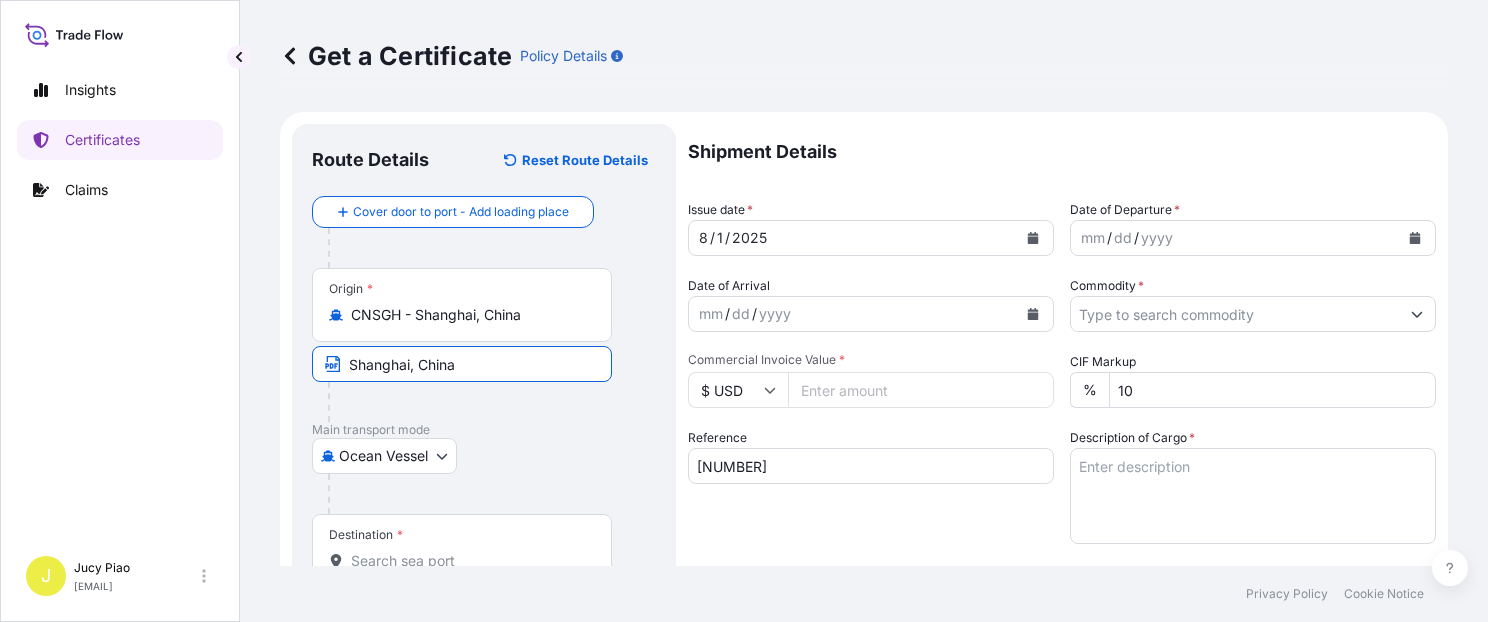 scroll, scrollTop: 169, scrollLeft: 0, axis: vertical 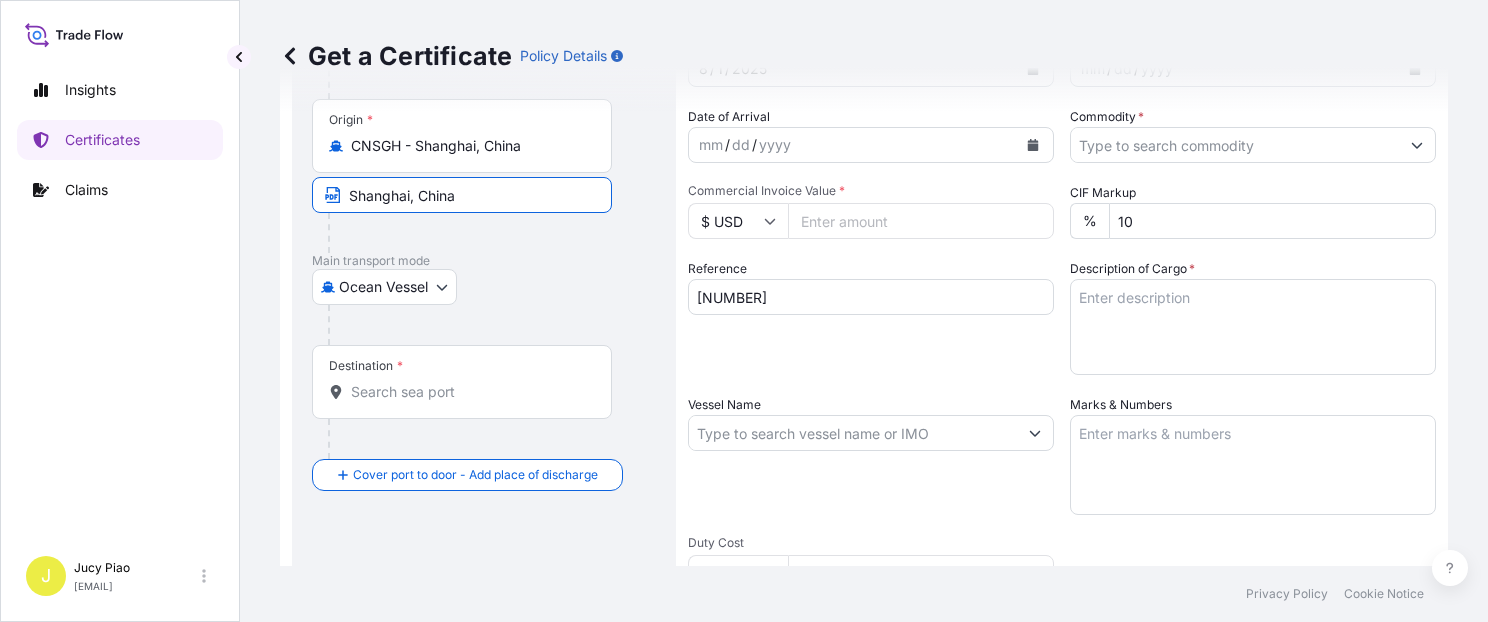 type on "Shanghai, China" 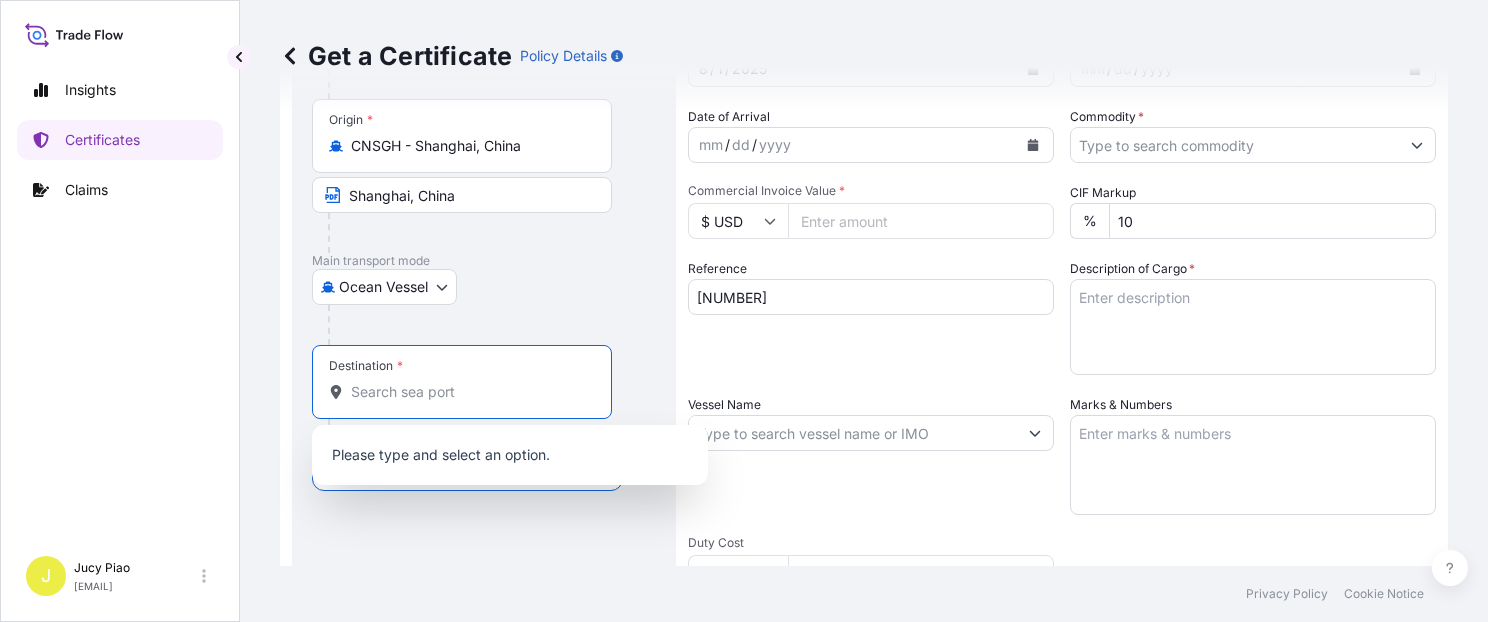 paste on "MANILA" 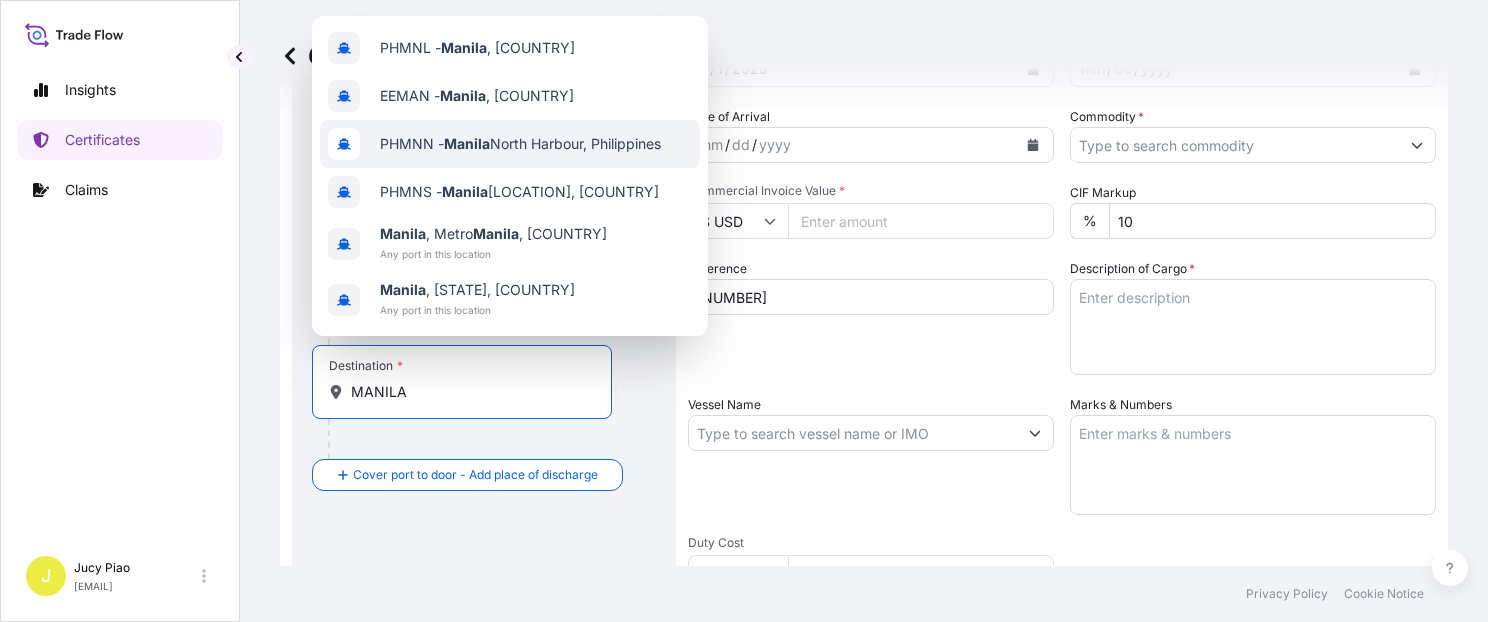 click on "[CITY] [CITY], [COUNTRY]" at bounding box center [520, 144] 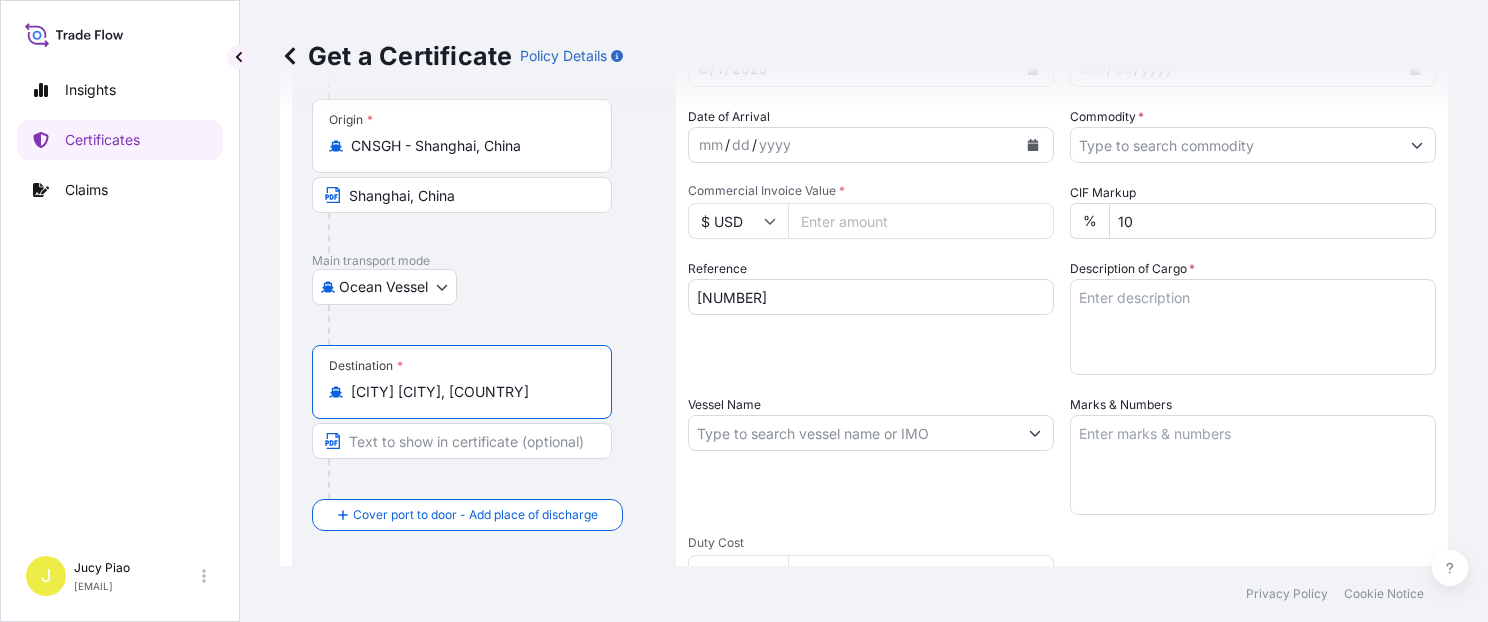 scroll, scrollTop: 0, scrollLeft: 52, axis: horizontal 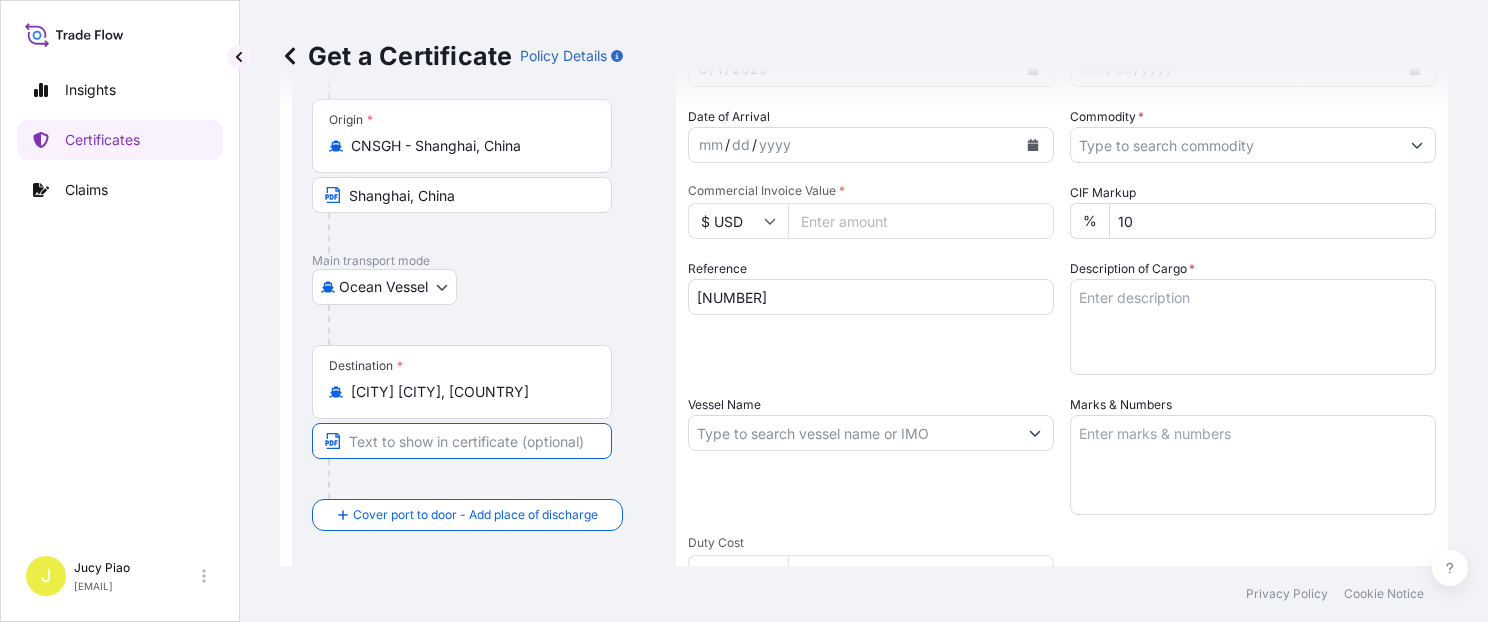 paste on "Manila North Harbour, Philippines" 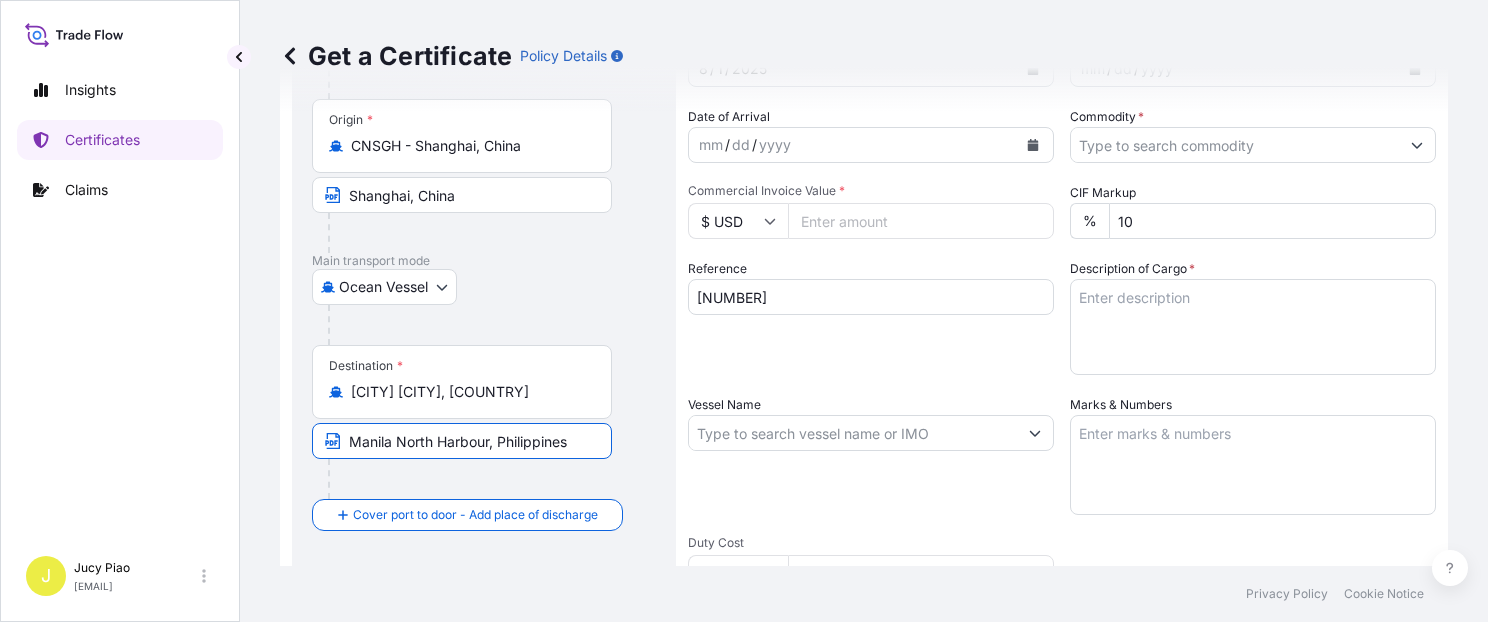 type on "Manila North Harbour, Philippines" 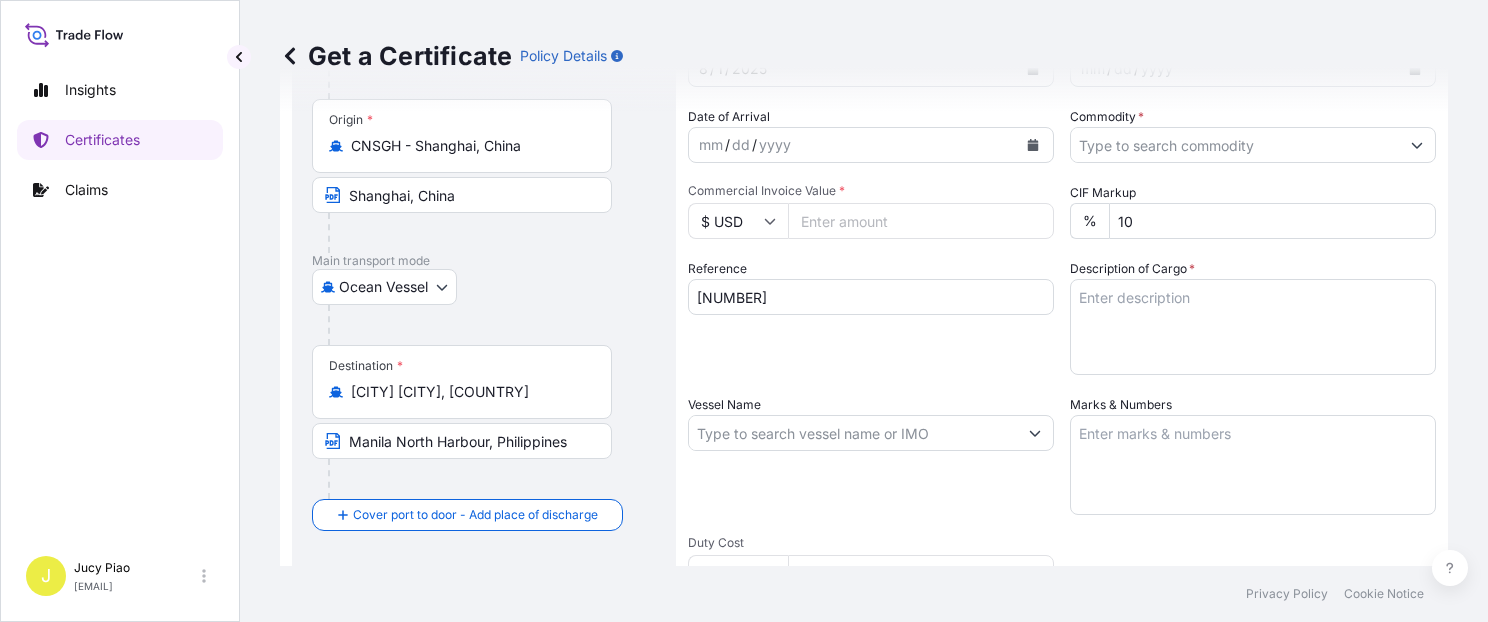 click on "Reference [ALPHANUMERIC]" at bounding box center [871, 317] 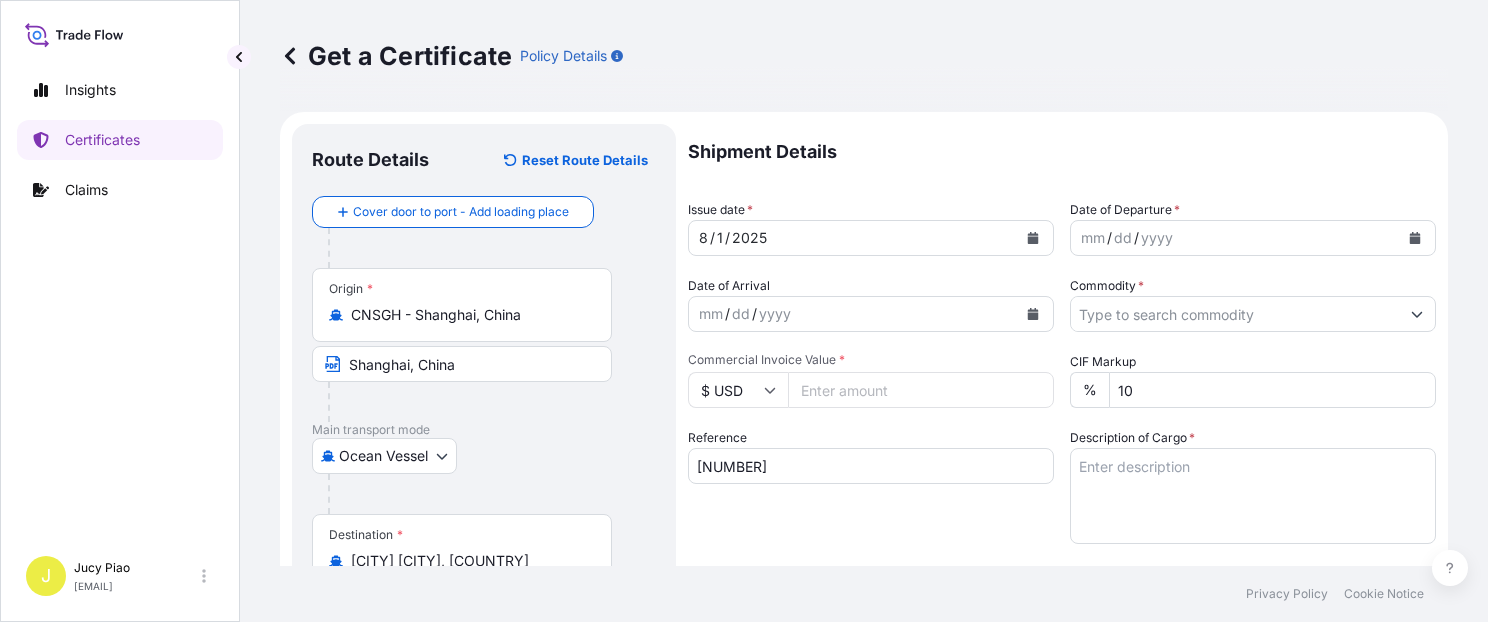 click on "8" at bounding box center (703, 238) 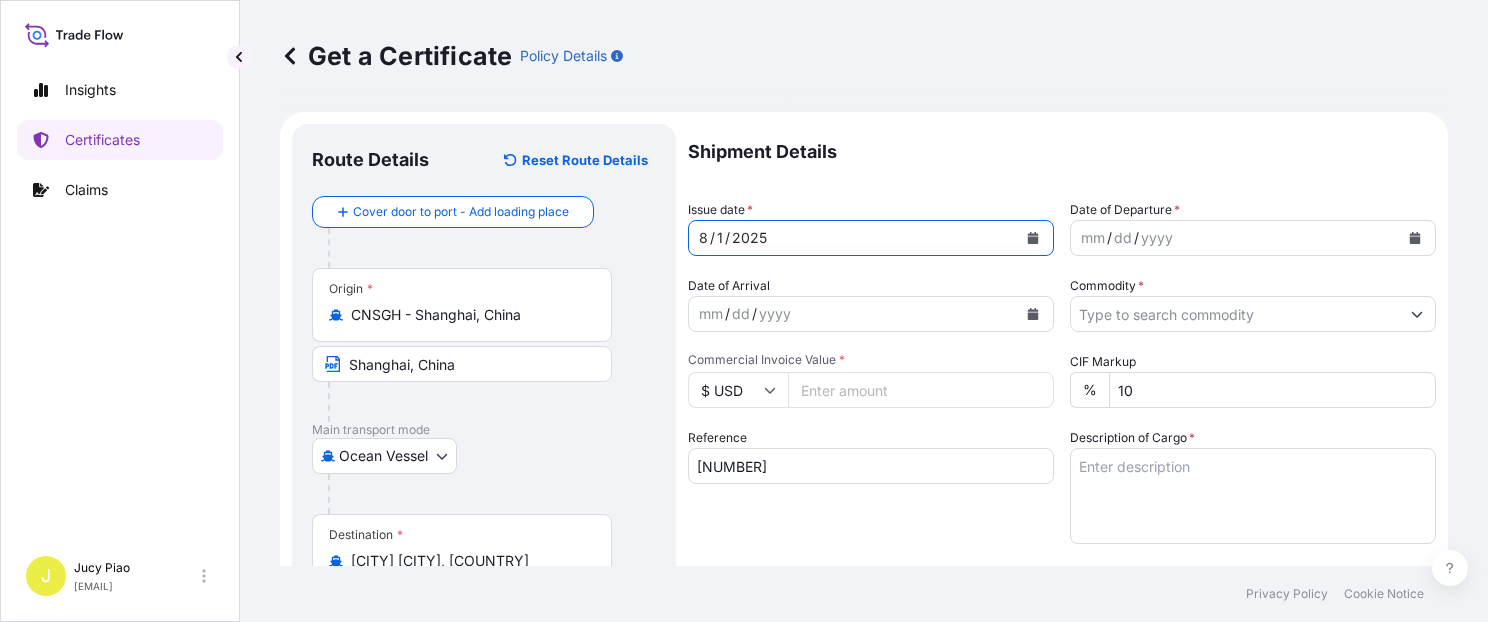 click on "8" at bounding box center [703, 238] 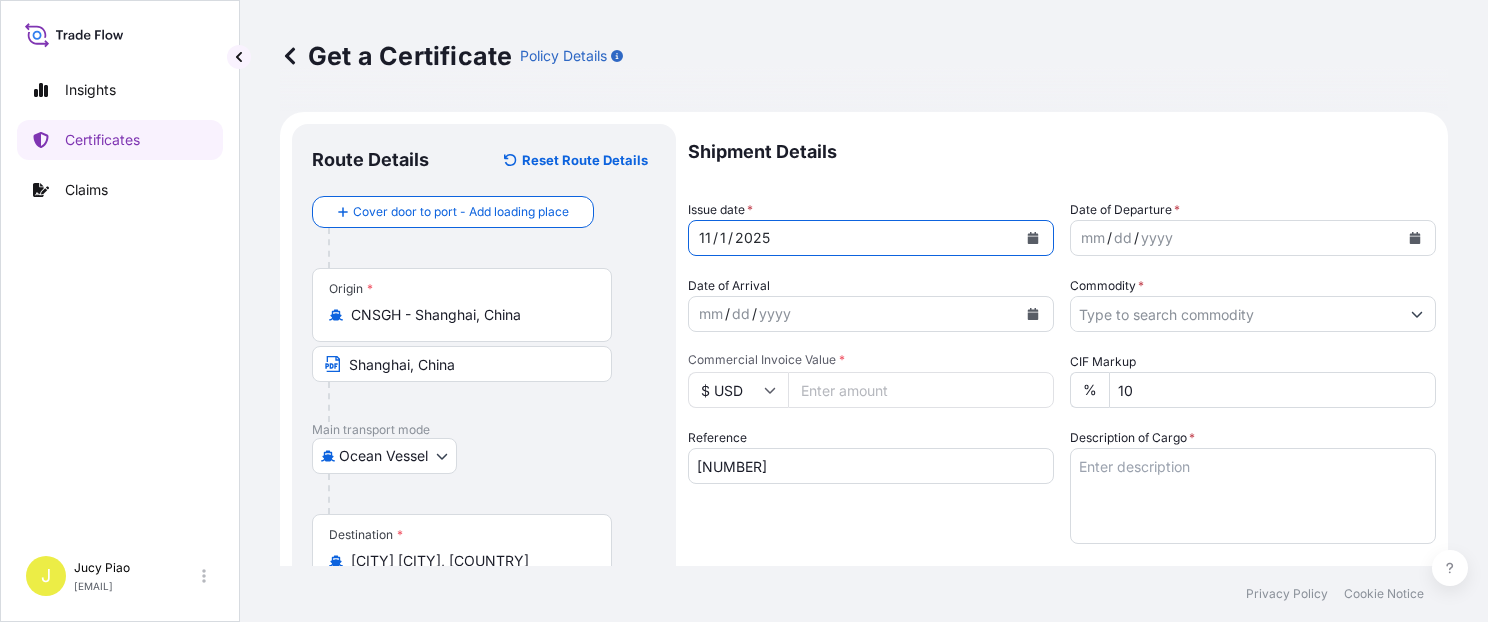 click on "11" at bounding box center (705, 238) 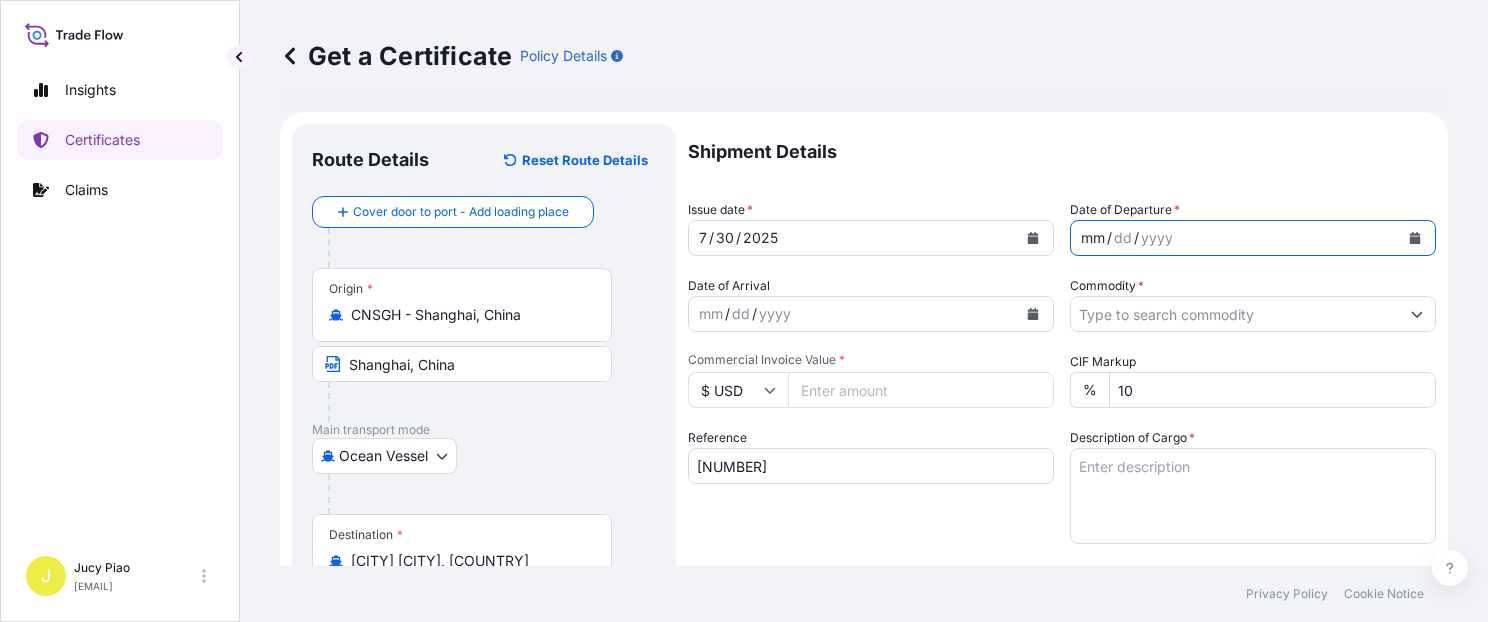 click on "mm" at bounding box center [1093, 238] 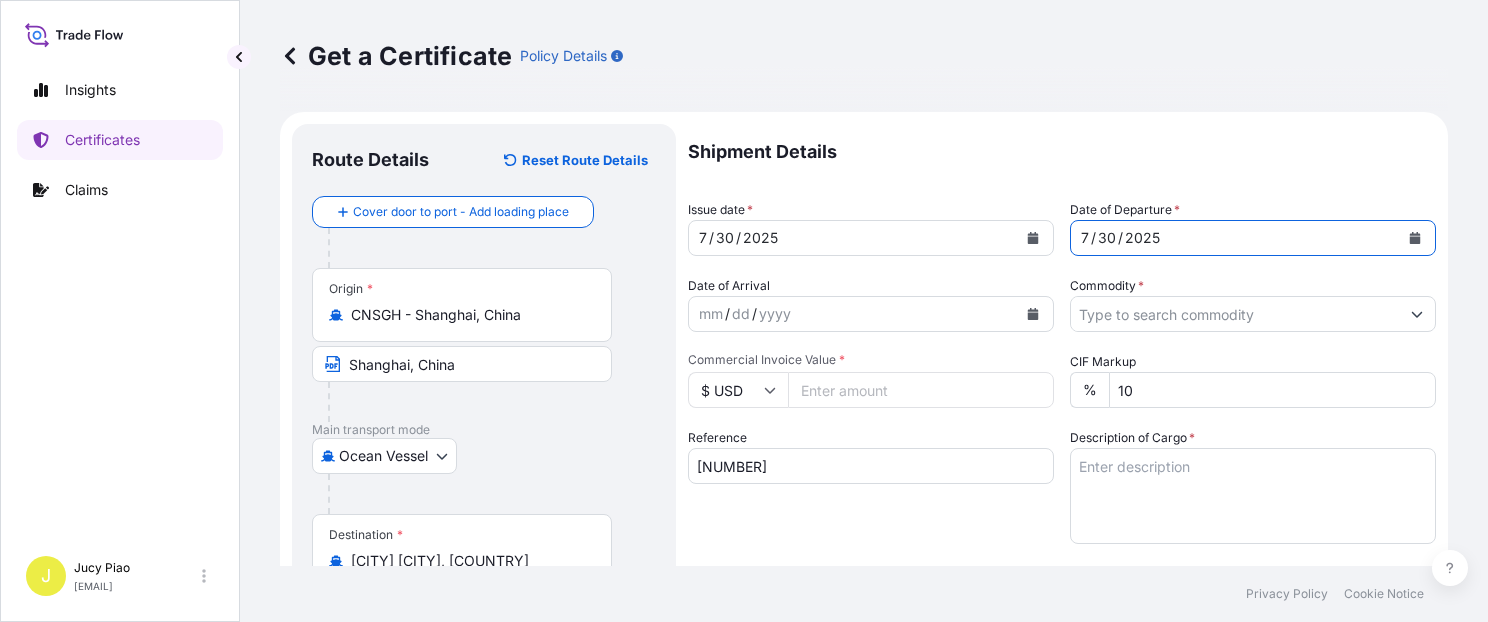 click on "Commodity *" at bounding box center [1235, 314] 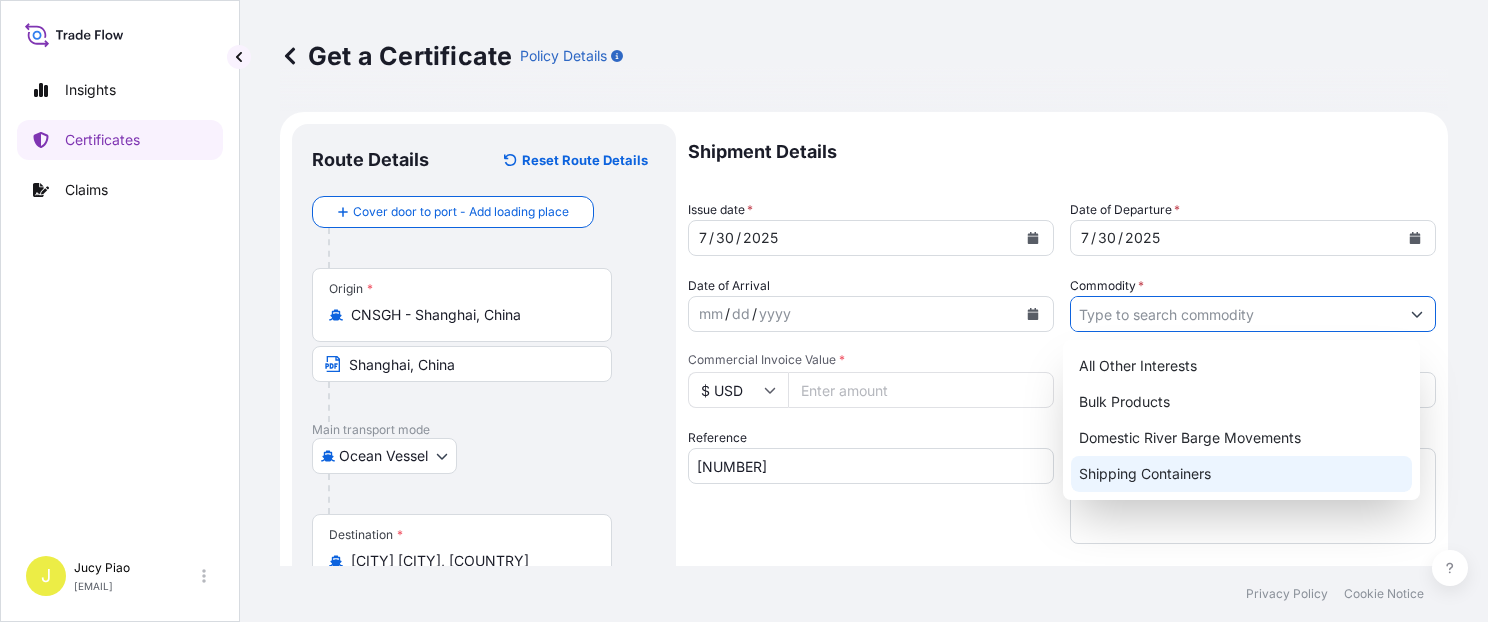 click on "Shipping Containers" at bounding box center (1241, 474) 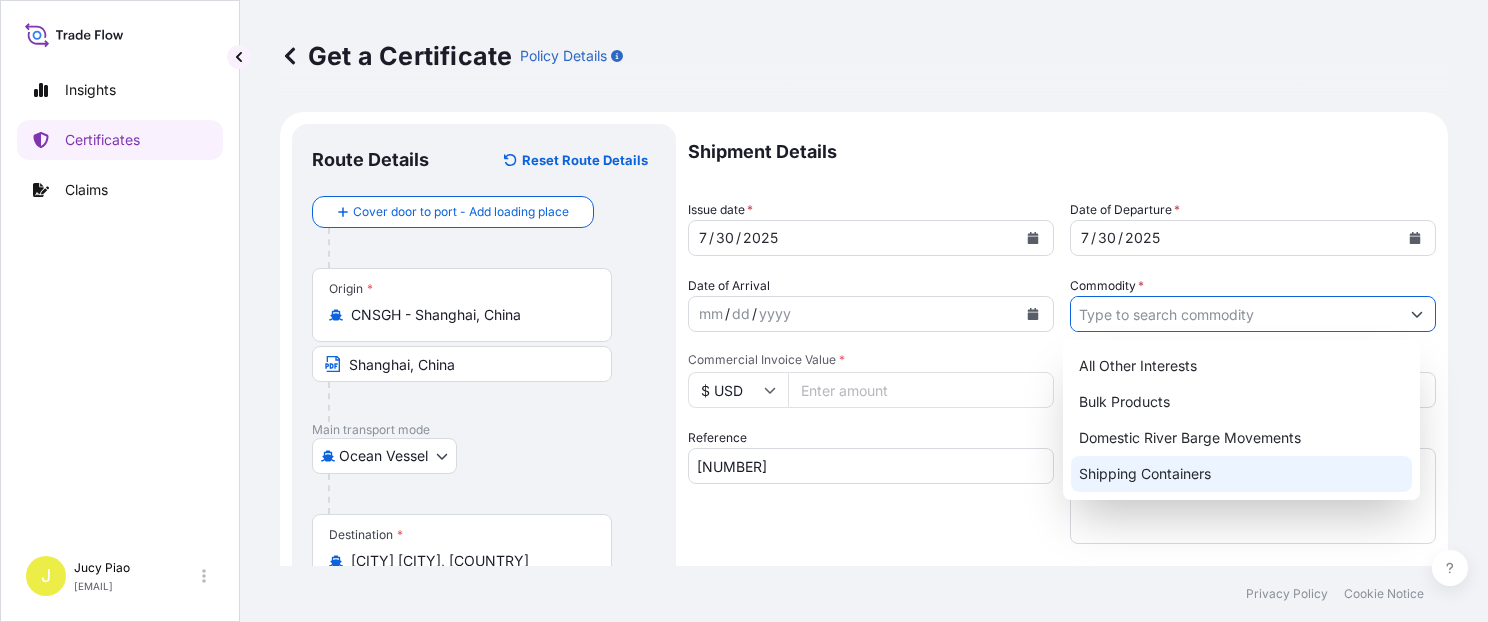 type on "Shipping Containers" 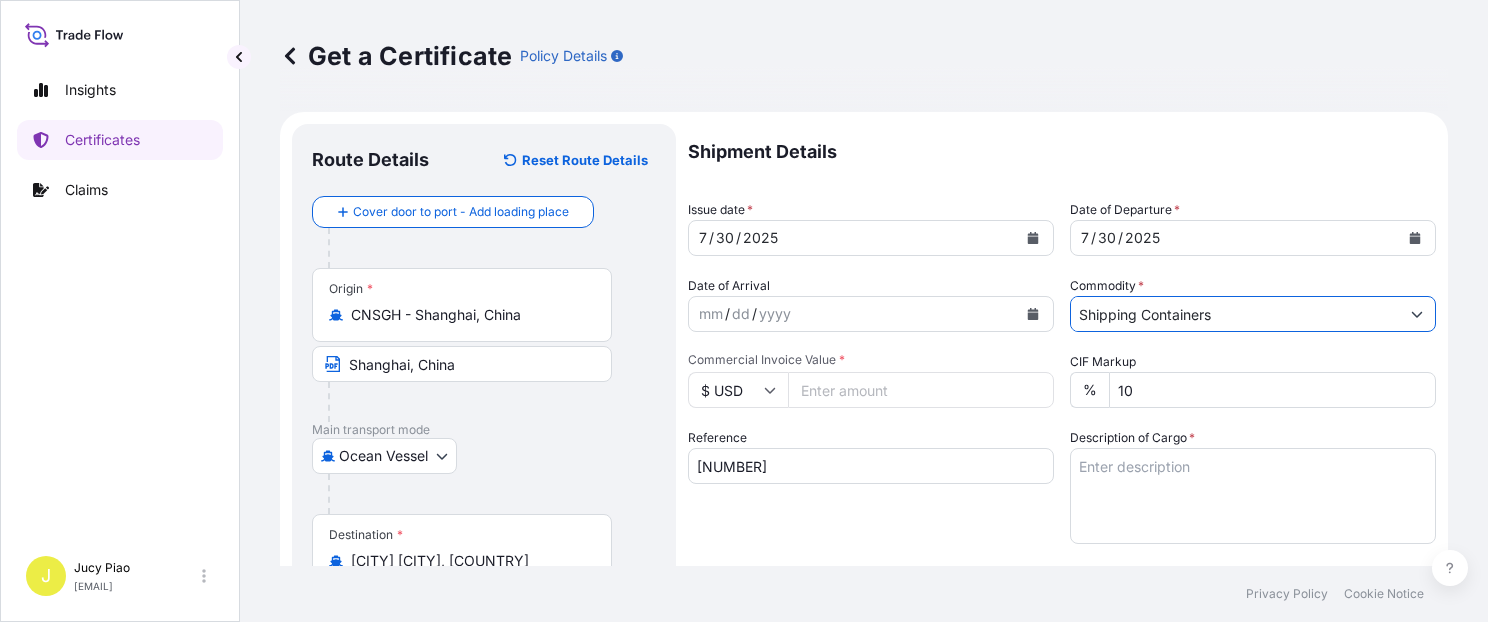 click on "Commercial Invoice Value    *" at bounding box center (921, 390) 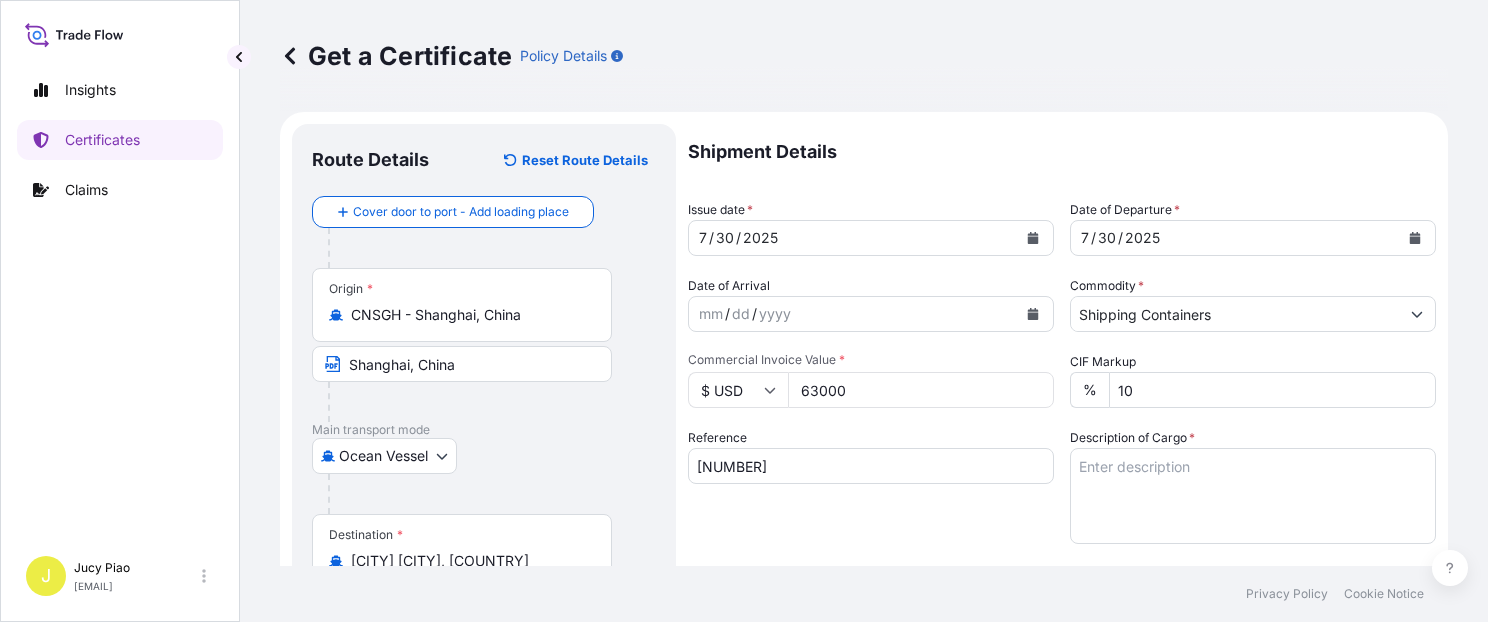 type on "63000" 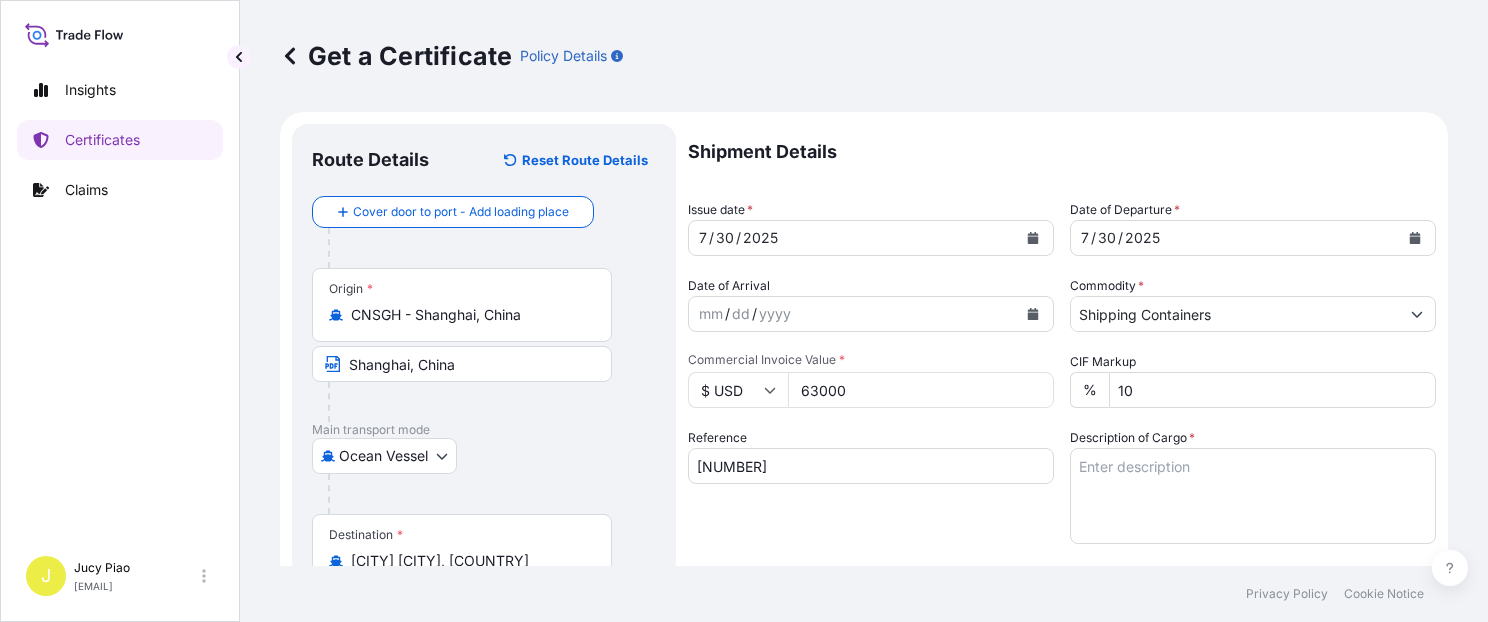 click on "Description of Cargo *" at bounding box center (1253, 496) 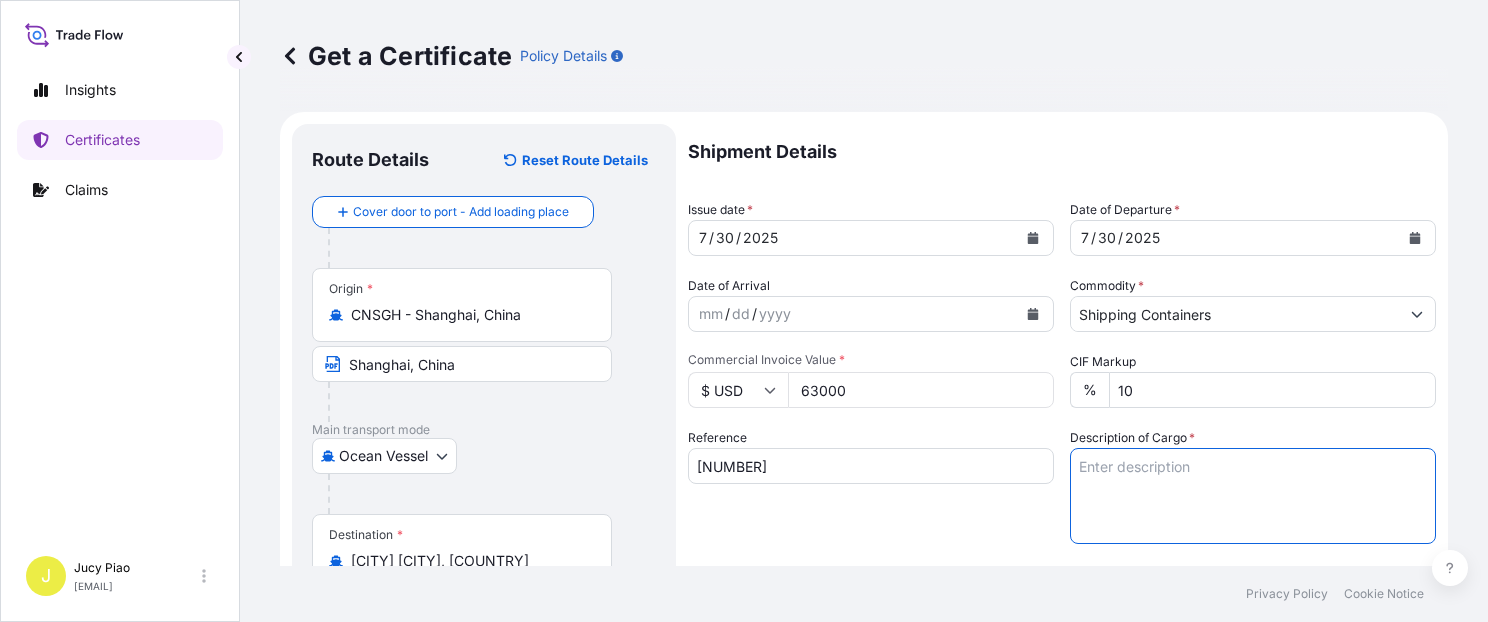 click on "Description of Cargo *" at bounding box center (1253, 496) 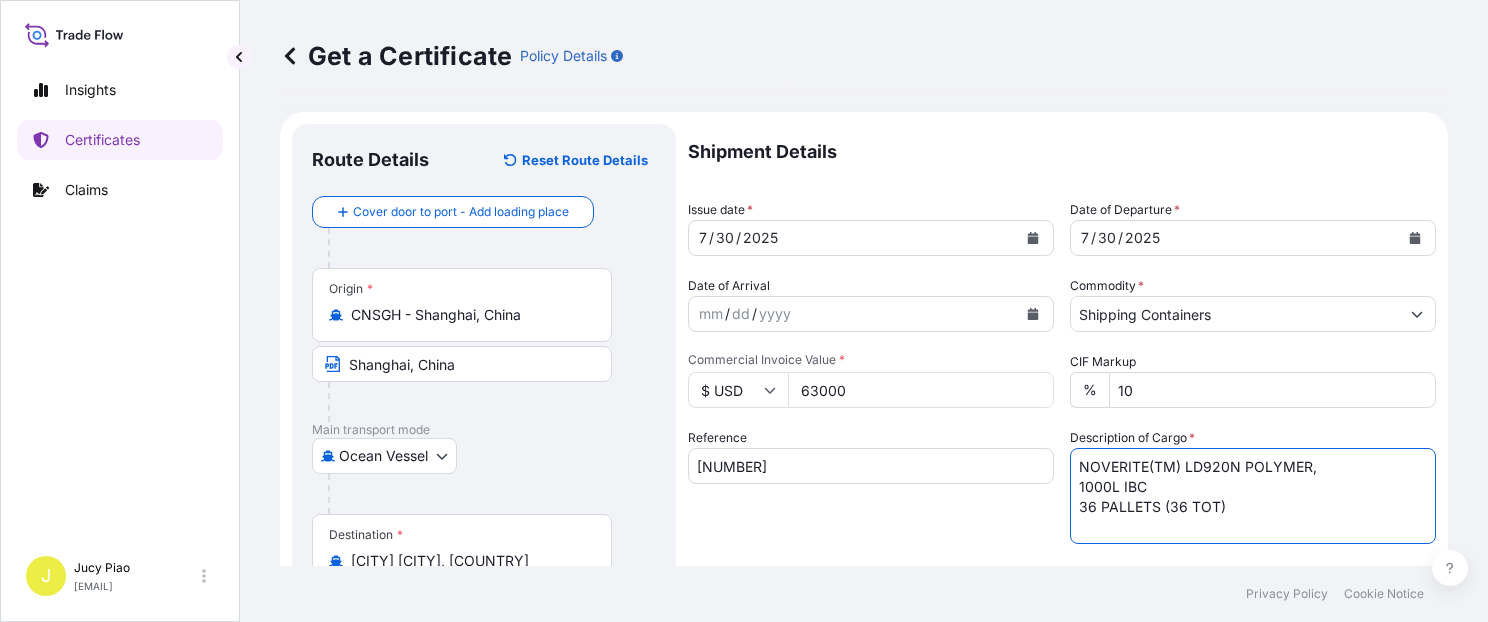 scroll, scrollTop: 255, scrollLeft: 0, axis: vertical 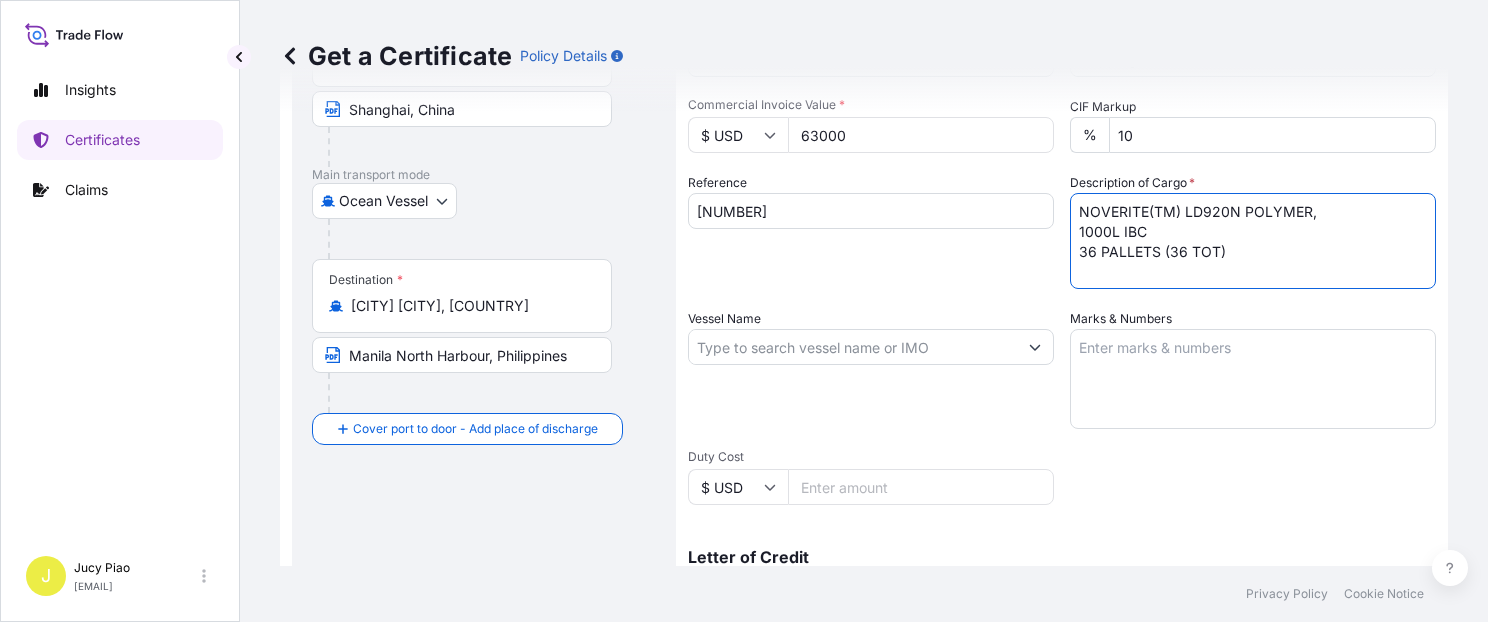 type on "NOVERITE(TM) LD920N POLYMER,
1000L IBC
36 PALLETS (36 TOT)" 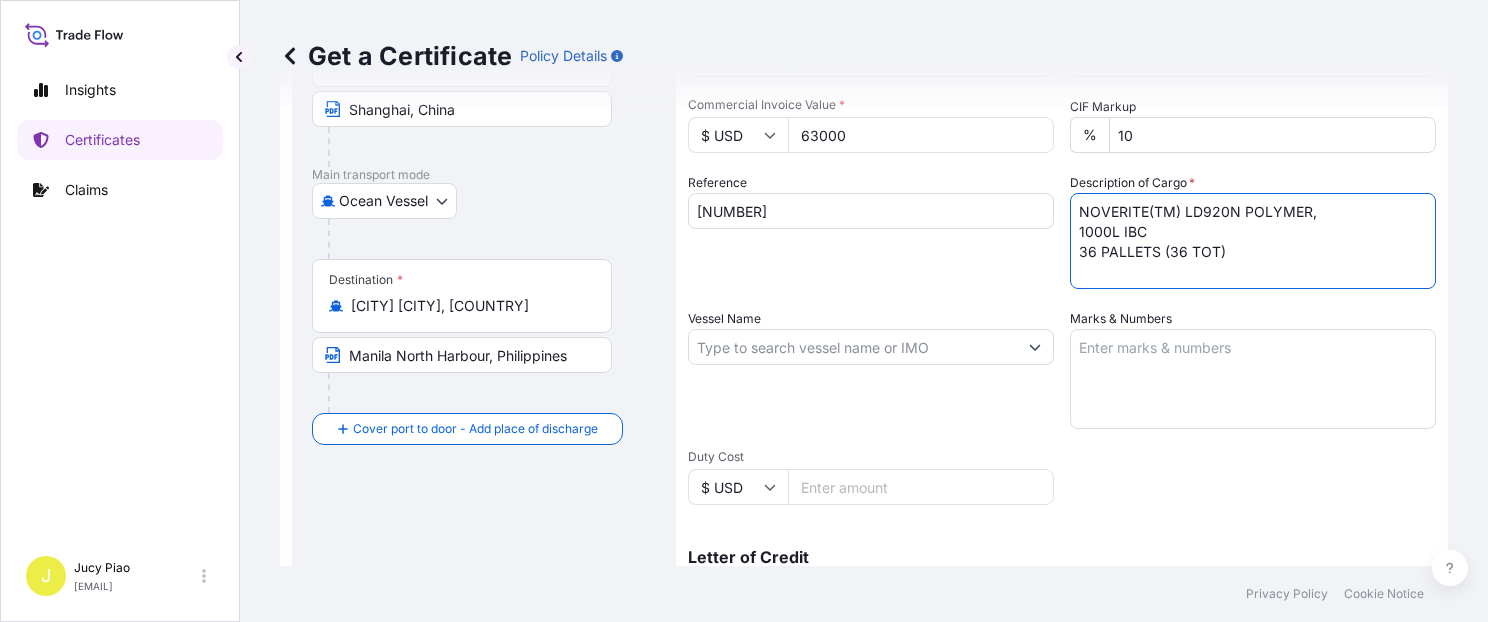 click on "Marks & Numbers" at bounding box center [1253, 379] 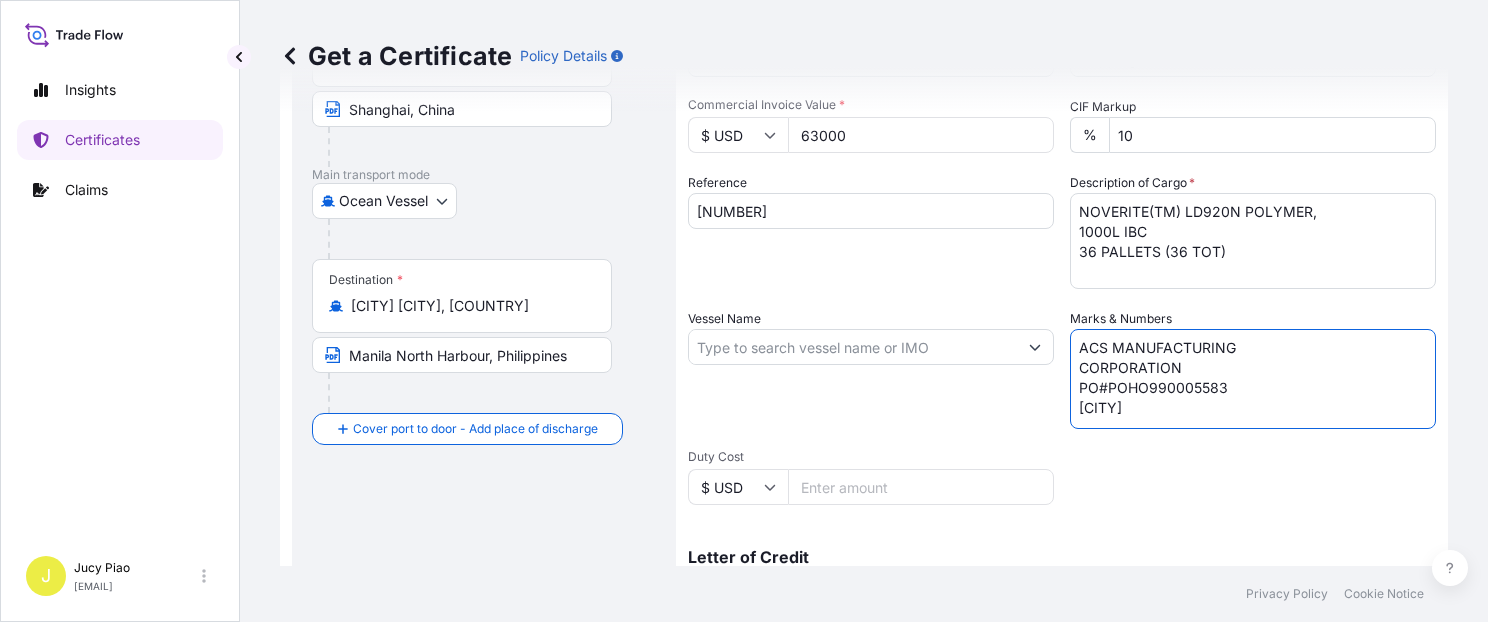 type on "ACS MANUFACTURING
CORPORATION
PO#POHO990005583
[CITY]" 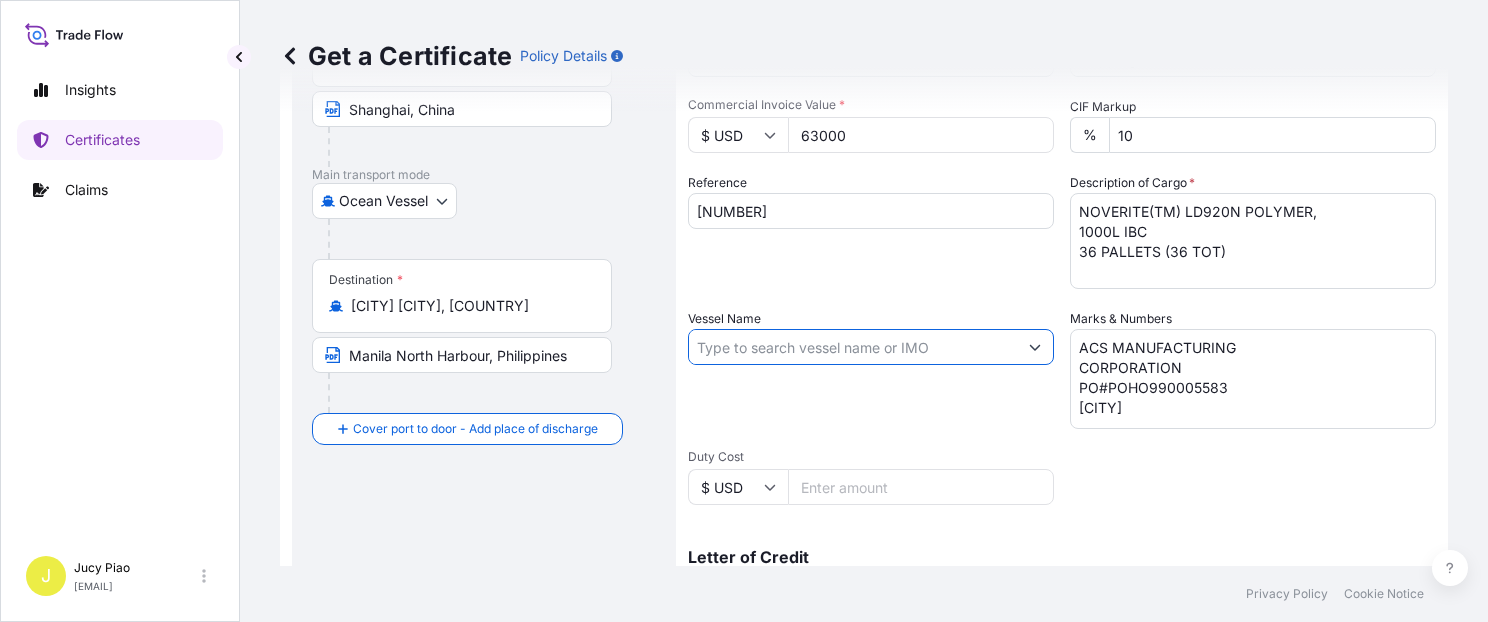 paste on "ZHONG WAI YUN XIN GANG" 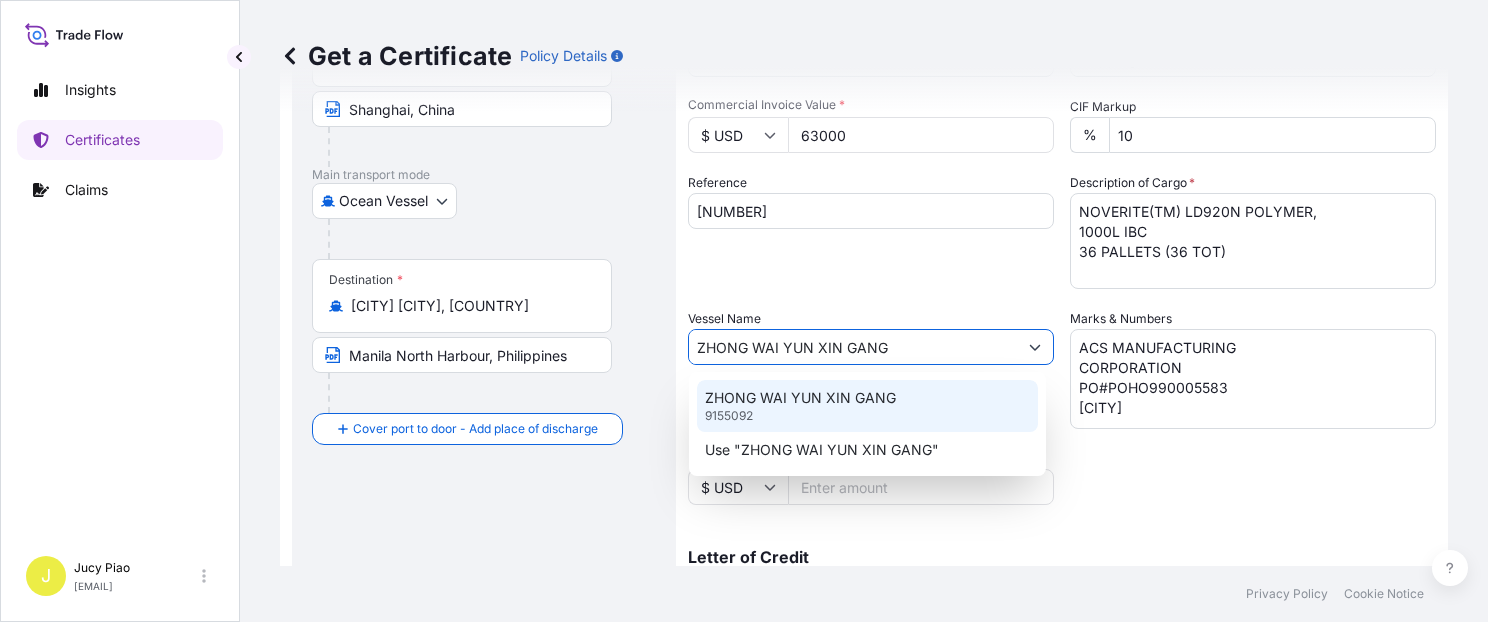click on "ZHONG WAI YUN XIN GANG" at bounding box center [800, 398] 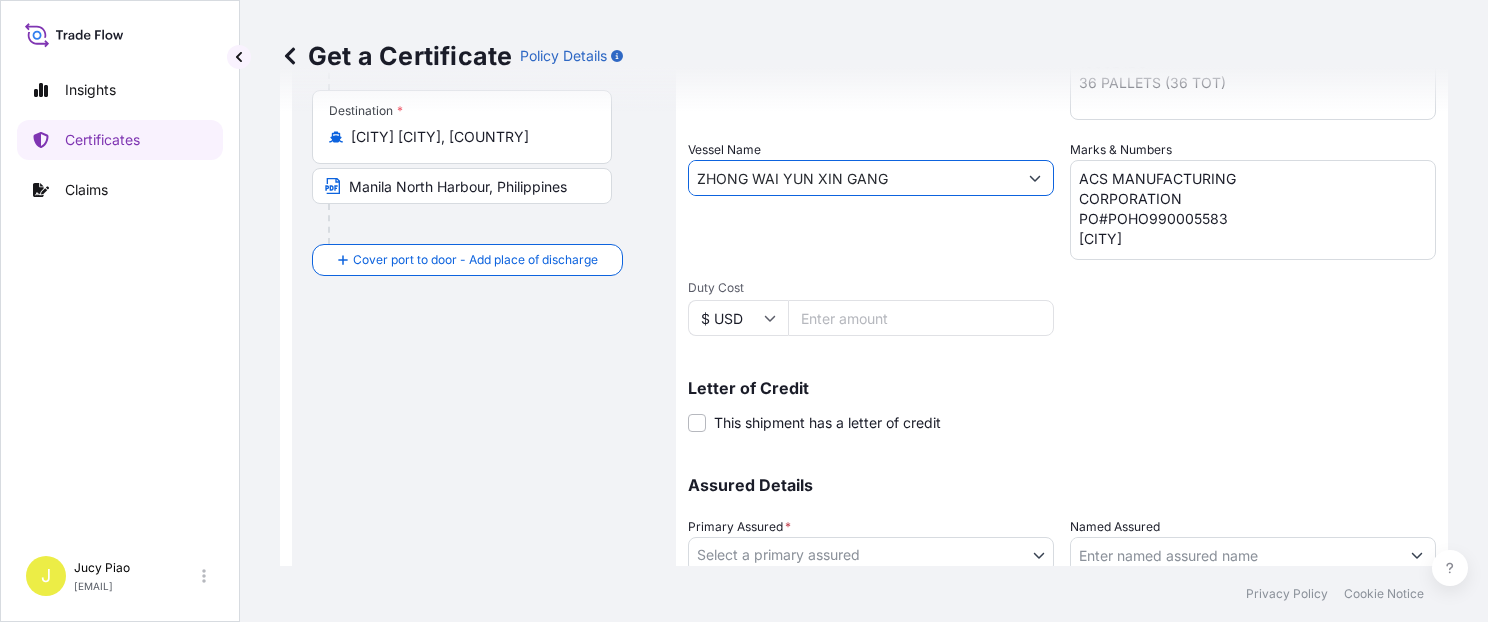 scroll, scrollTop: 509, scrollLeft: 0, axis: vertical 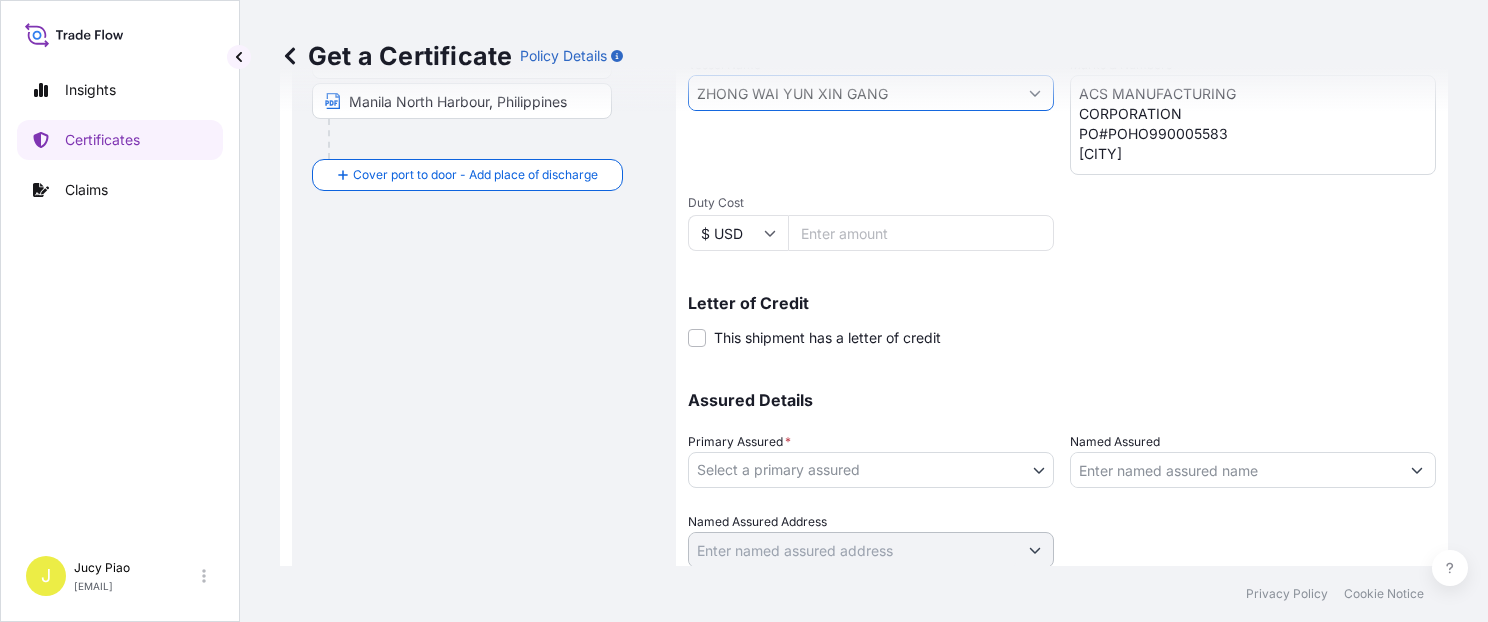 type on "ZHONG WAI YUN XIN GANG" 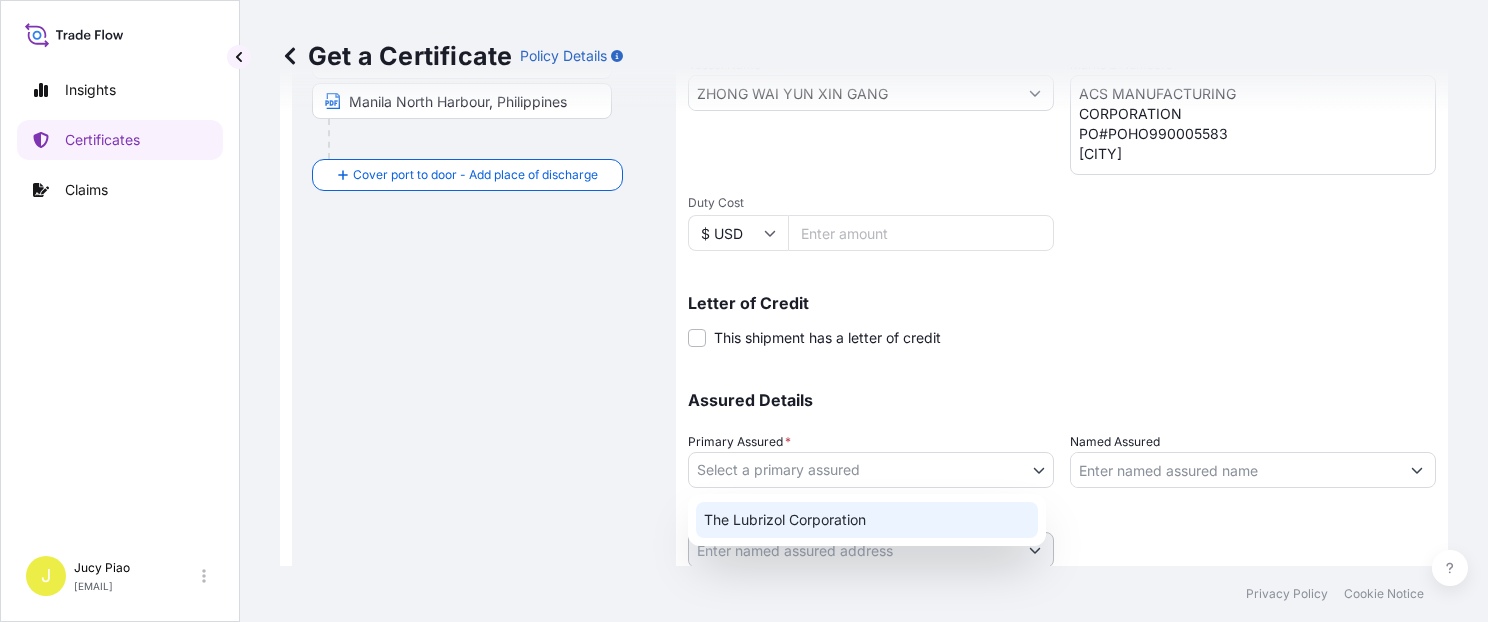 click on "The Lubrizol Corporation" at bounding box center (867, 520) 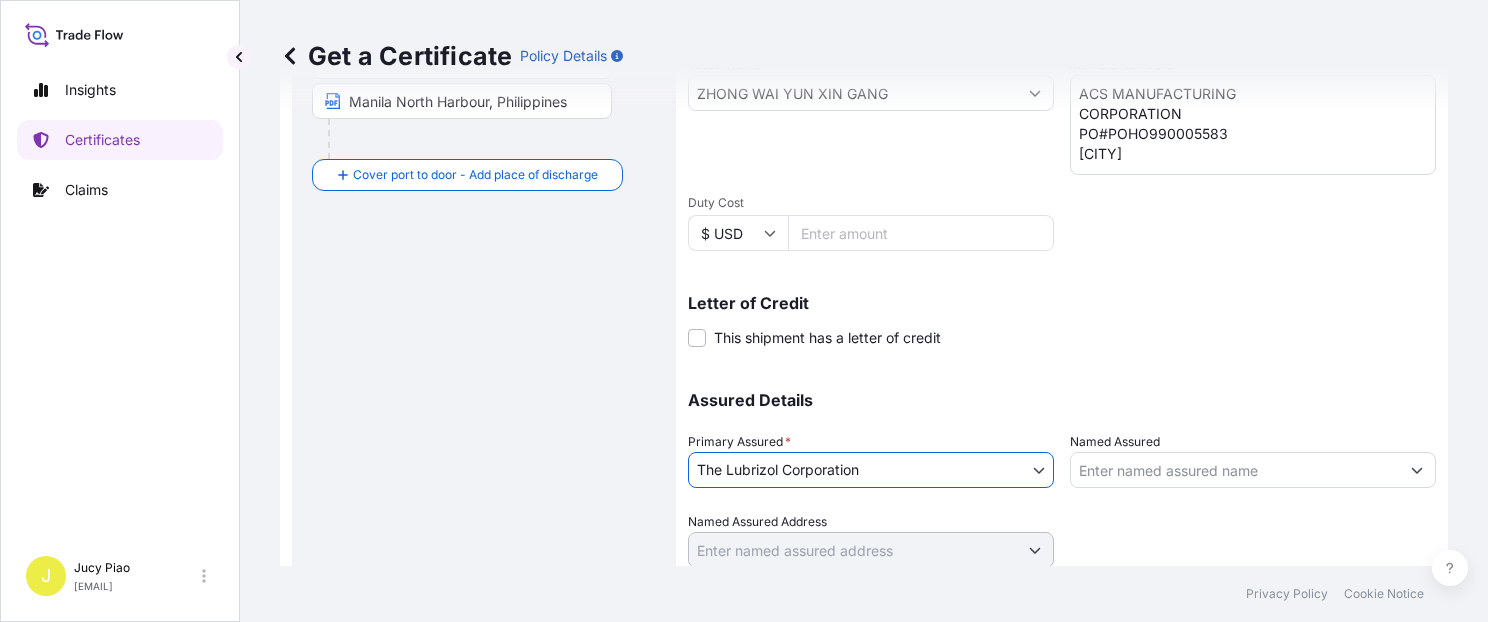 click on "Named Assured" at bounding box center (1235, 470) 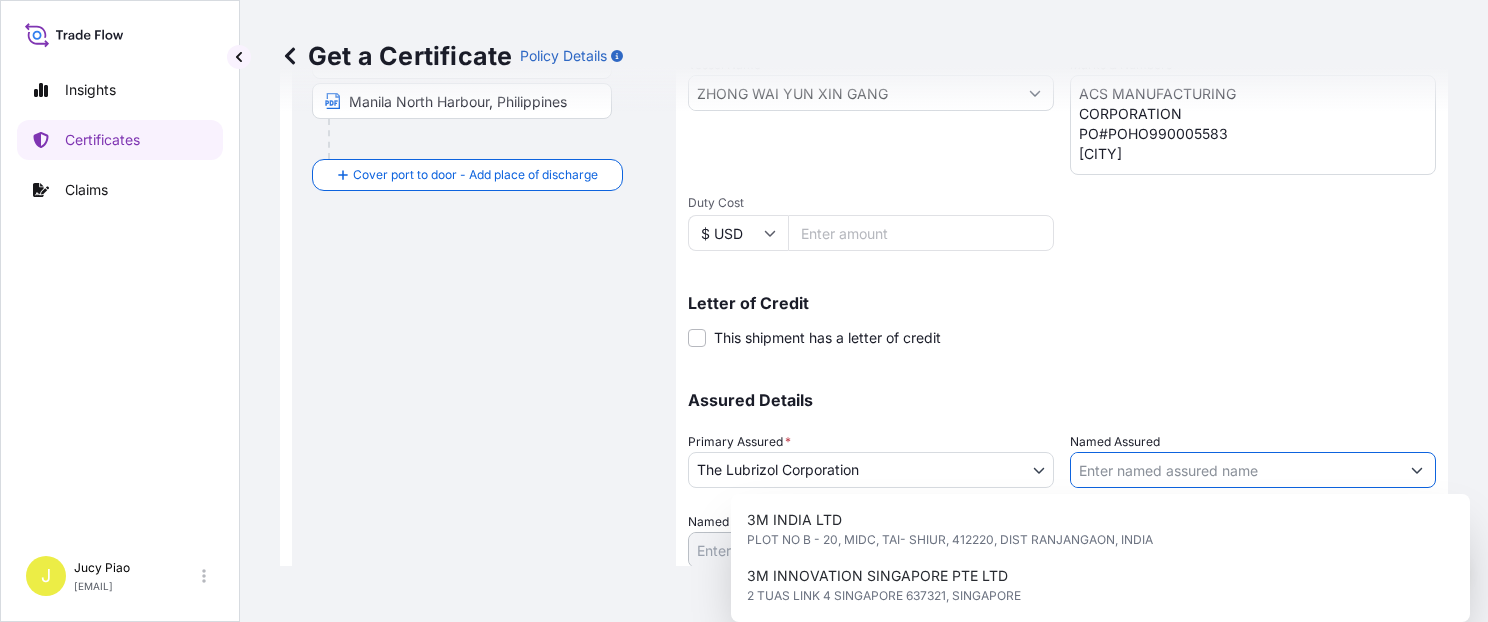 paste on "ACS MANUFACTURING CORPORATION" 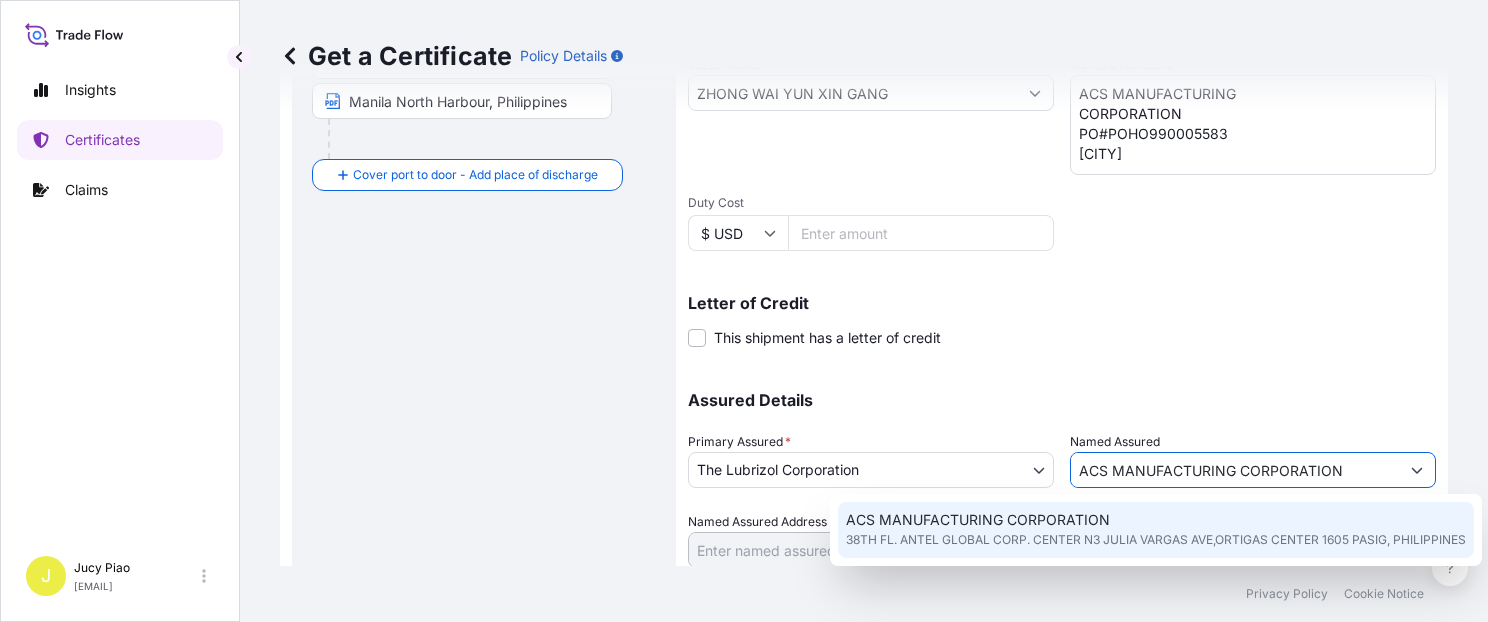 click on "ACS MANUFACTURING CORPORATION" at bounding box center [978, 520] 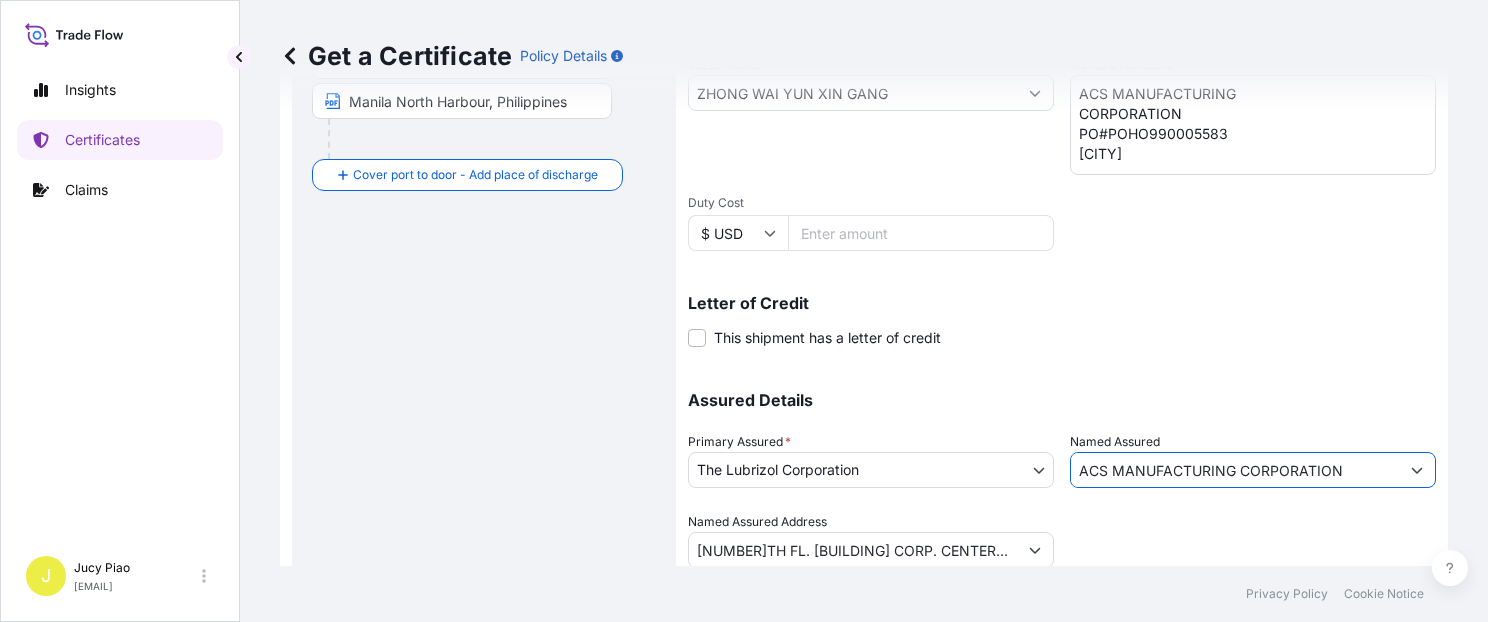 type on "ACS MANUFACTURING CORPORATION" 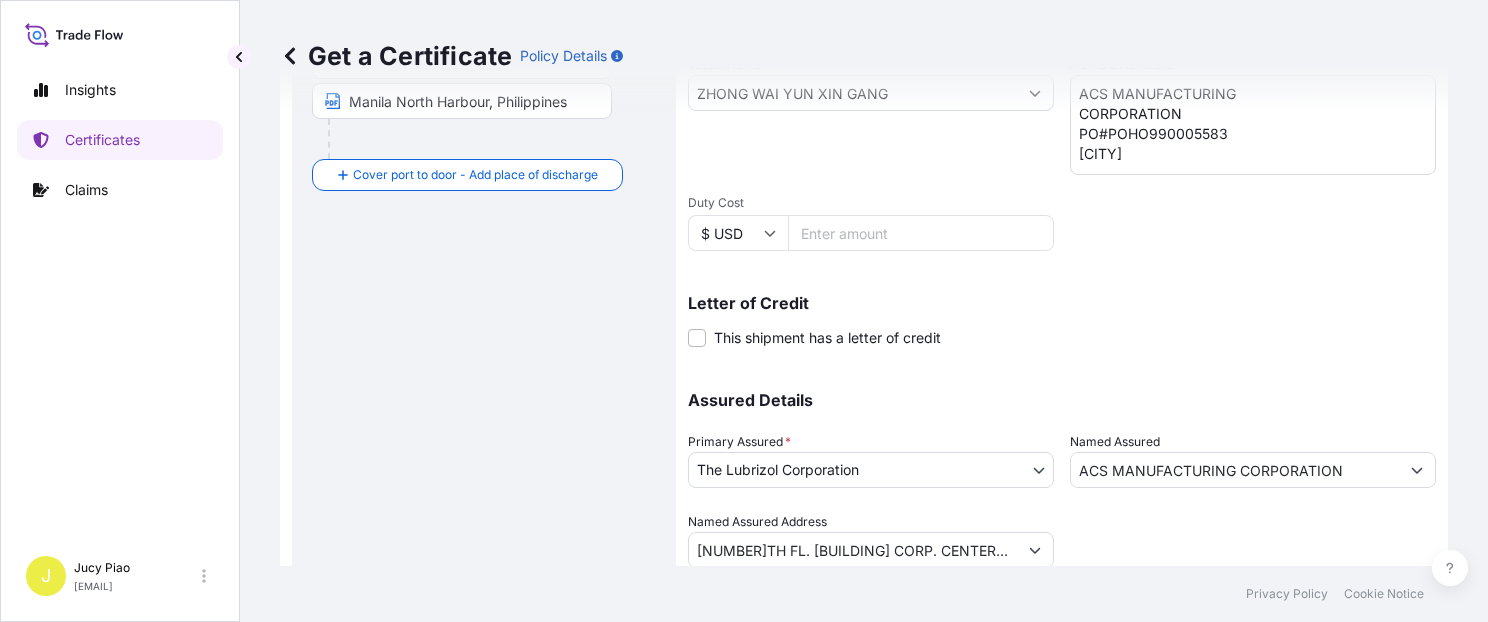 scroll, scrollTop: 565, scrollLeft: 0, axis: vertical 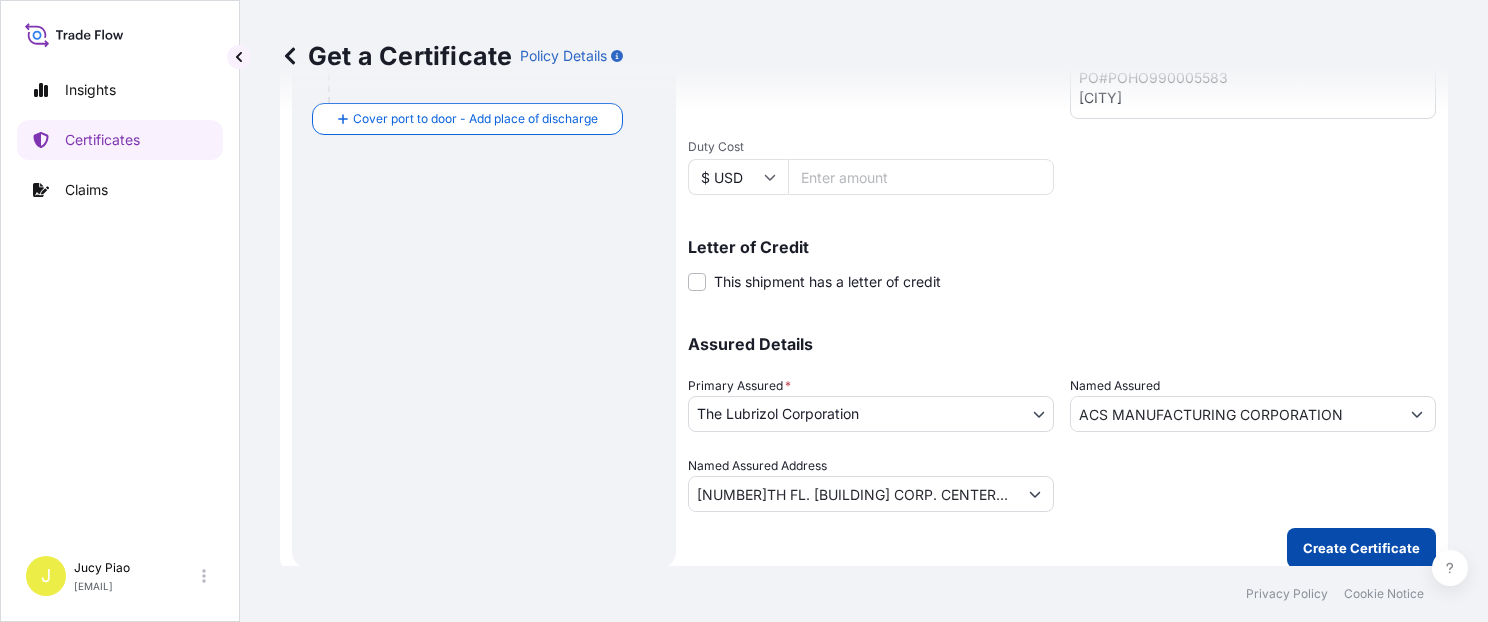 click on "Create Certificate" at bounding box center [1361, 548] 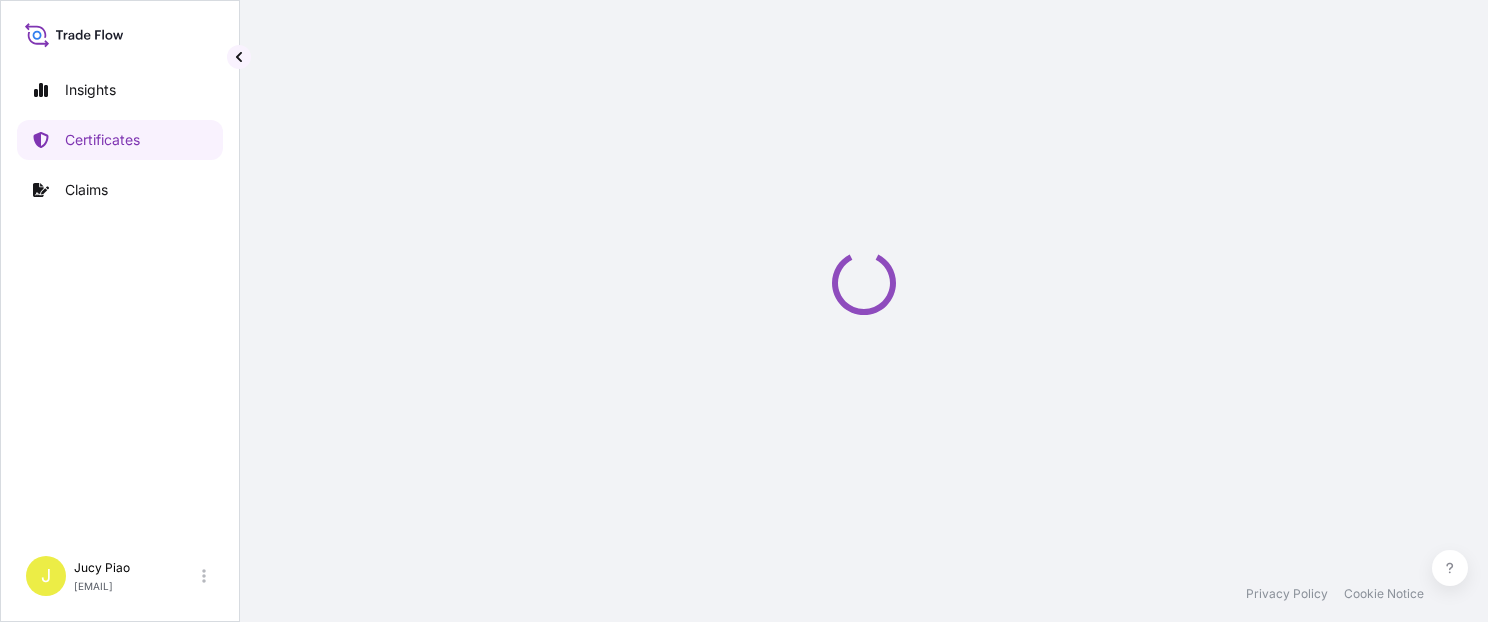 scroll, scrollTop: 0, scrollLeft: 0, axis: both 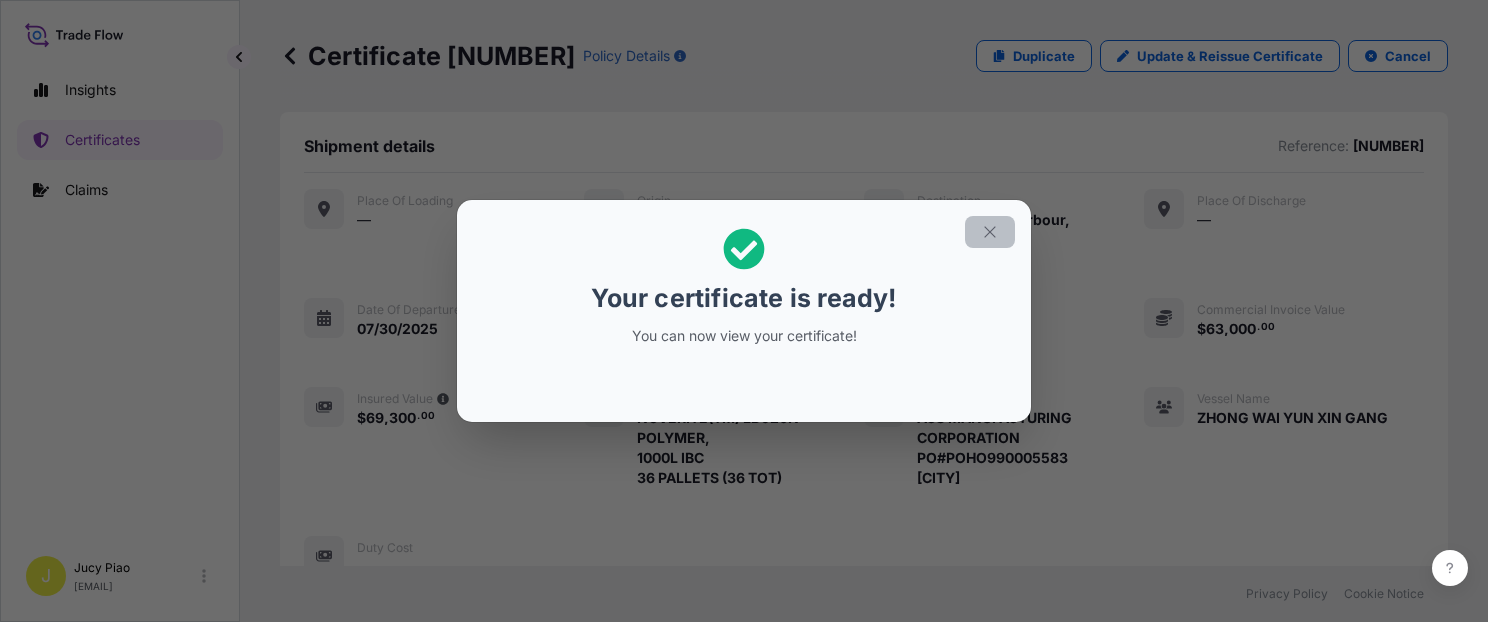 click 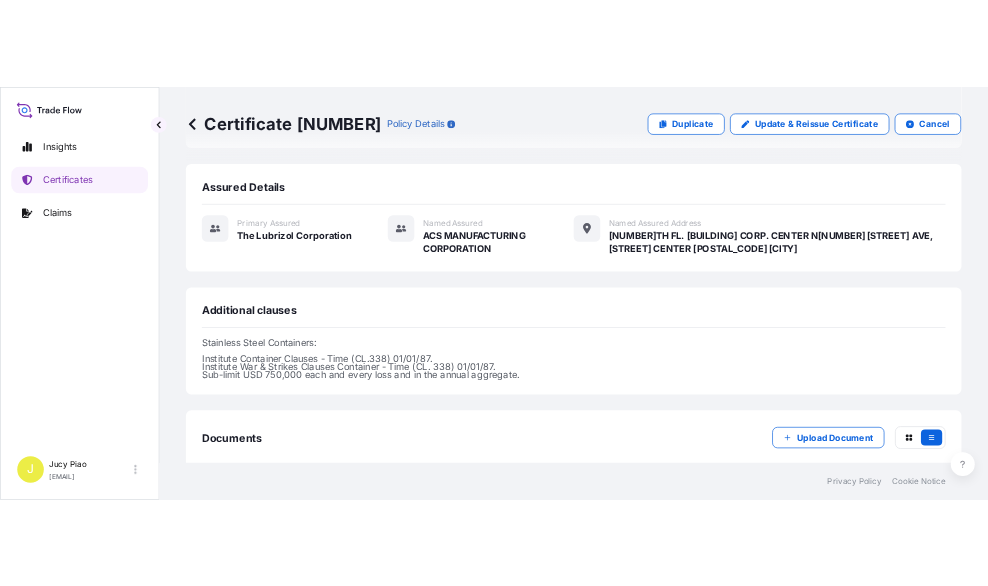 scroll, scrollTop: 734, scrollLeft: 0, axis: vertical 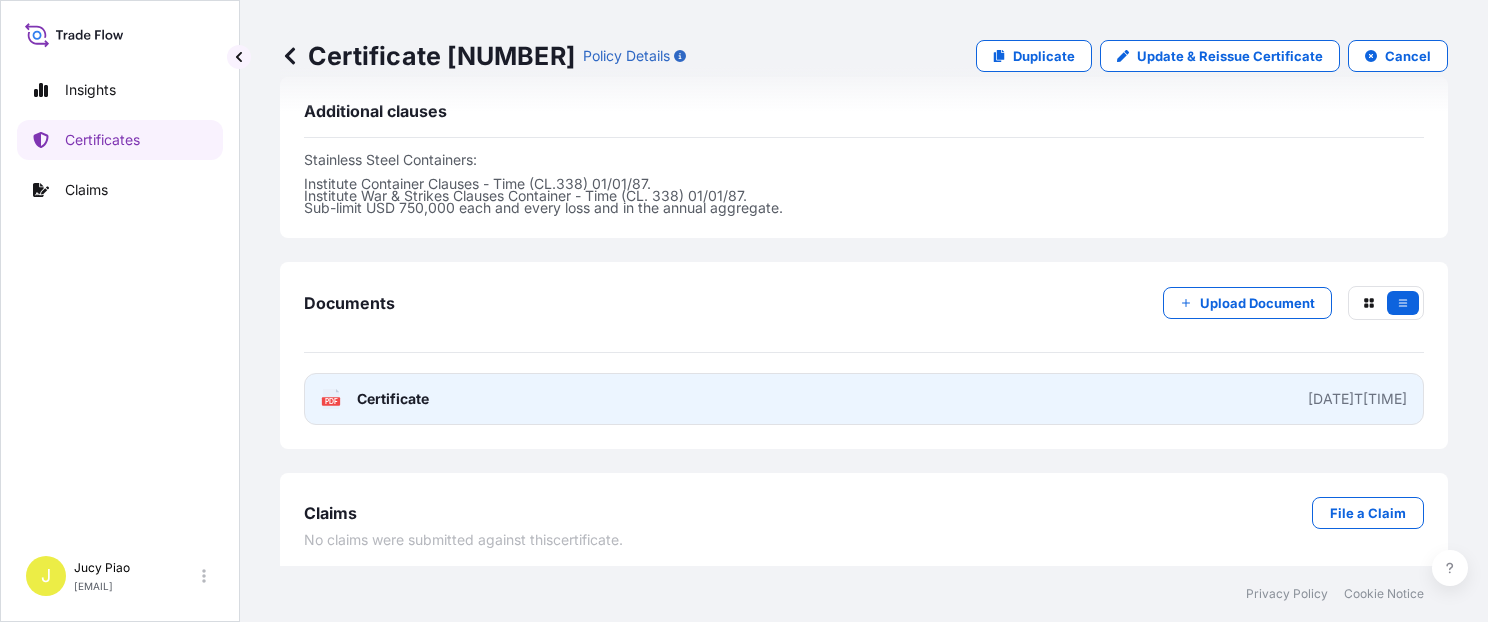 click on "PDF Certificate [DATE]T[TIME]" at bounding box center [864, 399] 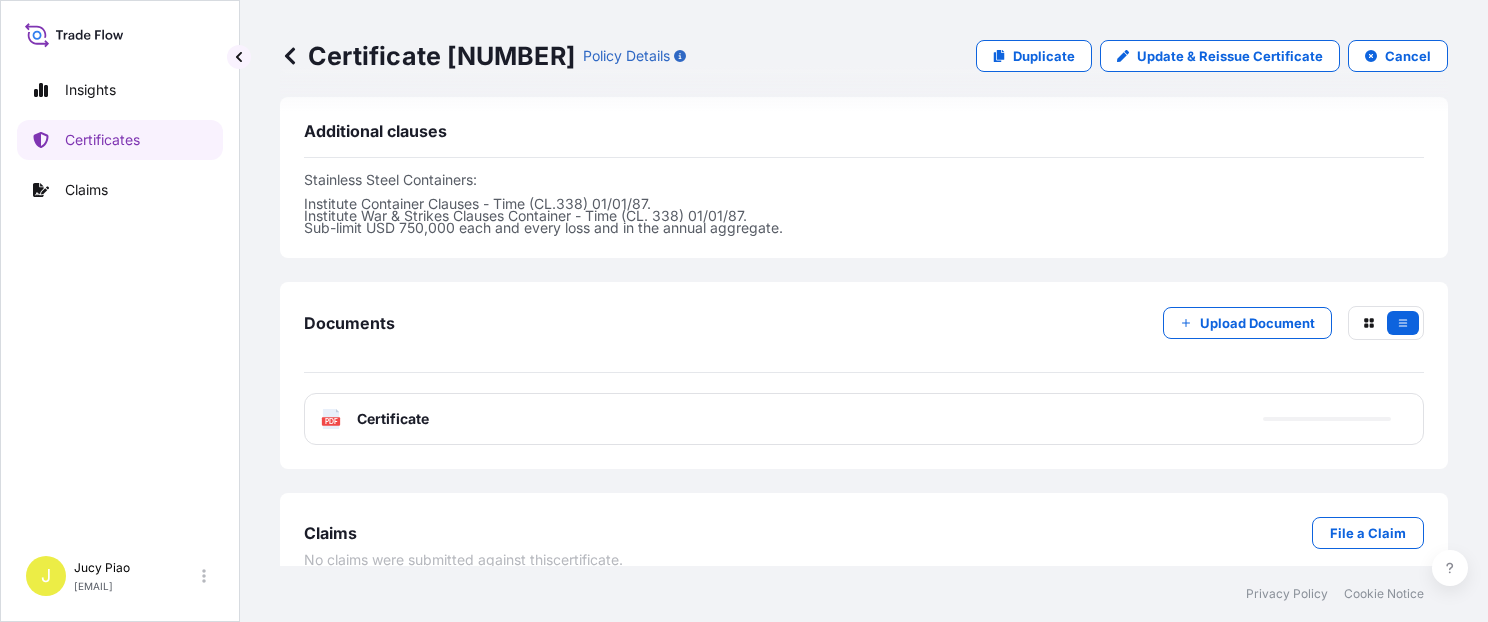 scroll, scrollTop: 734, scrollLeft: 0, axis: vertical 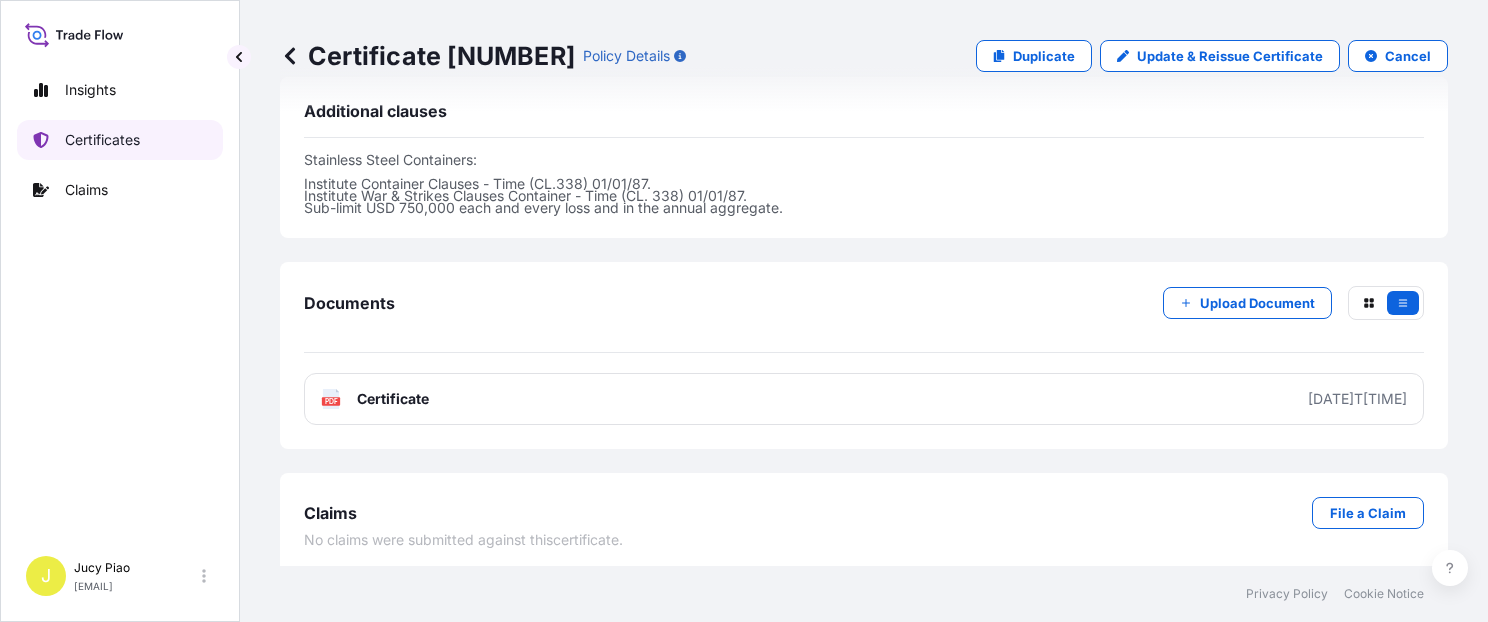 click on "Certificates" at bounding box center (120, 140) 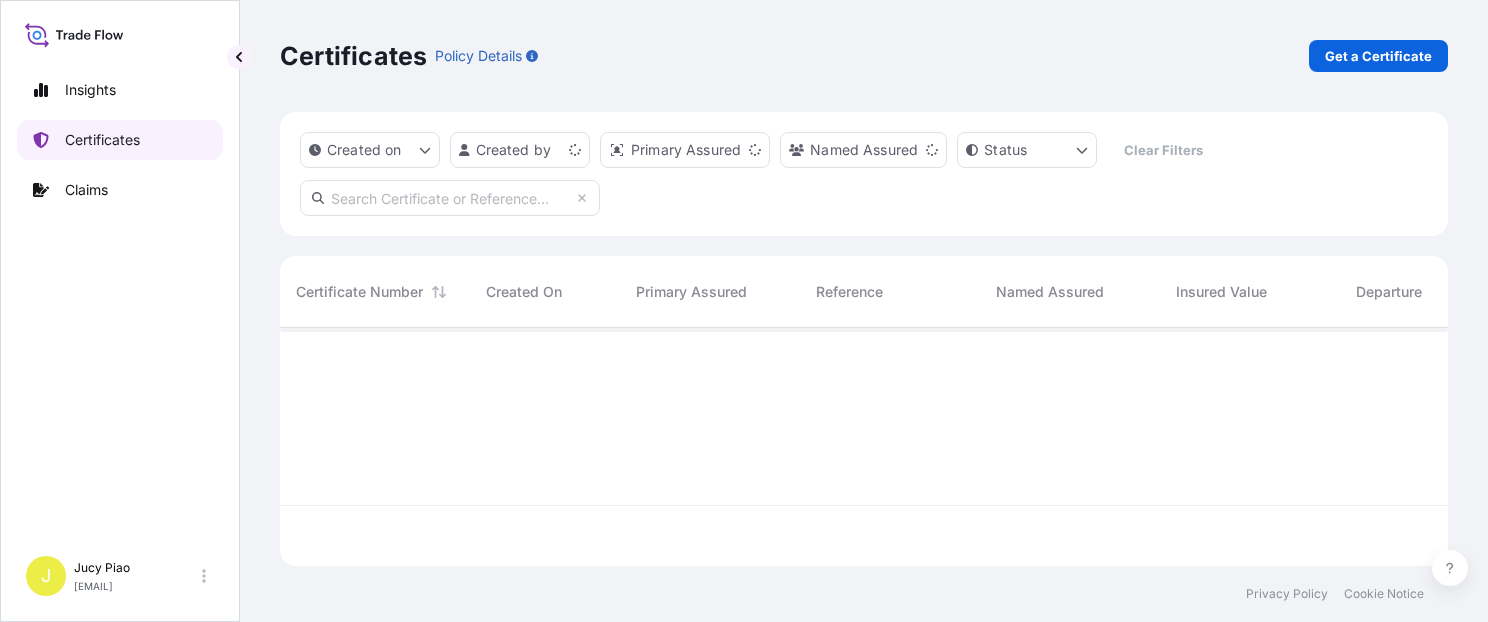 scroll, scrollTop: 0, scrollLeft: 0, axis: both 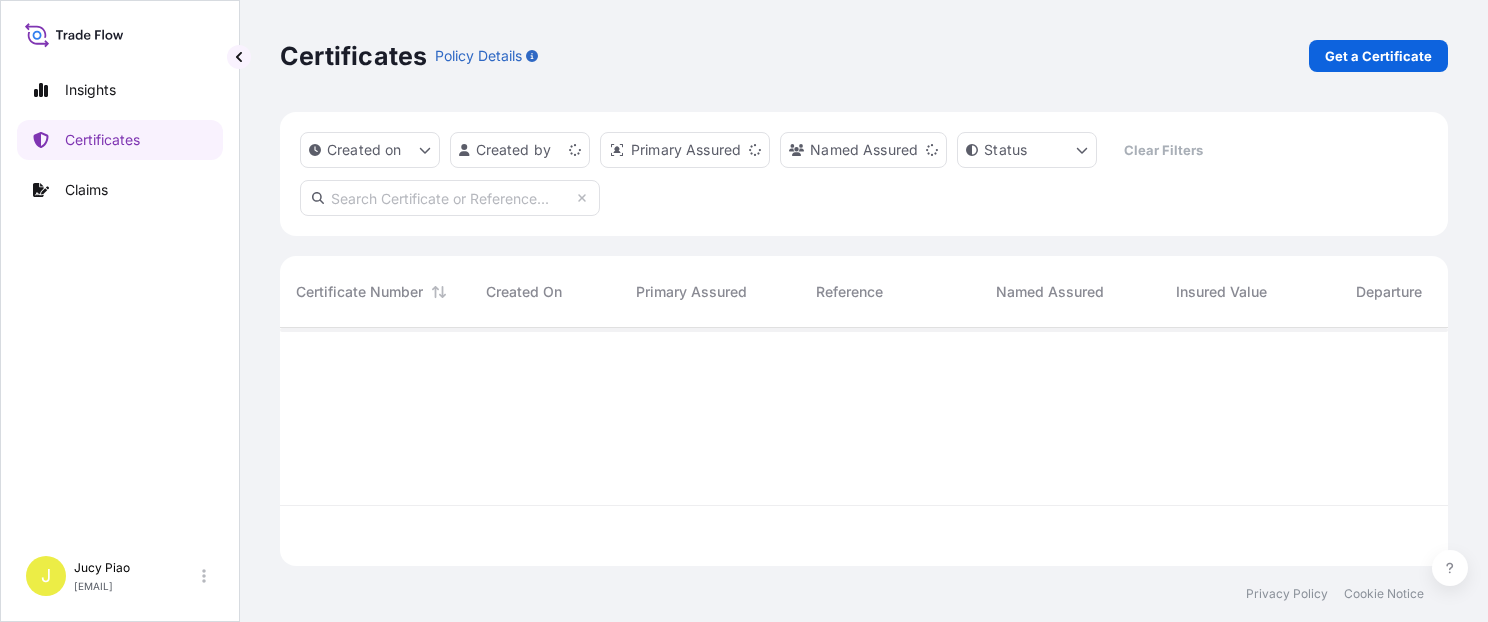 click on "Get a Certificate" at bounding box center [1378, 56] 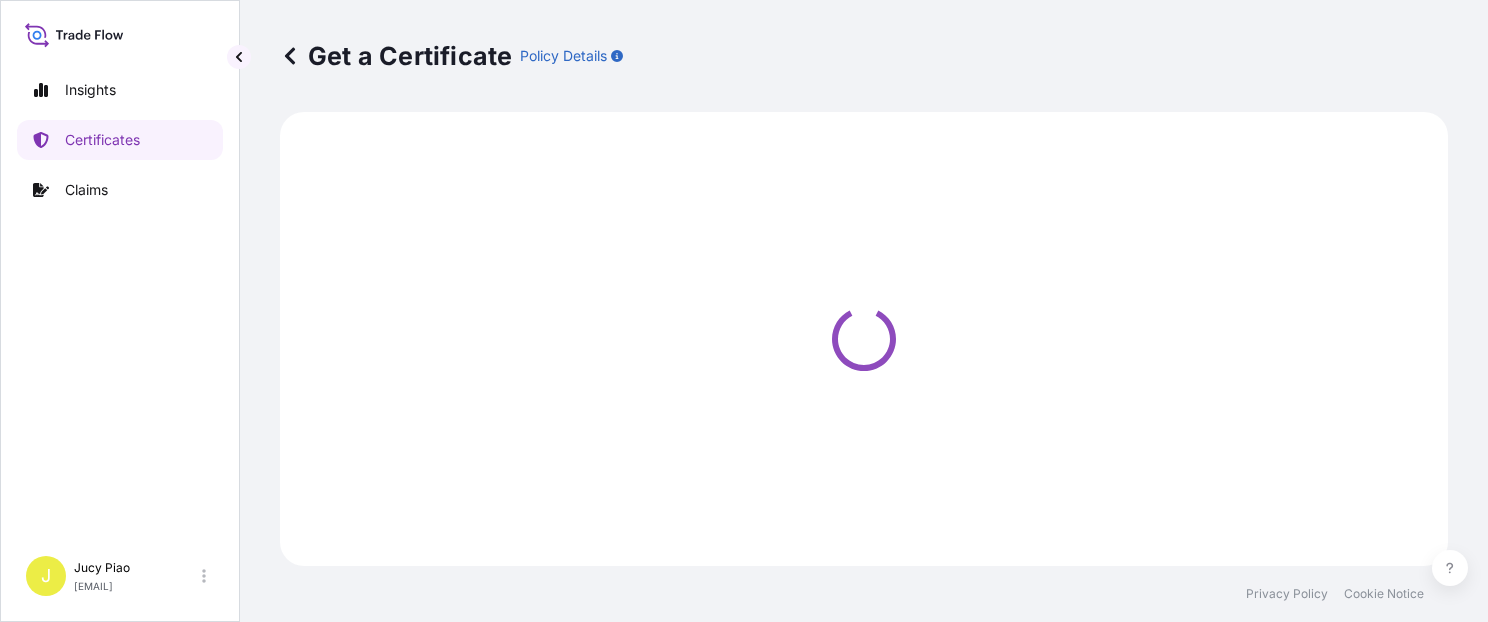 select on "Barge" 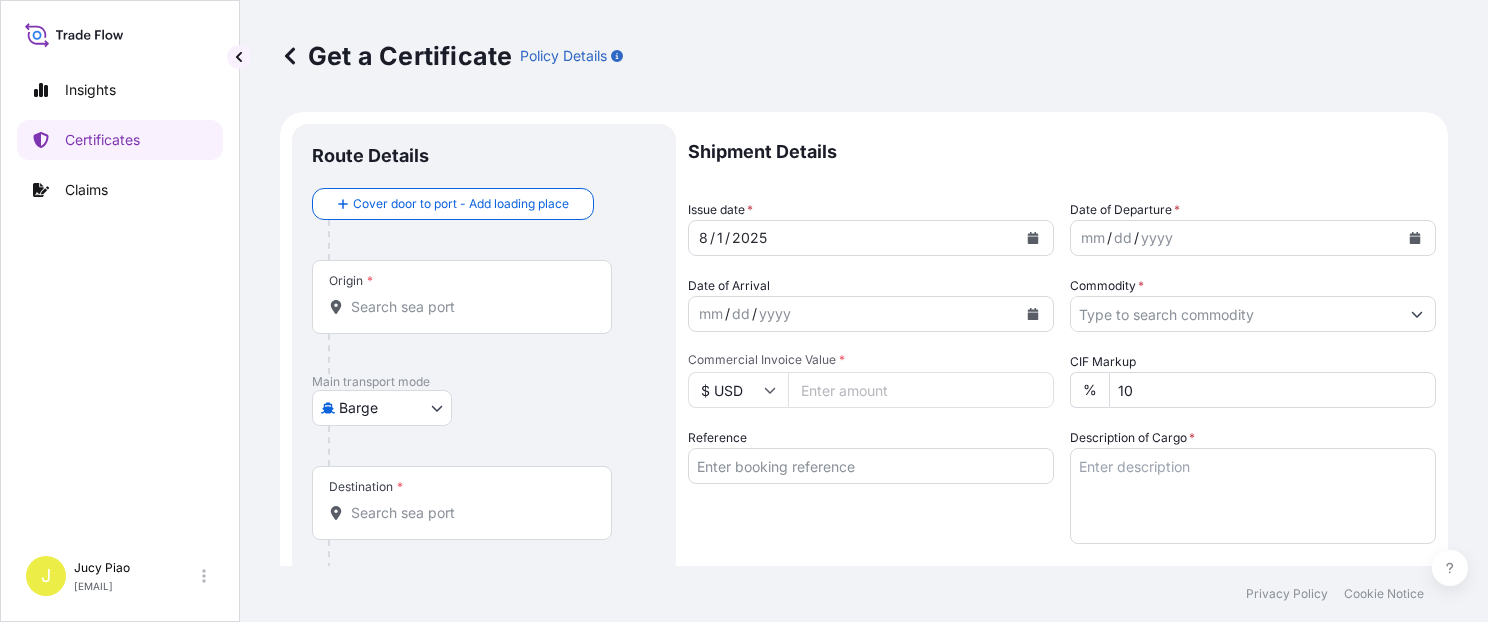click on "Selected Date: [DATE]" at bounding box center (744, 311) 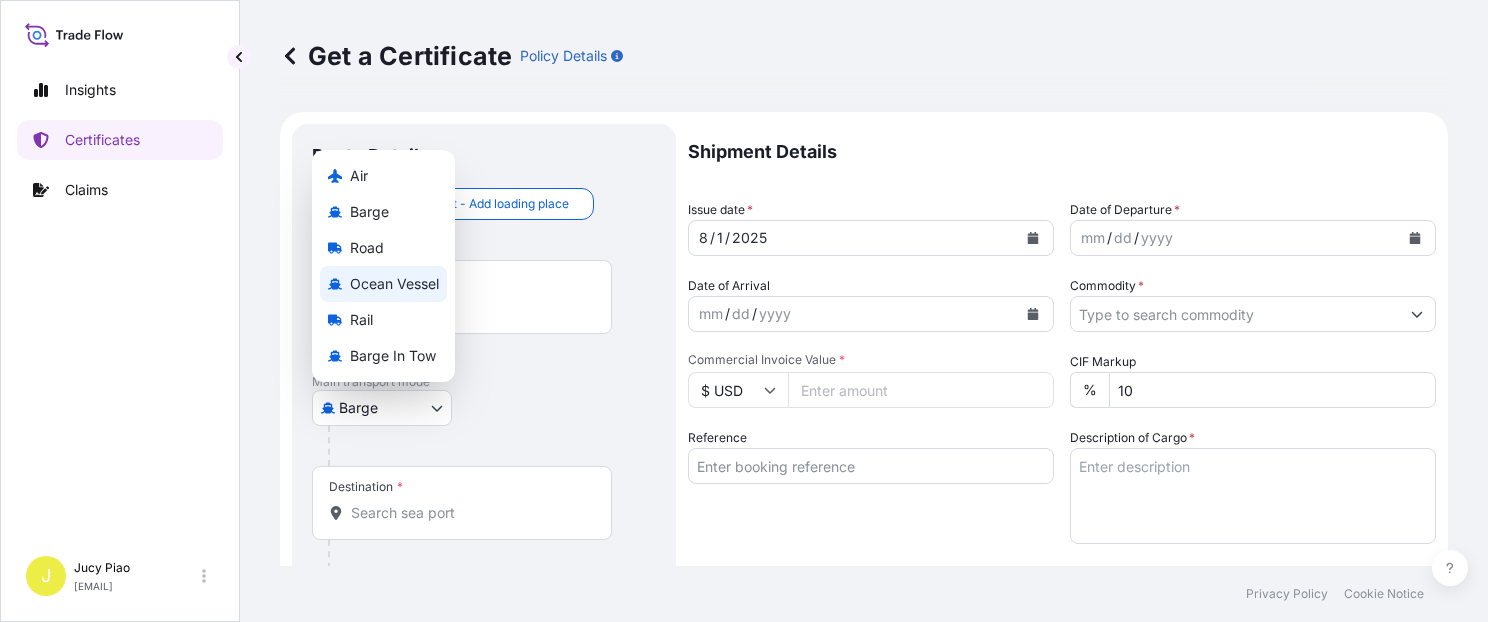 click on "Ocean Vessel" at bounding box center [394, 284] 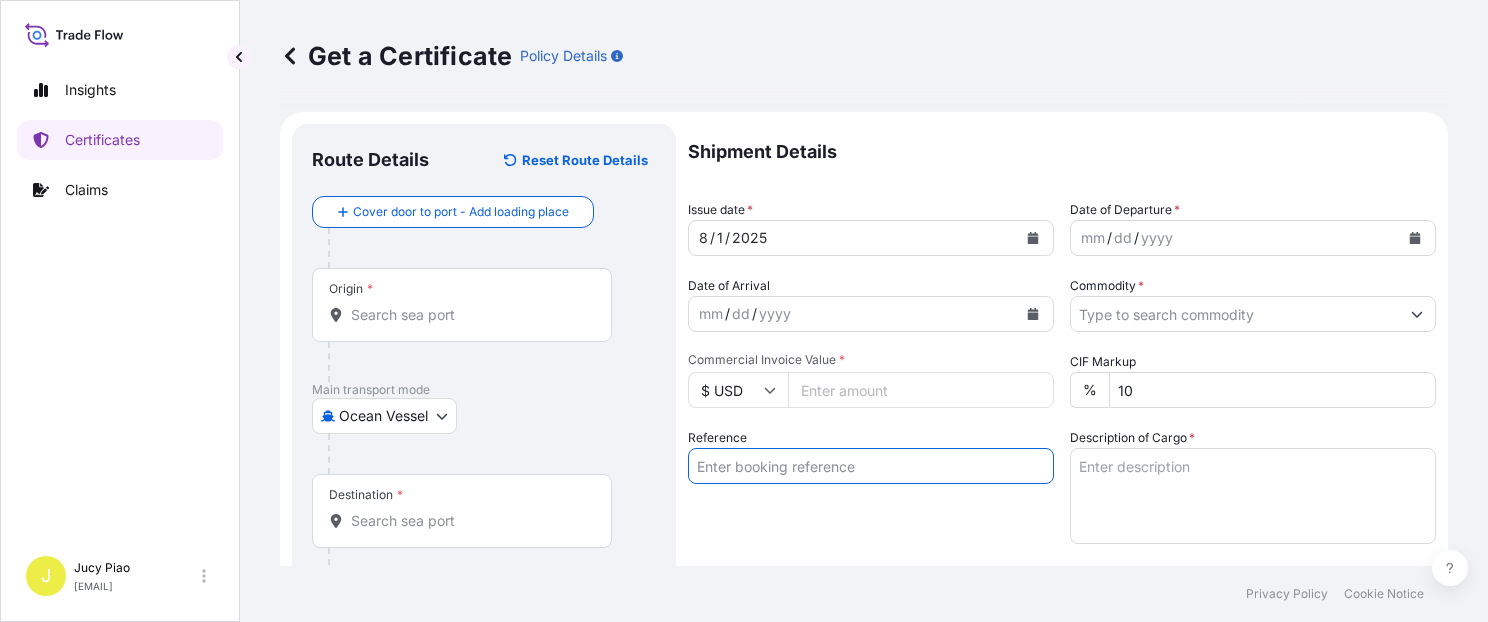 click on "Reference" at bounding box center [871, 466] 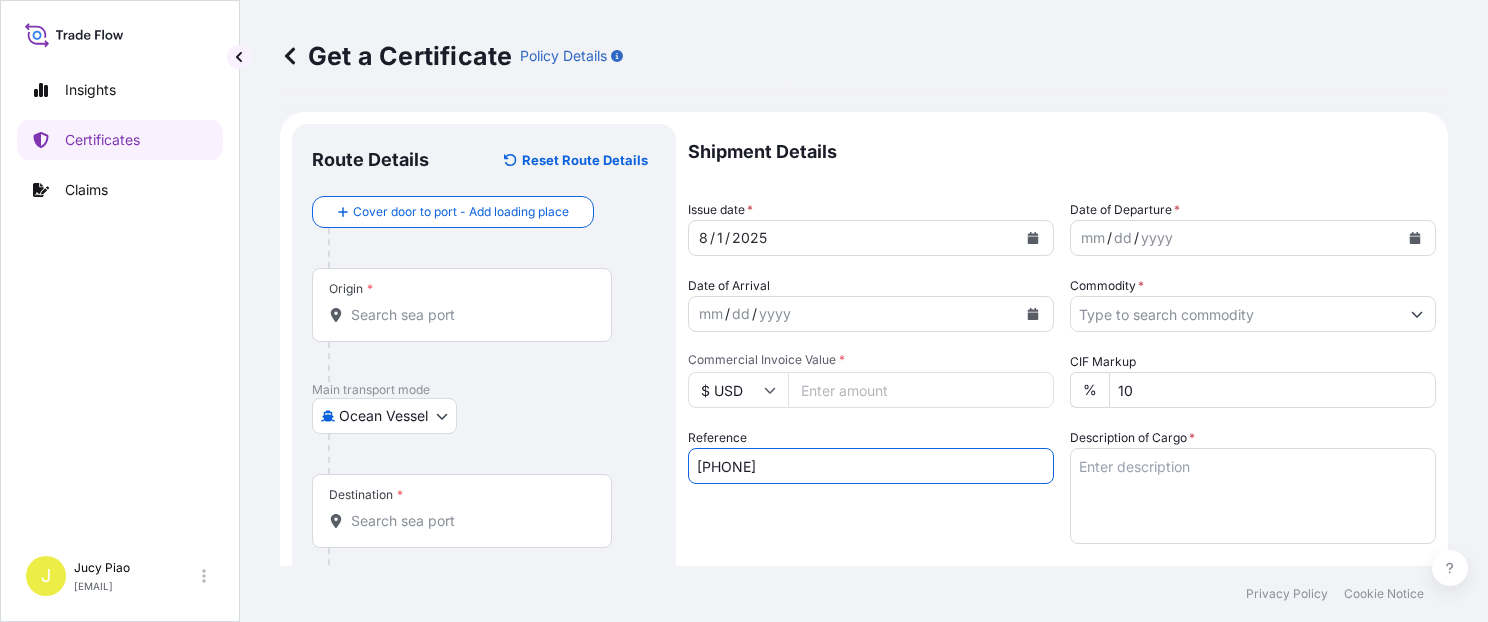 type on "[PHONE]" 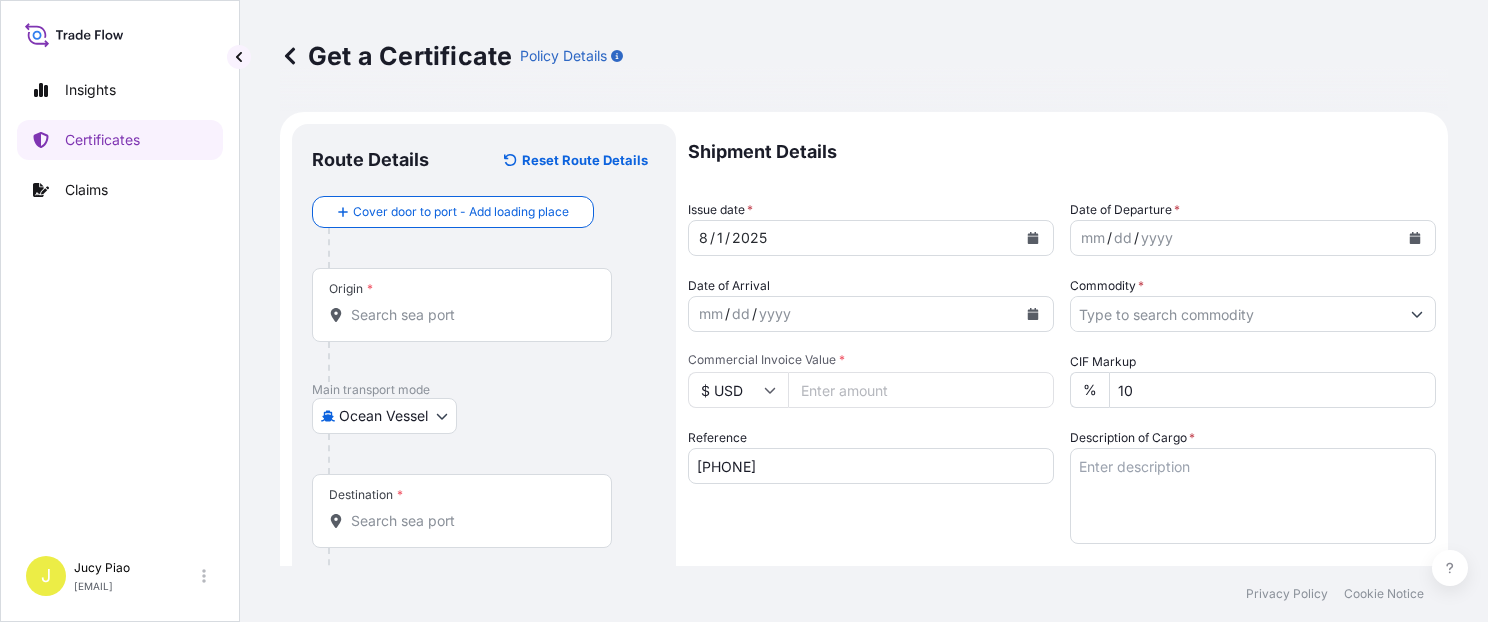 click on "Origin *" at bounding box center (469, 315) 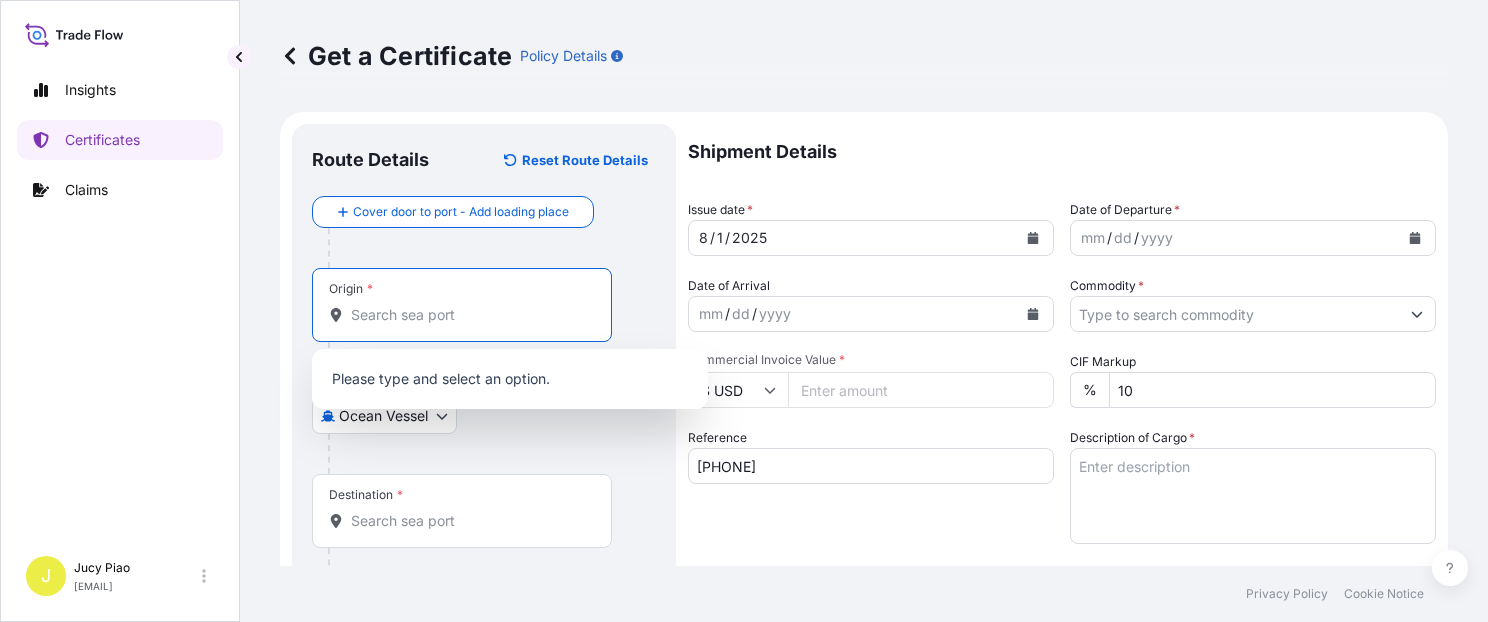 paste on "SHANGHAI" 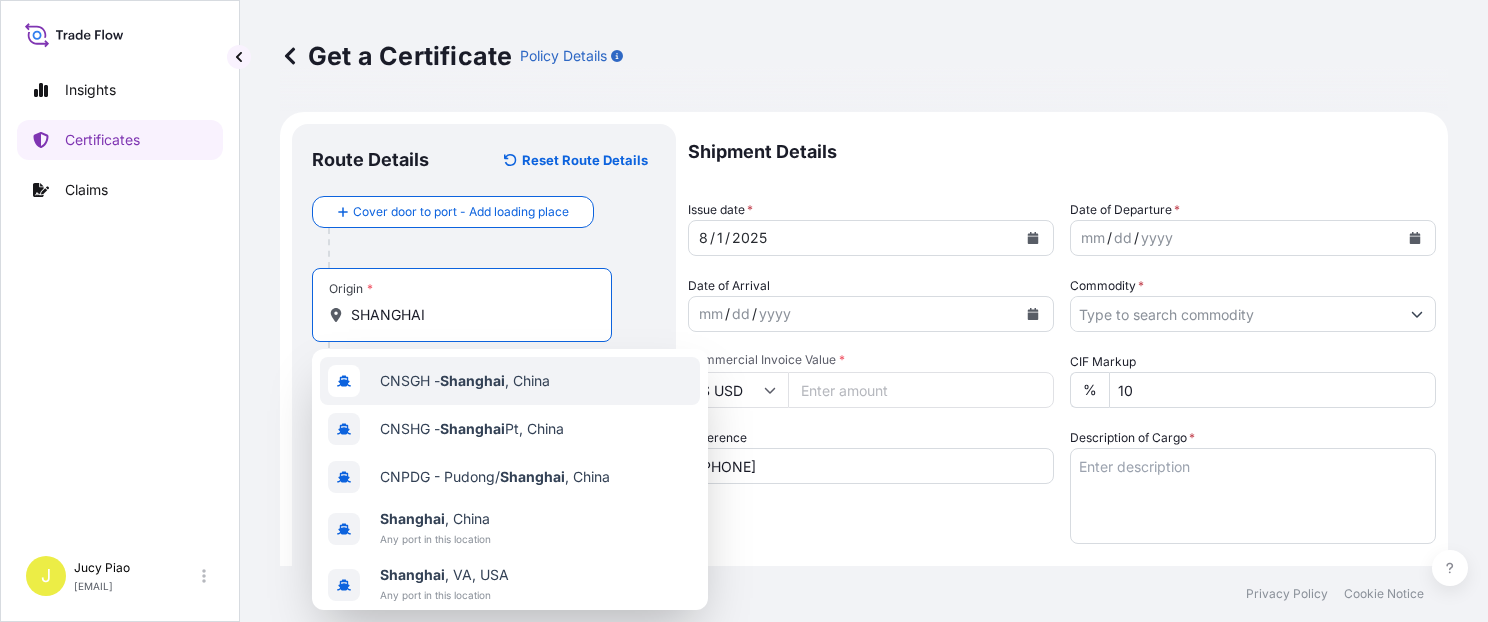 click on "CNSGH -  Shanghai , China" at bounding box center [465, 381] 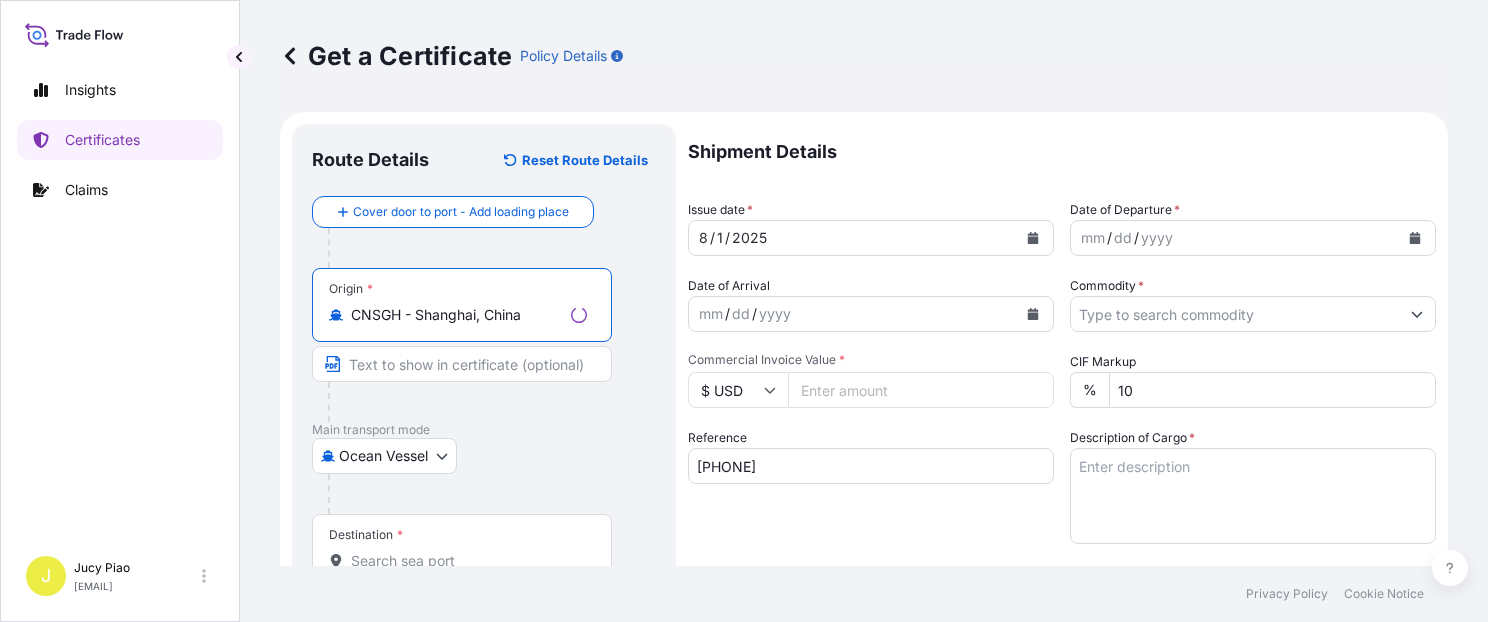 drag, startPoint x: 496, startPoint y: 312, endPoint x: 586, endPoint y: 331, distance: 91.983696 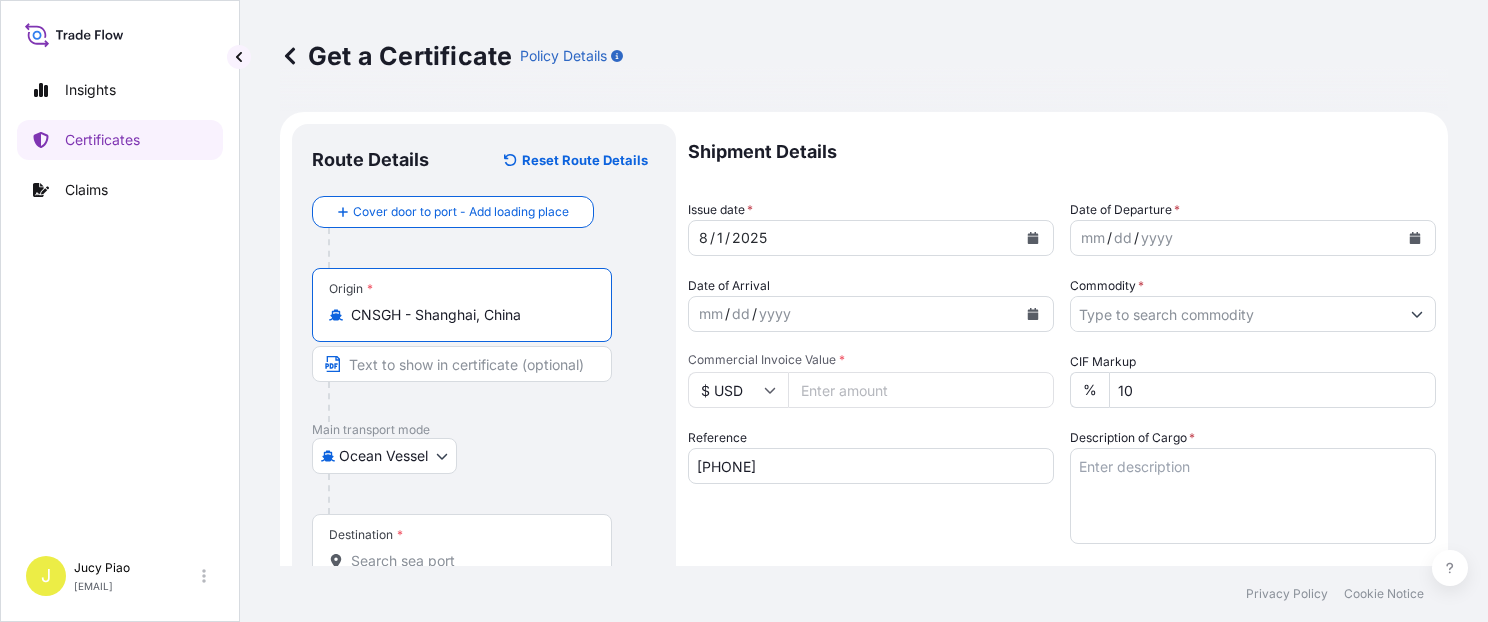 type on "CNSGH - Shanghai, China" 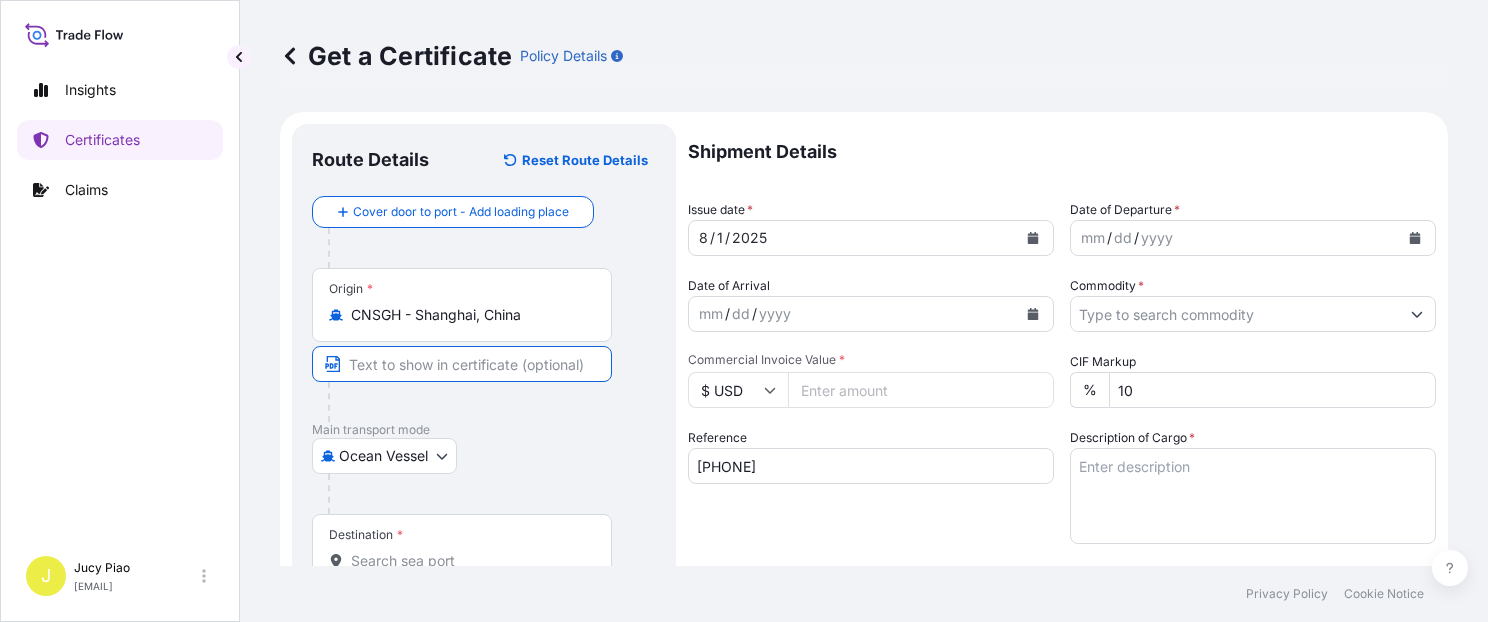 paste on "Shanghai, China" 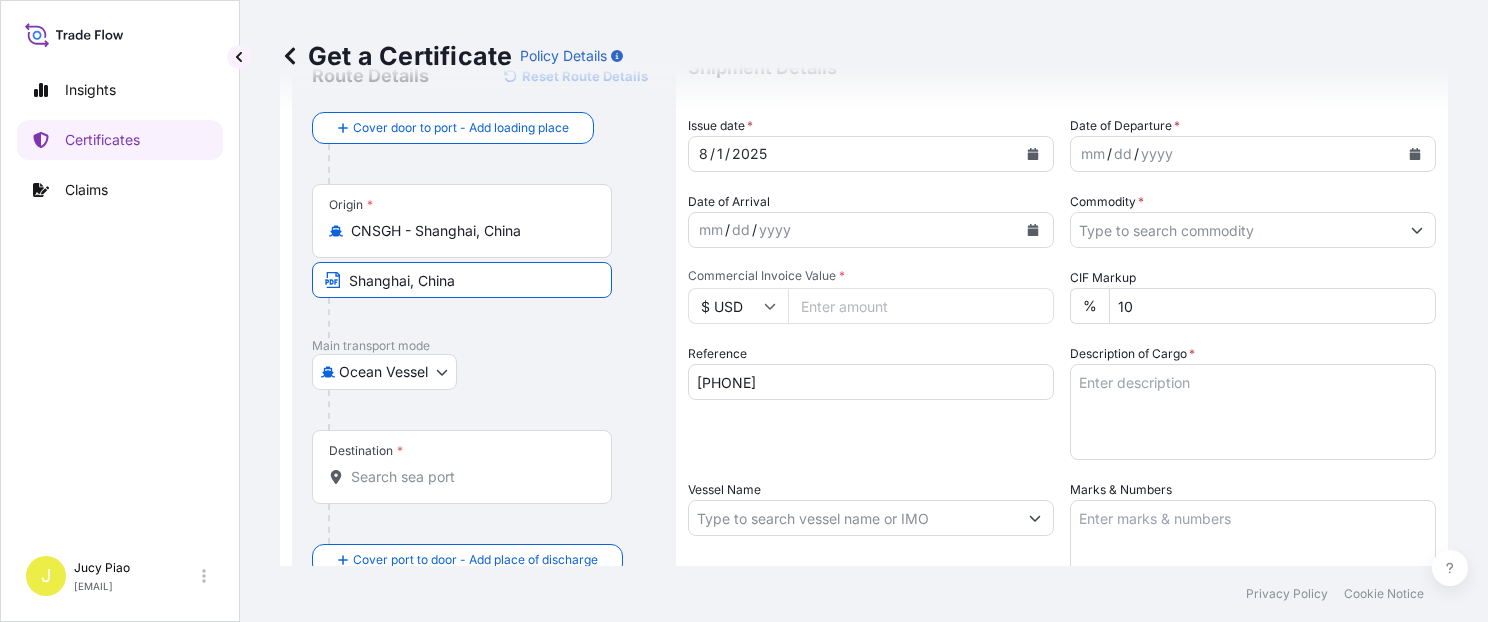 scroll, scrollTop: 169, scrollLeft: 0, axis: vertical 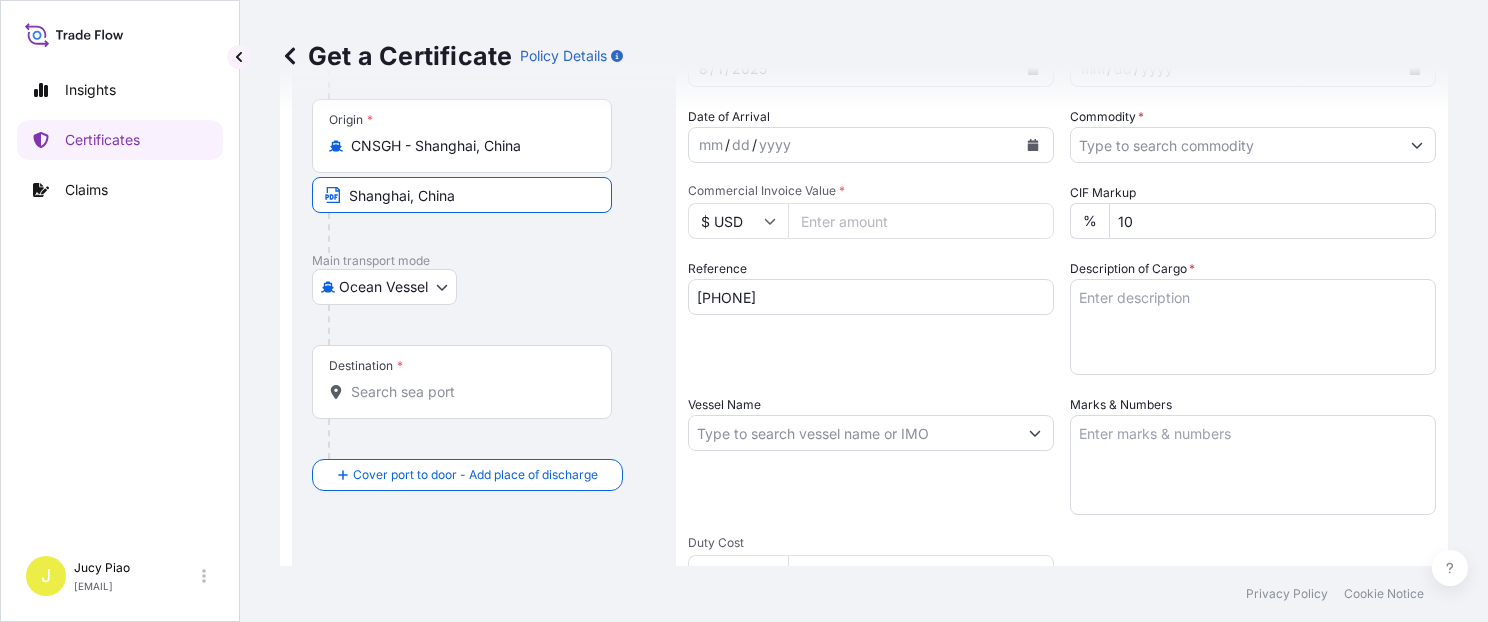 type on "Shanghai, China" 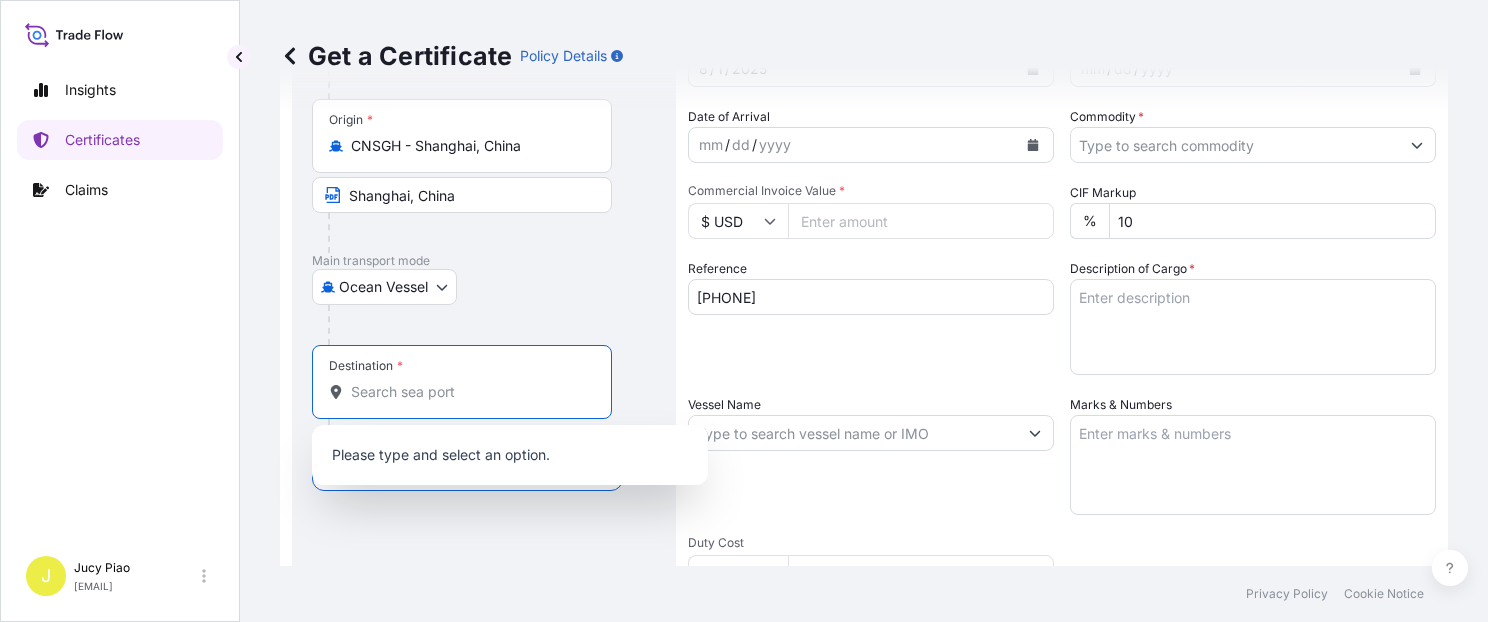 click on "Destination *" at bounding box center [462, 382] 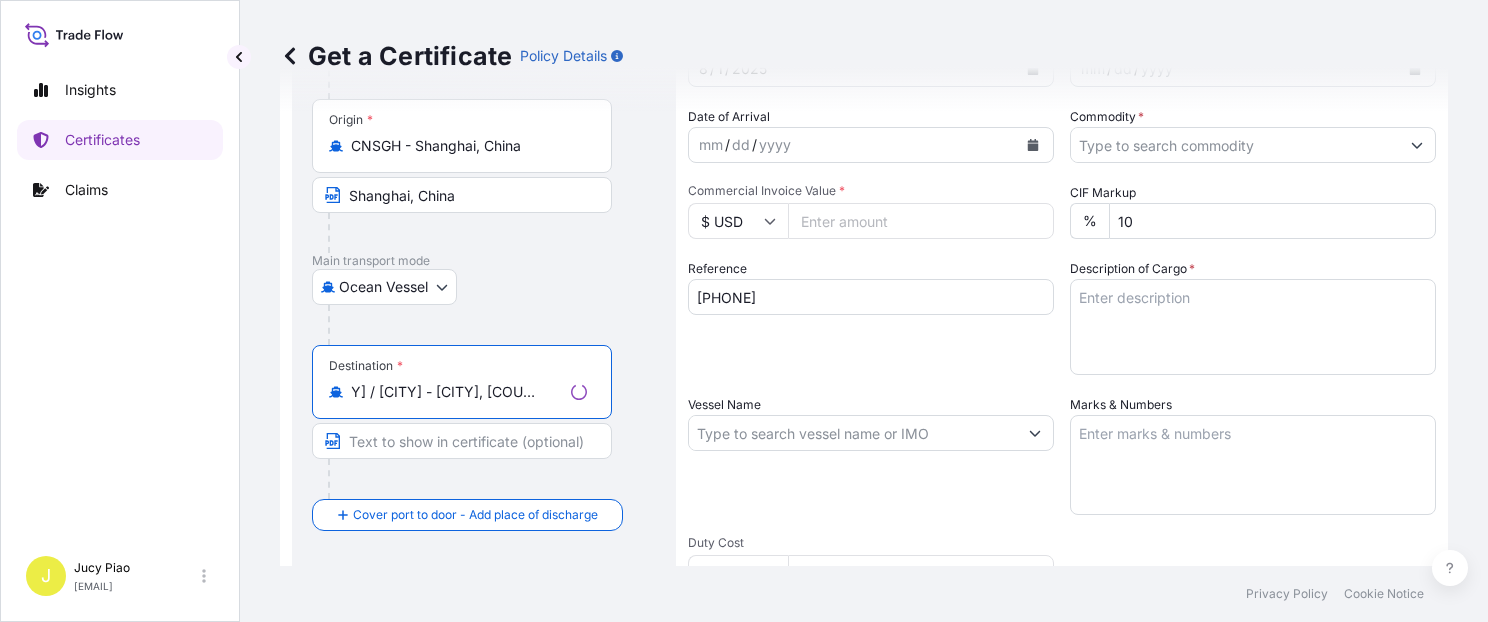 drag, startPoint x: 454, startPoint y: 387, endPoint x: 708, endPoint y: 414, distance: 255.43102 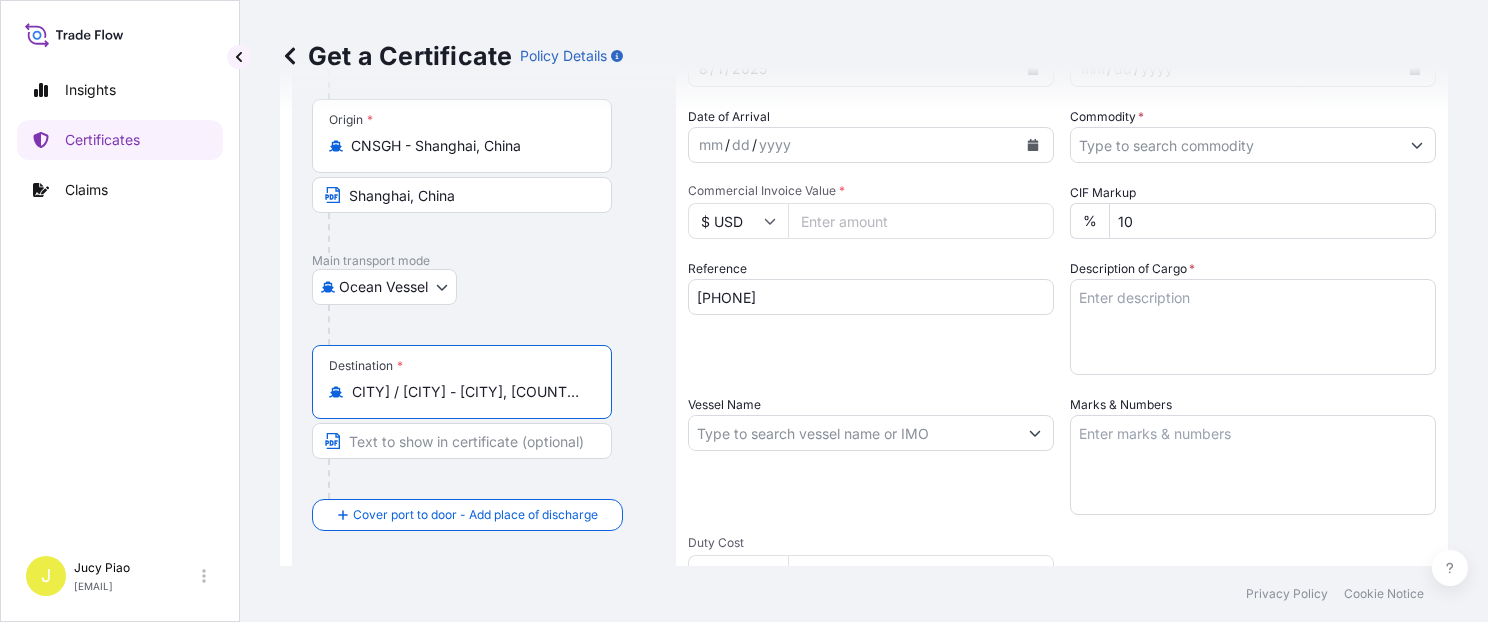 type on "[CITY] / [CITY] - [CITY], [COUNTRY]" 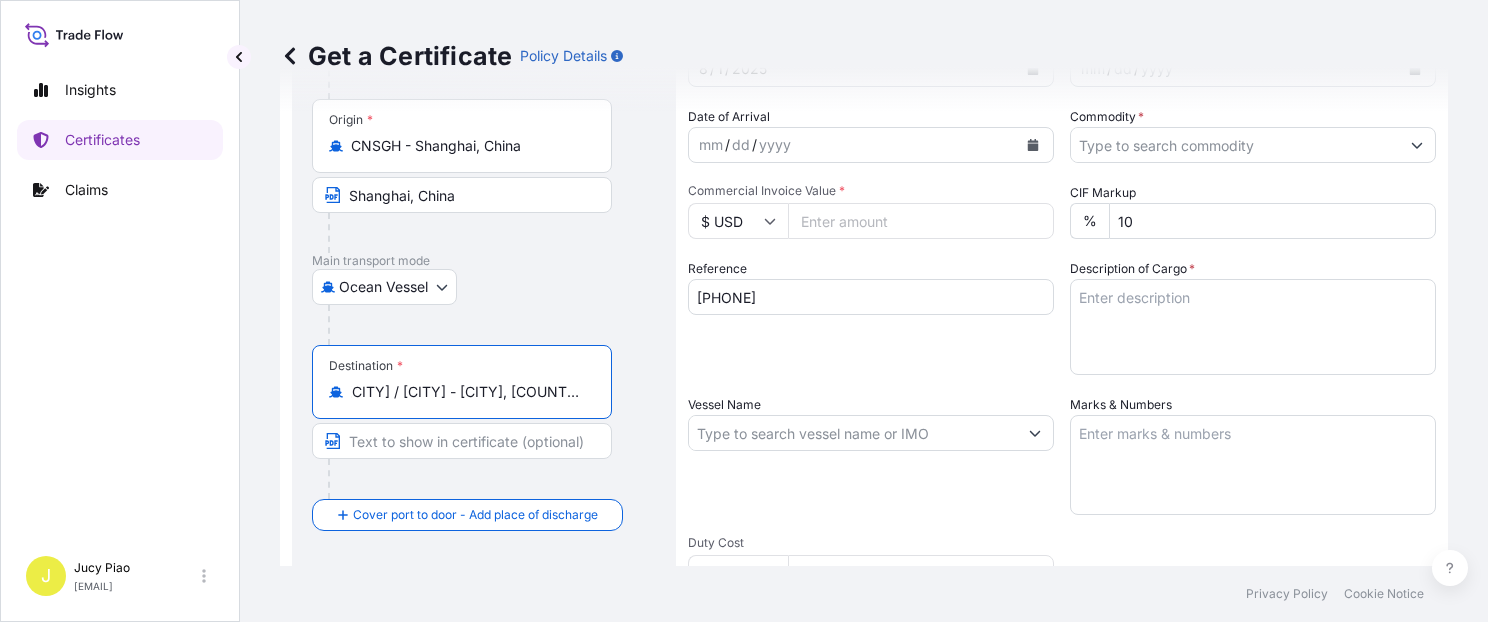 click at bounding box center (470, 479) 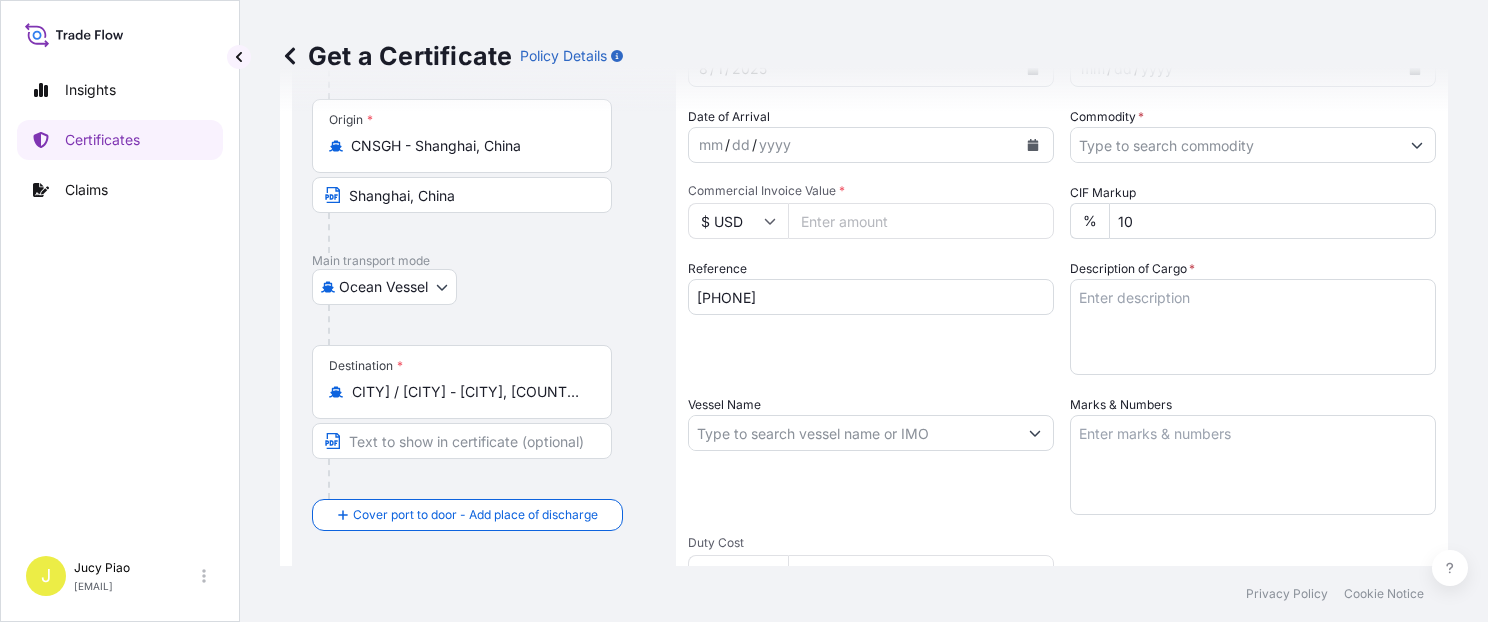 scroll, scrollTop: 0, scrollLeft: 0, axis: both 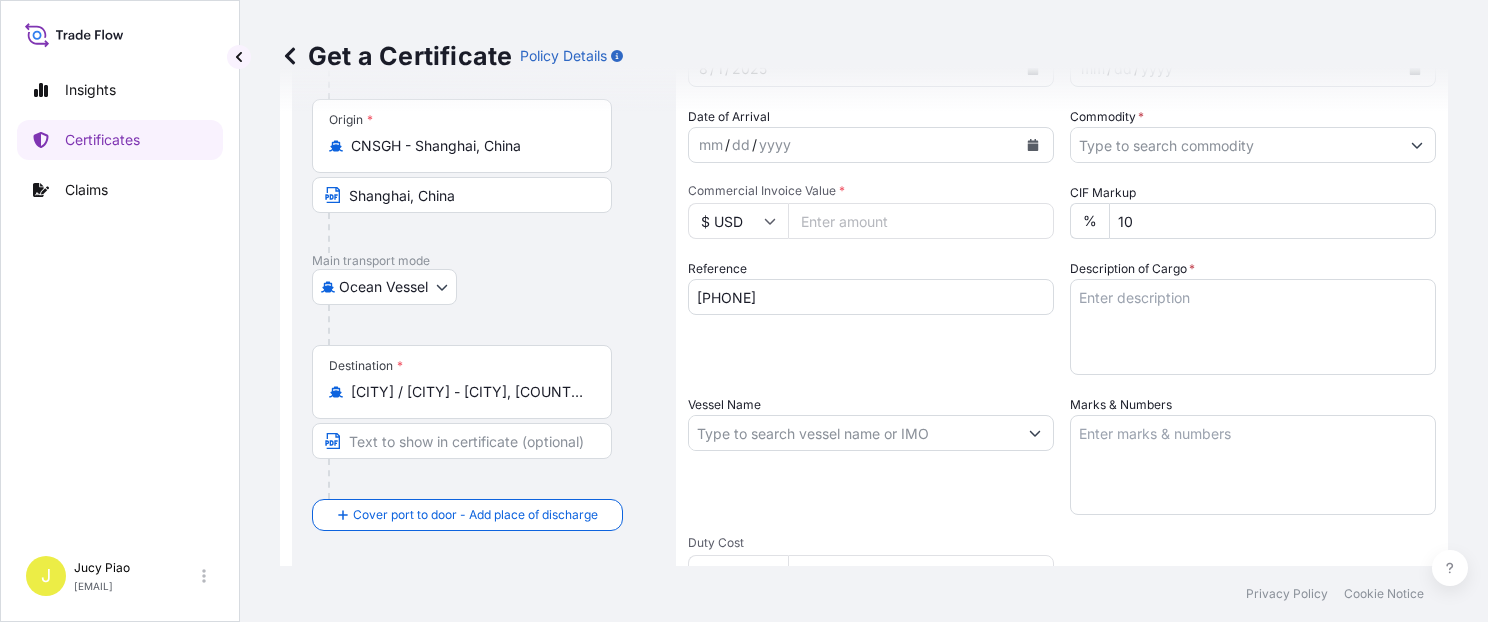 click at bounding box center [462, 441] 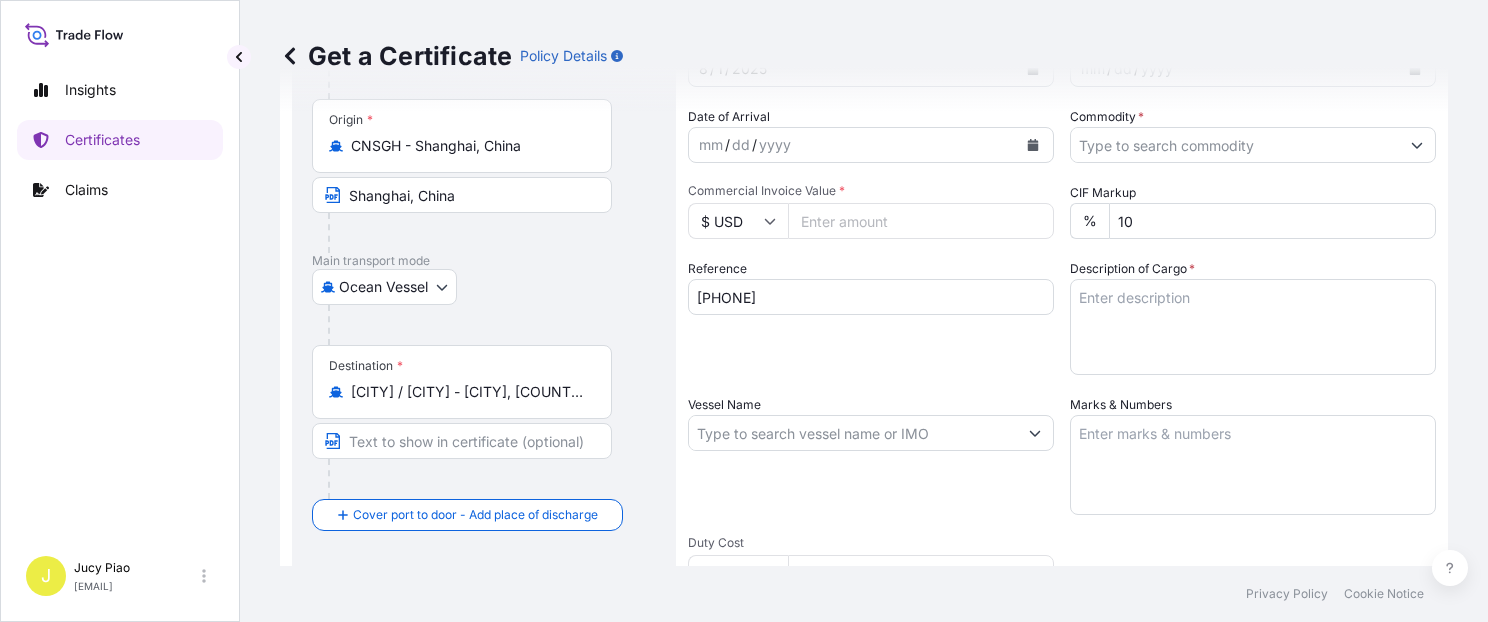 paste on "[CITY], [COUNTRY], [COUNTRY]" 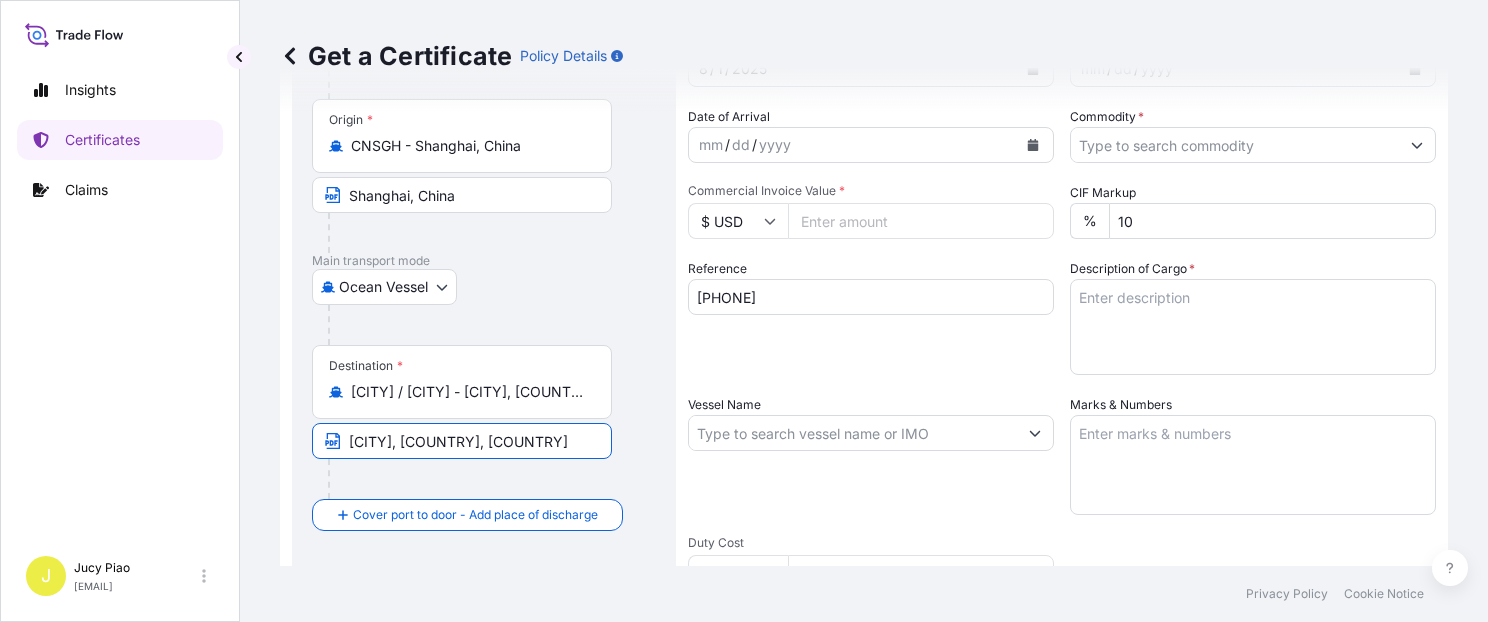type on "[CITY], [COUNTRY], [COUNTRY]" 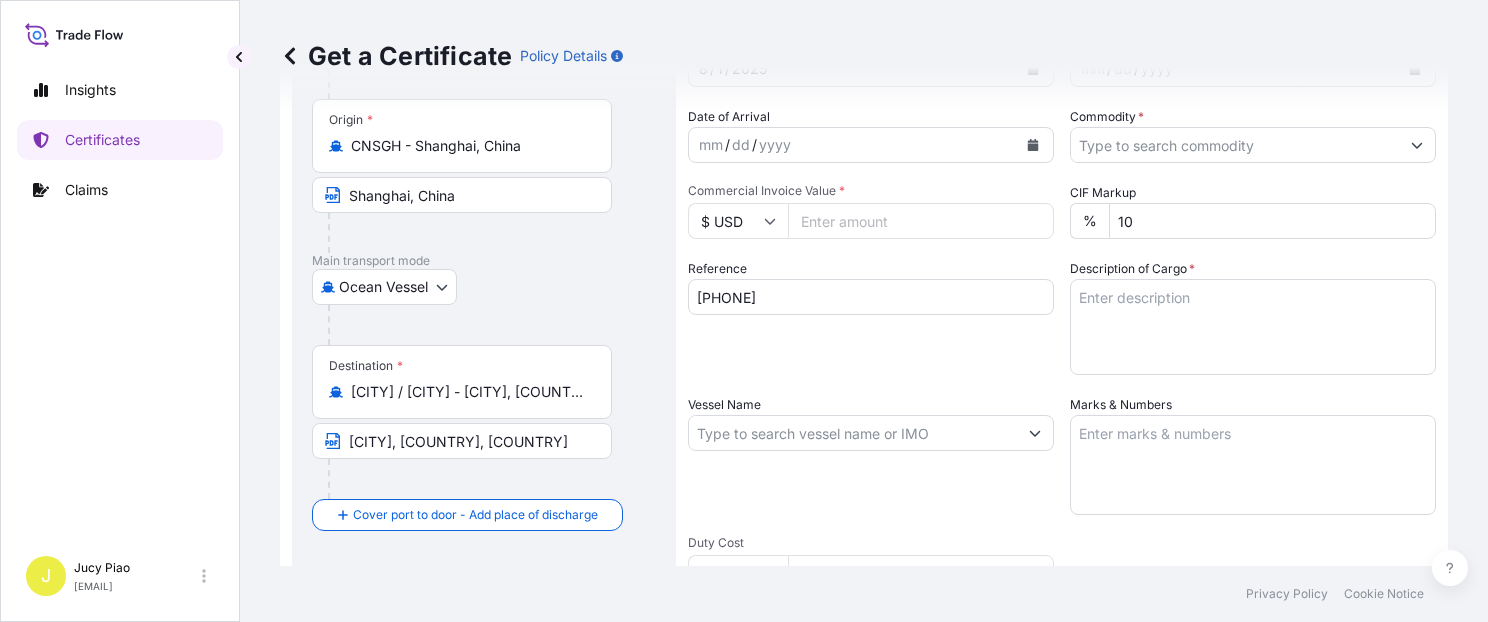 scroll, scrollTop: 0, scrollLeft: 0, axis: both 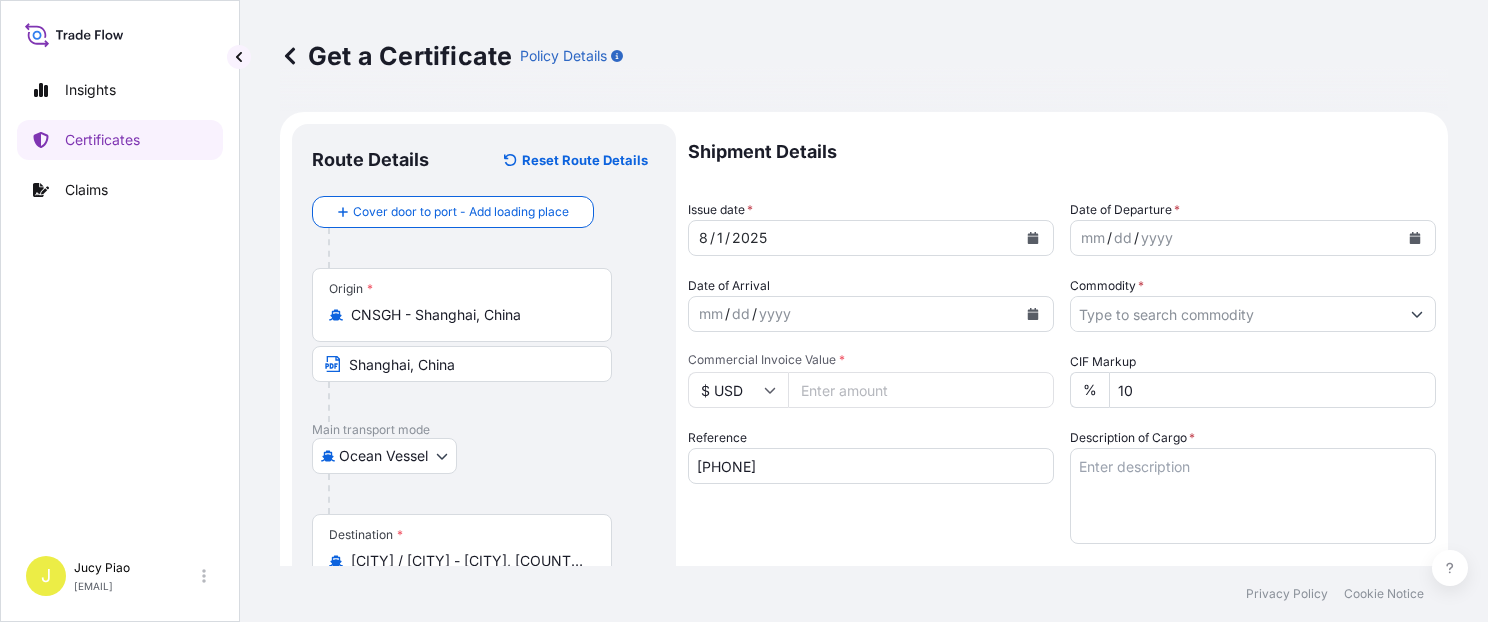 click on "8" at bounding box center [703, 238] 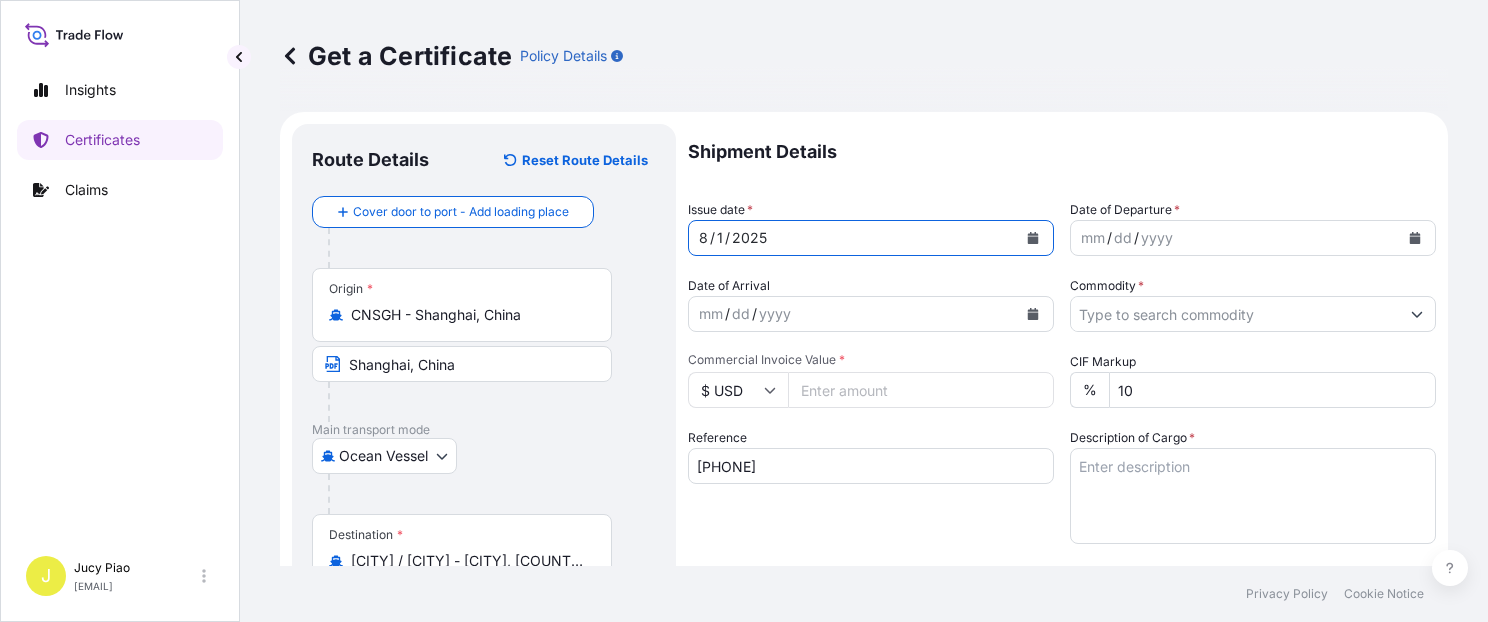 click on "8" at bounding box center [703, 238] 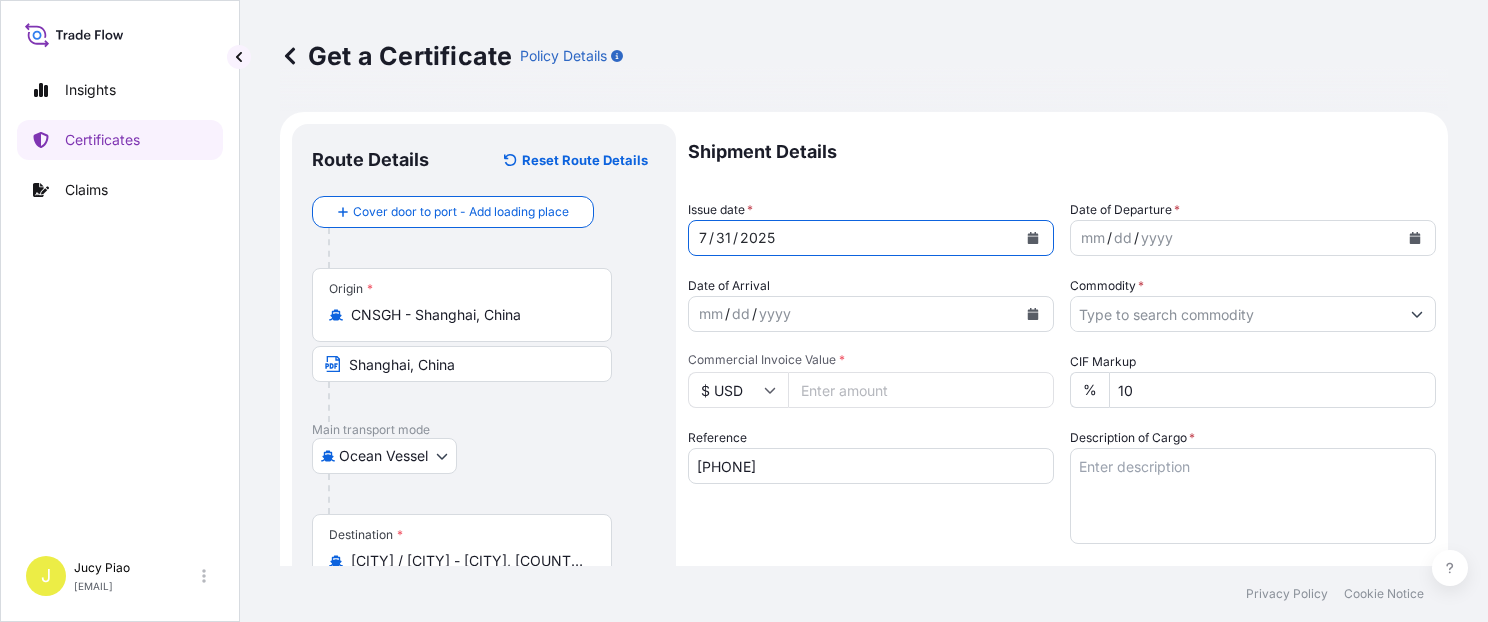 click on "mm" at bounding box center [1093, 238] 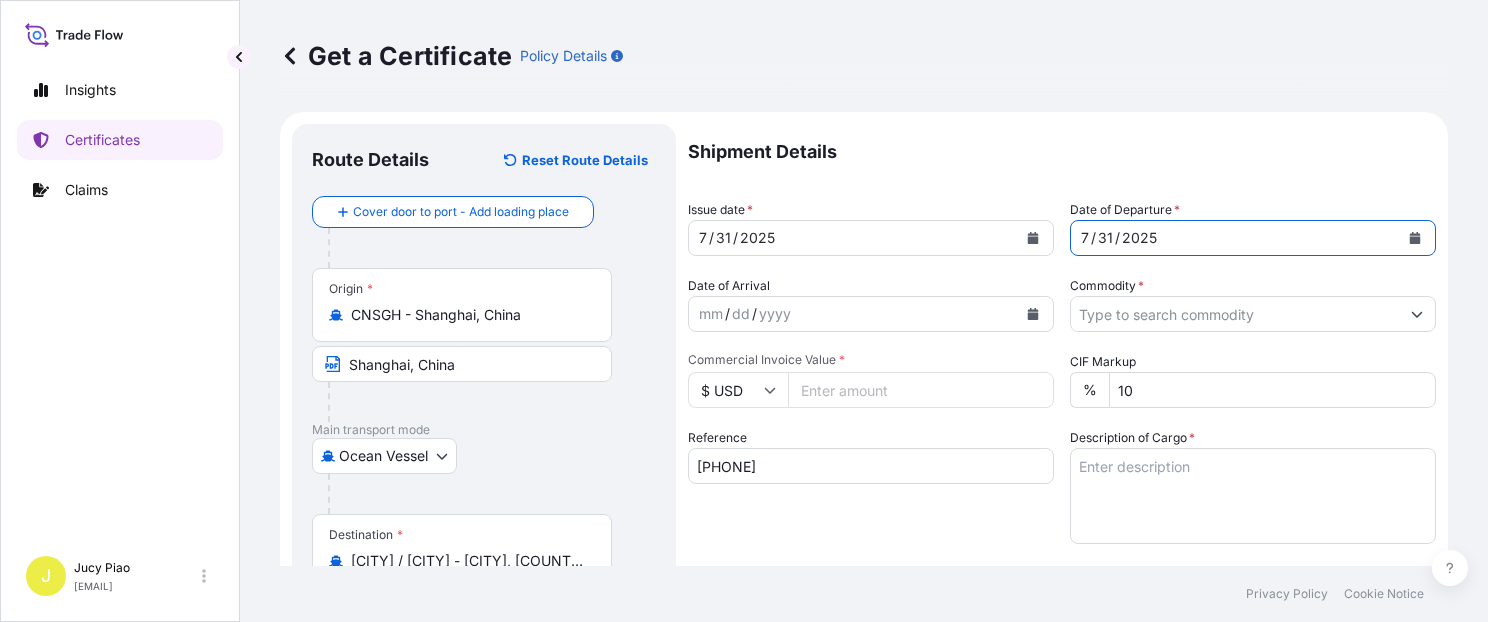 click on "Commodity *" at bounding box center (1235, 314) 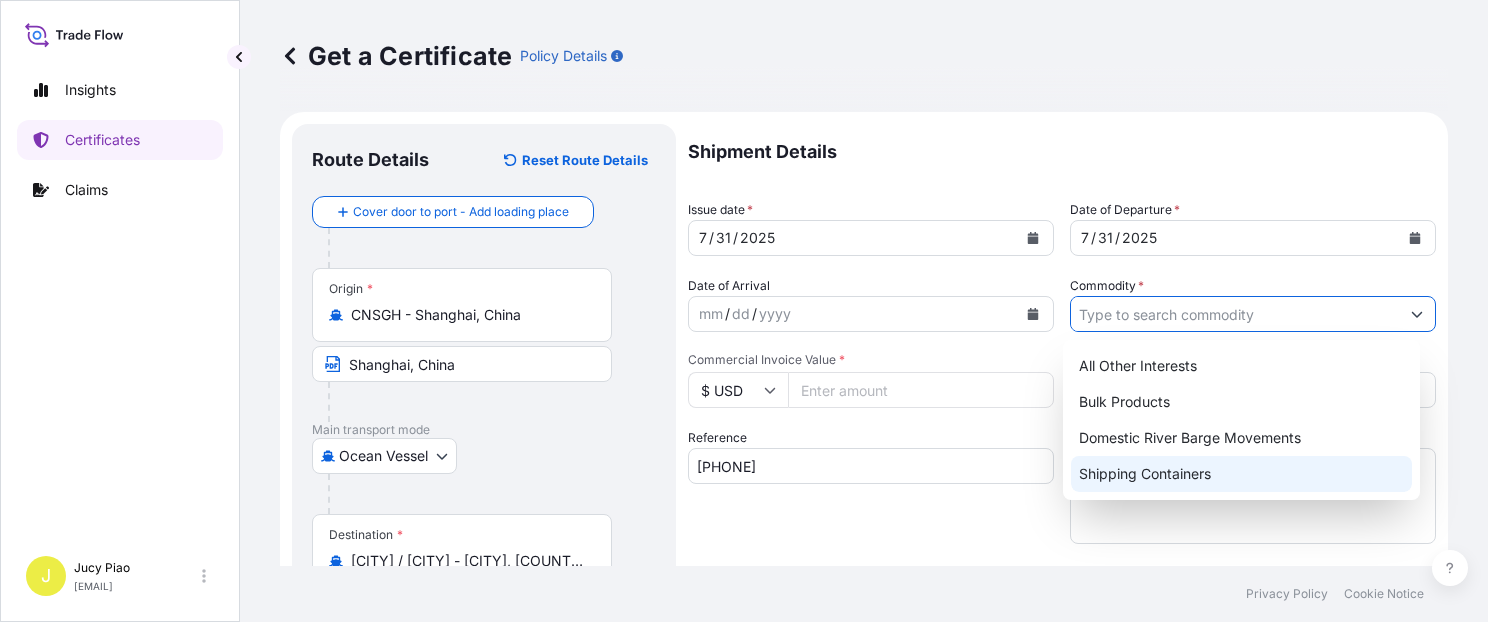 click on "Shipping Containers" at bounding box center (1241, 474) 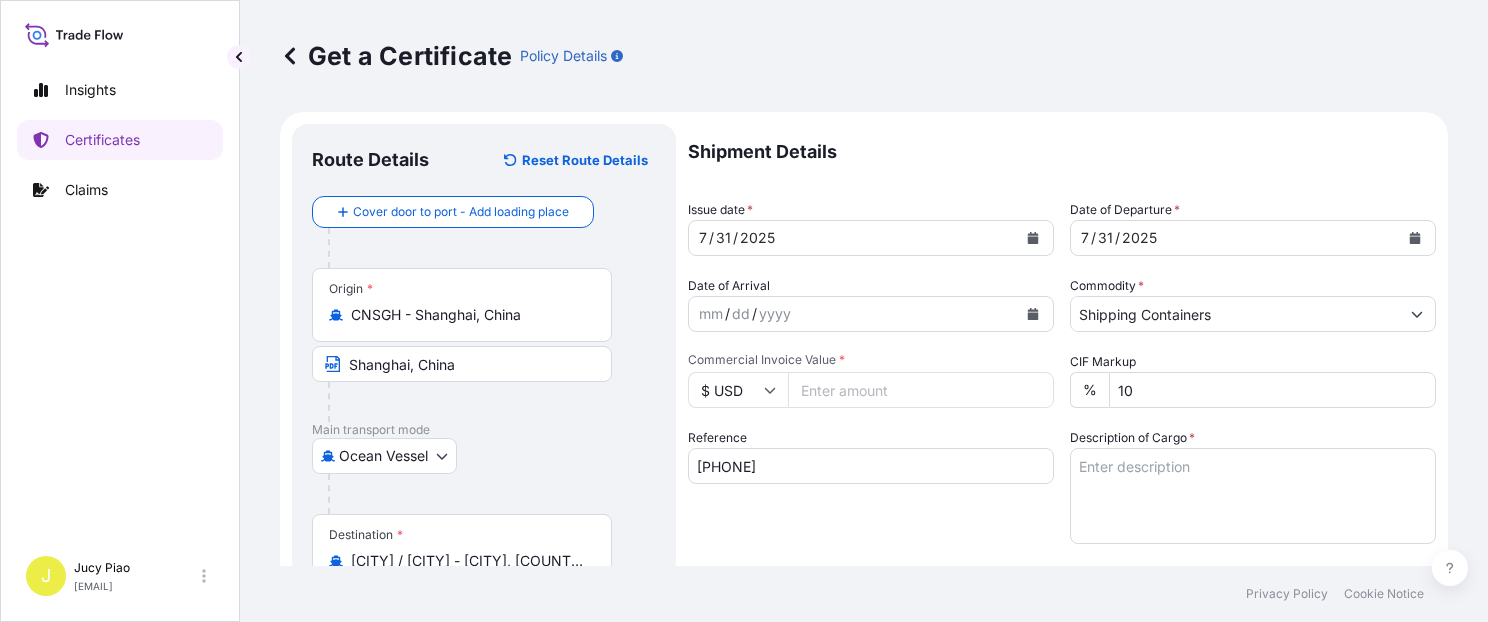 click on "Commercial Invoice Value    *" at bounding box center (921, 390) 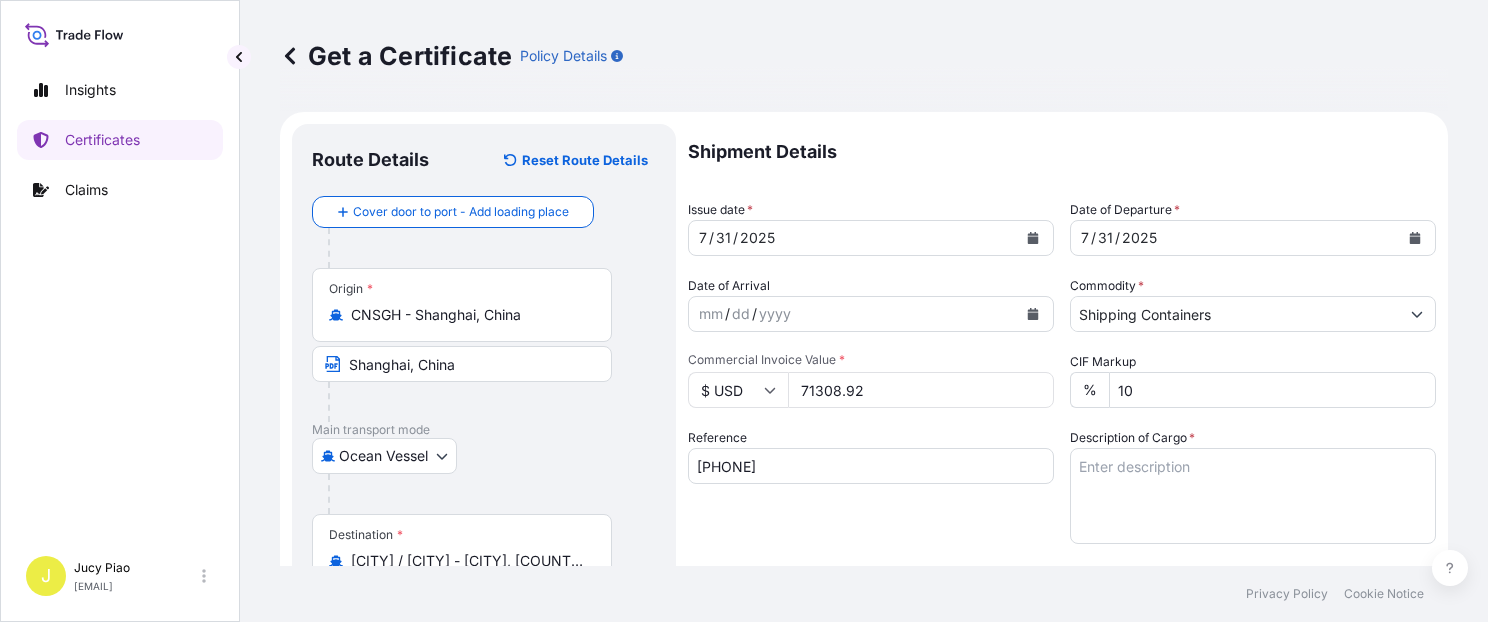 type on "71308.92" 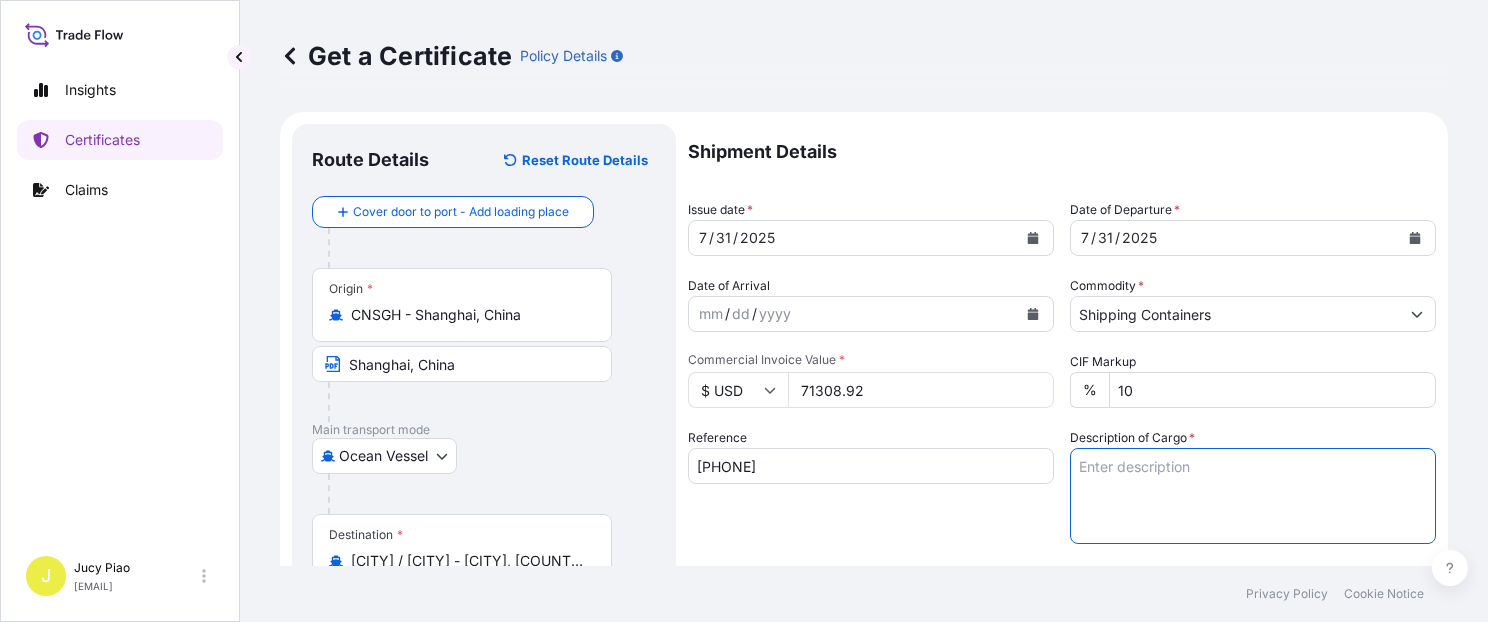 paste on "CARBOPOL(R) AQUA SF-1 POLYMER," 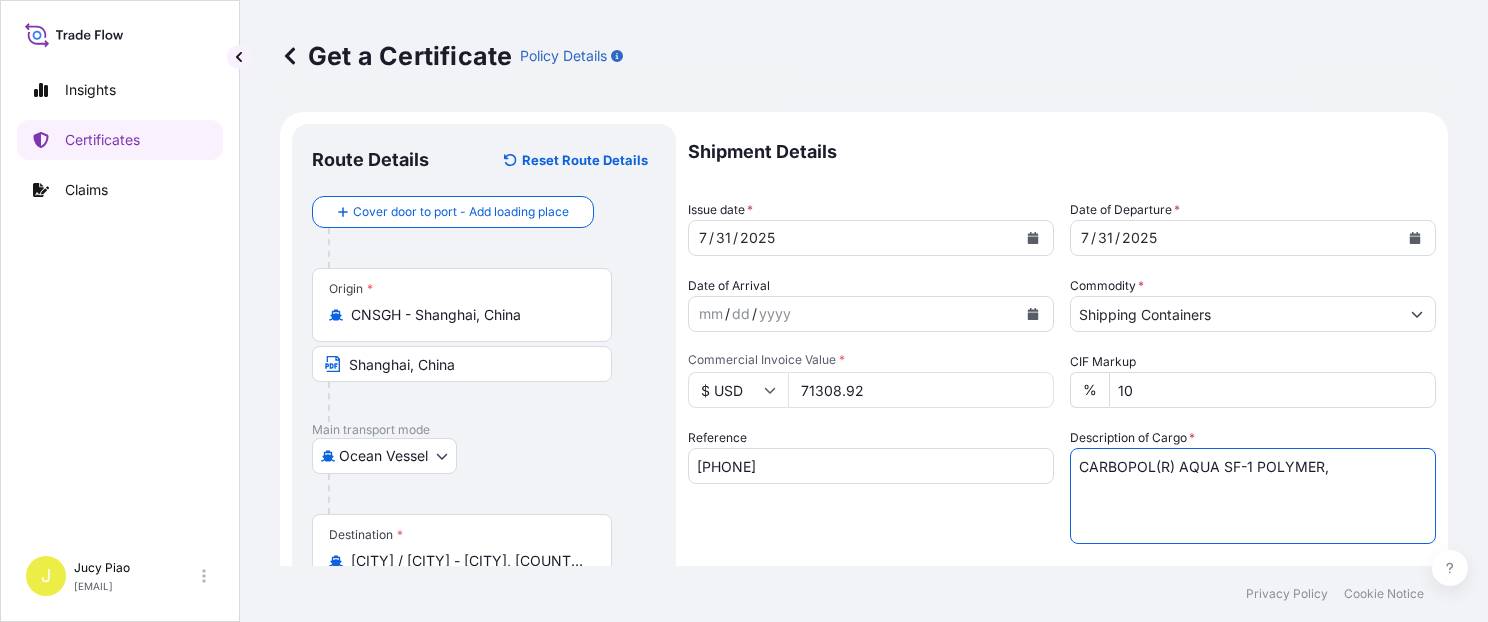 paste on "55G PL OH D" 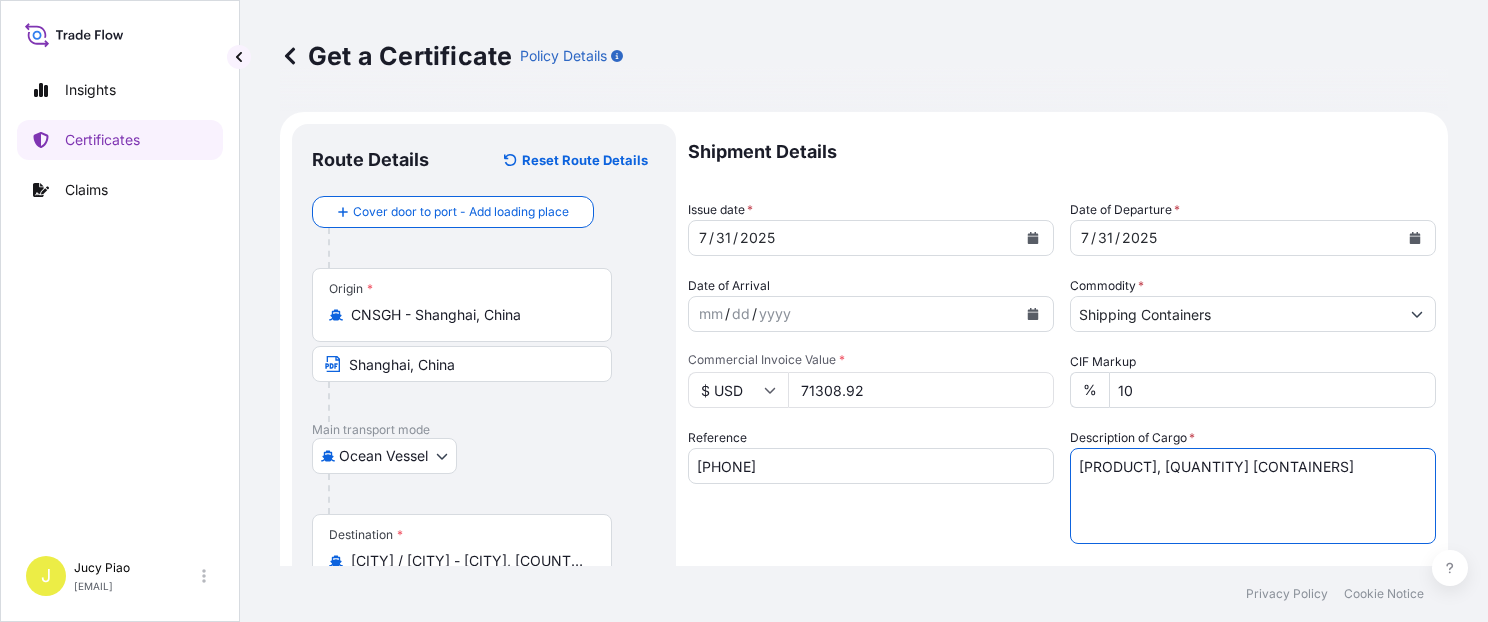 paste on "80 PALLETS (320 DRUMS)" 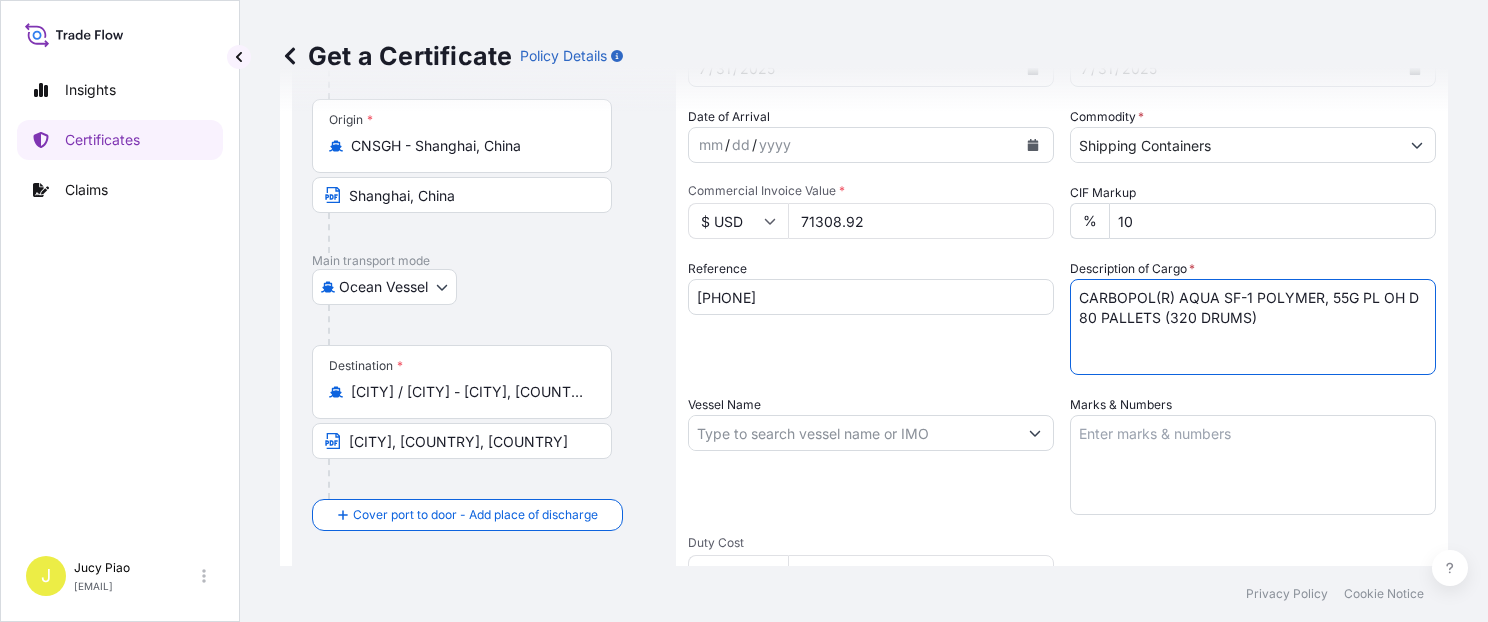 scroll, scrollTop: 255, scrollLeft: 0, axis: vertical 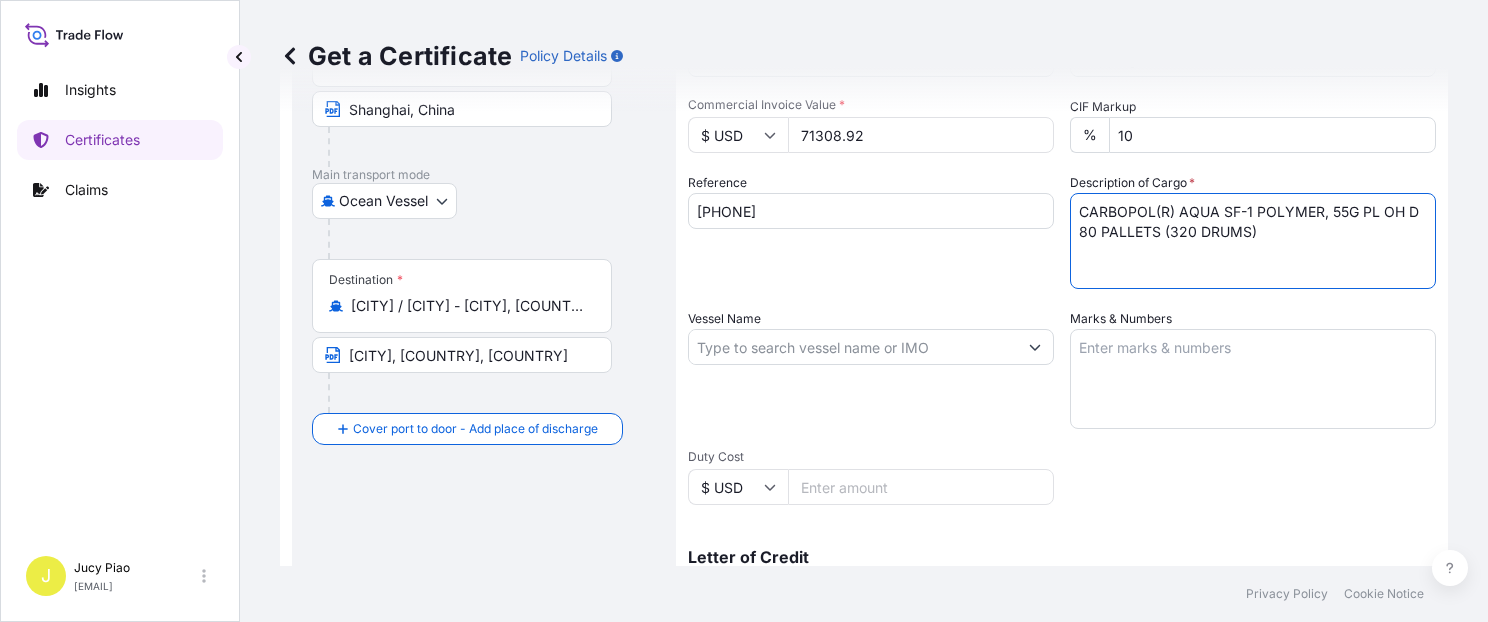 type on "CARBOPOL(R) AQUA SF-1 POLYMER, 55G PL OH D
80 PALLETS (320 DRUMS)" 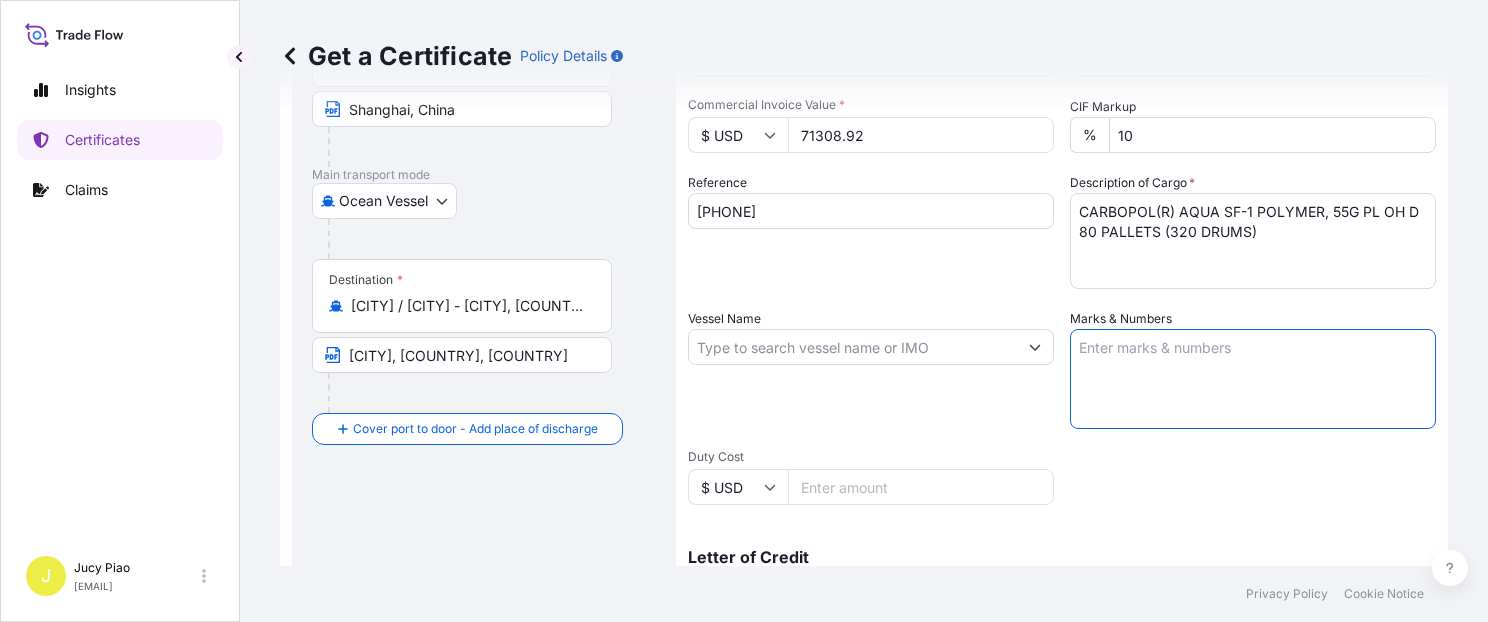 paste on "PO#" 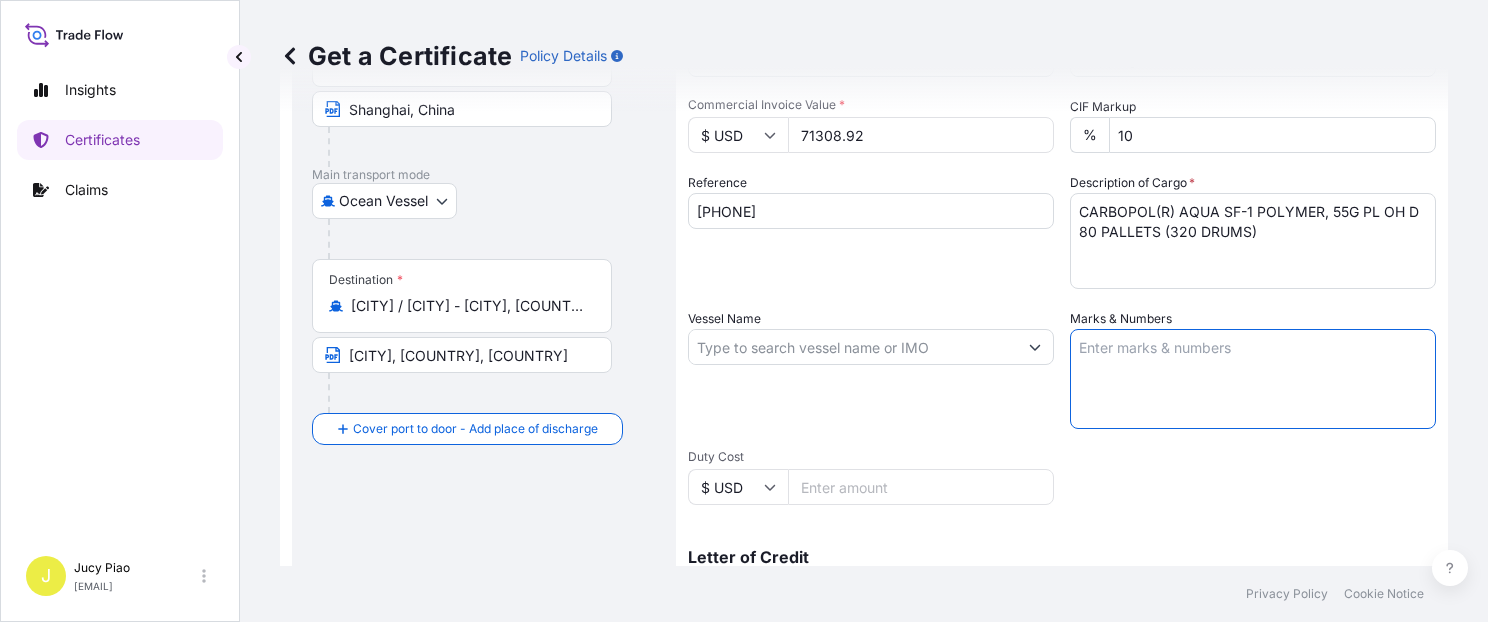 click on "Marks & Numbers" at bounding box center [1253, 379] 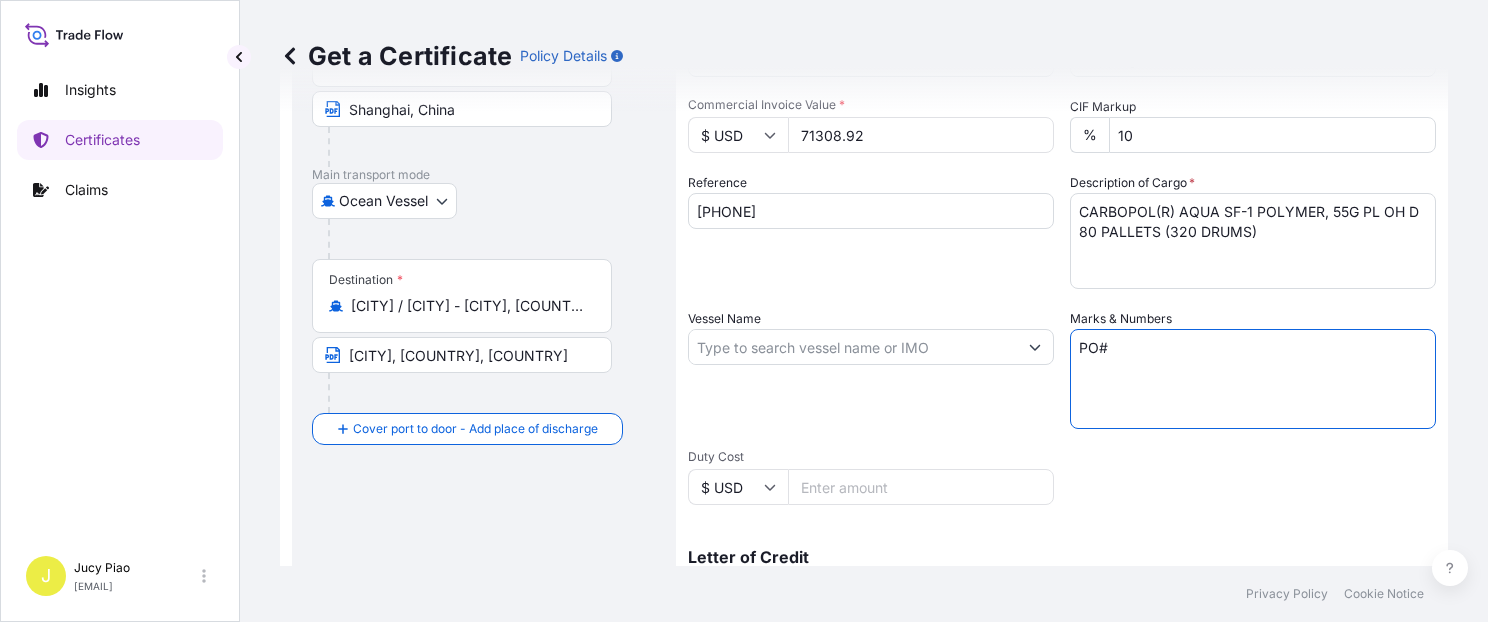 paste on "[NUMBER] &" 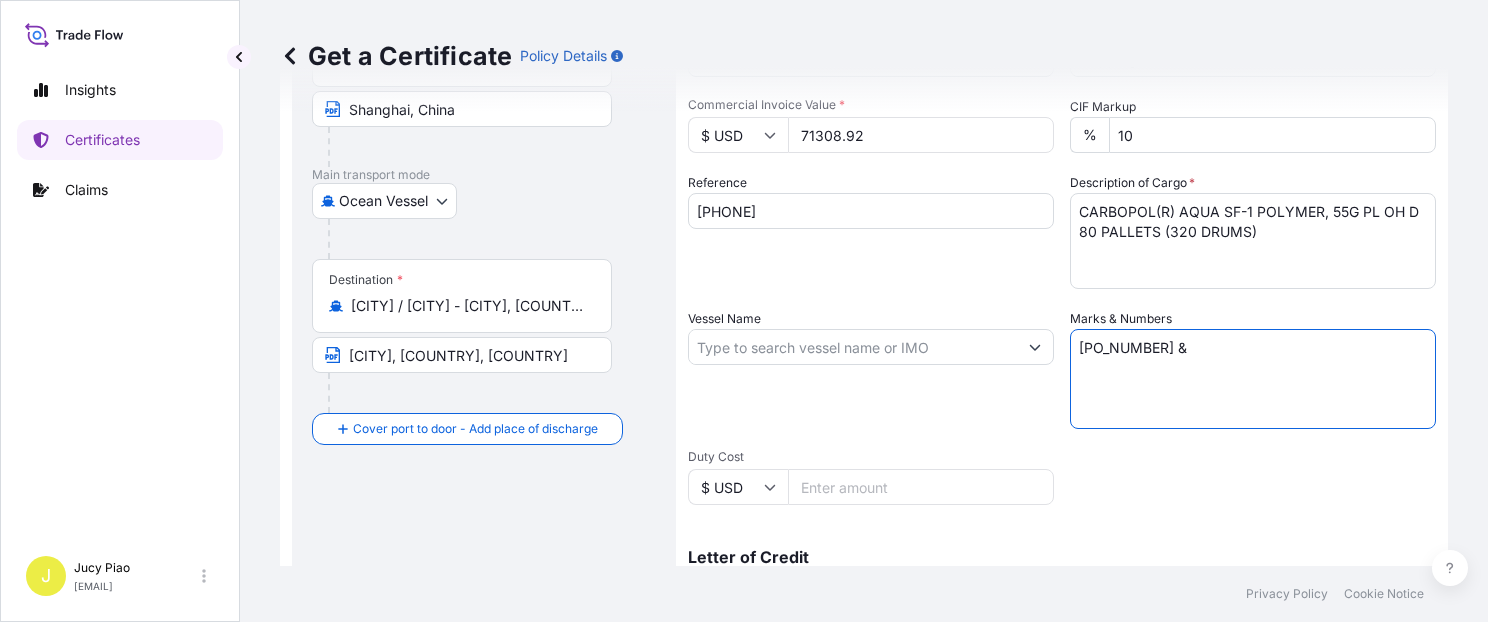 paste on "[PHONE] &" 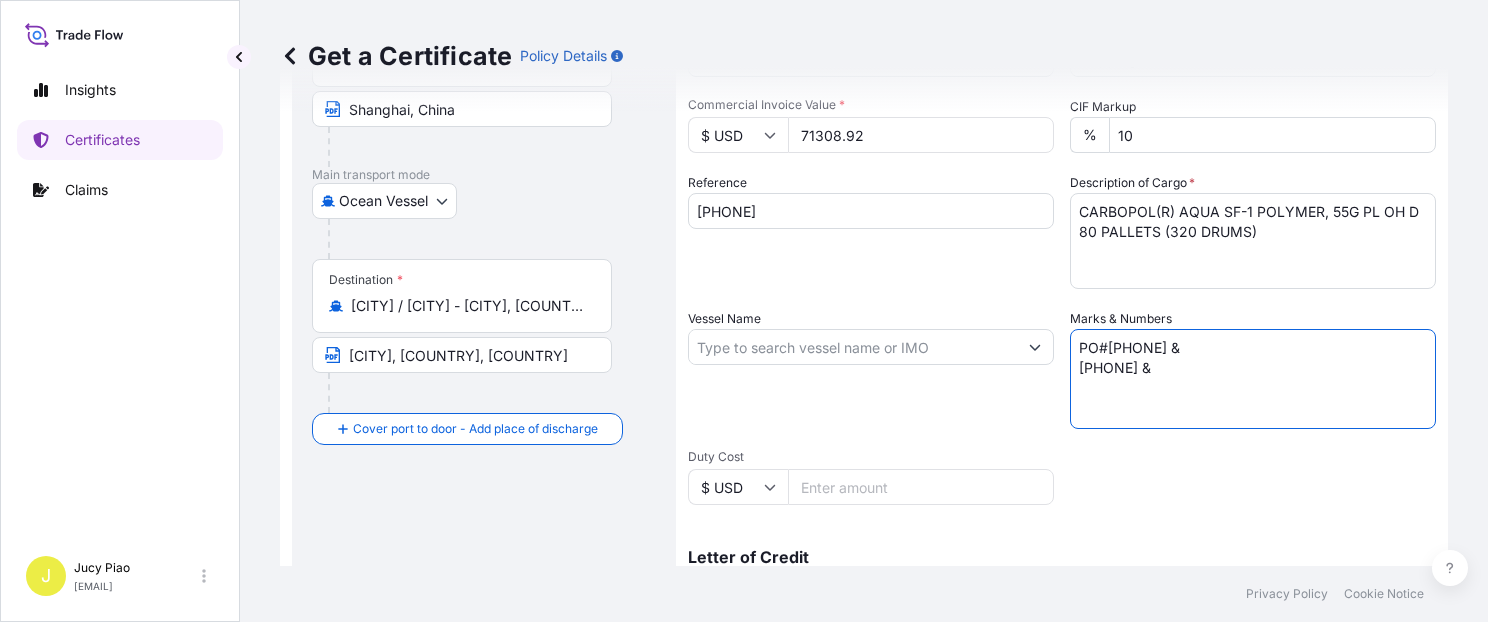 paste on "[PHONE] &" 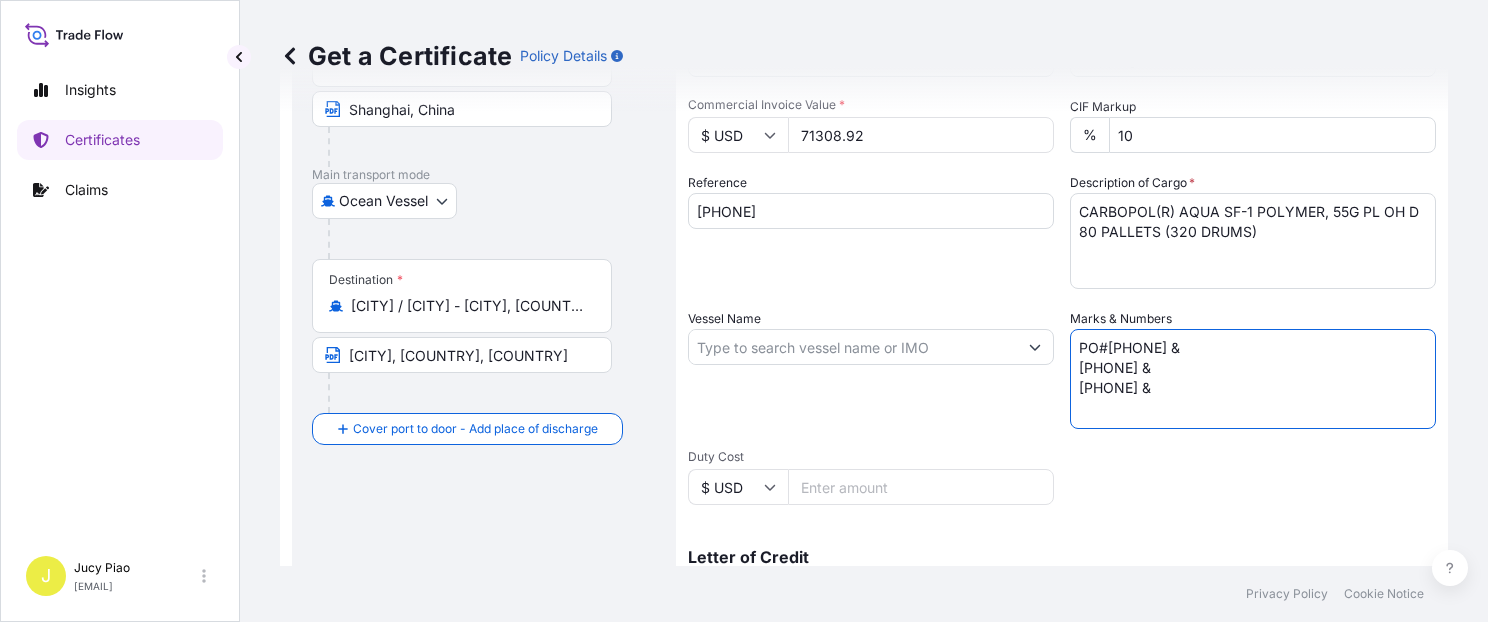 paste on "[NUMBER]" 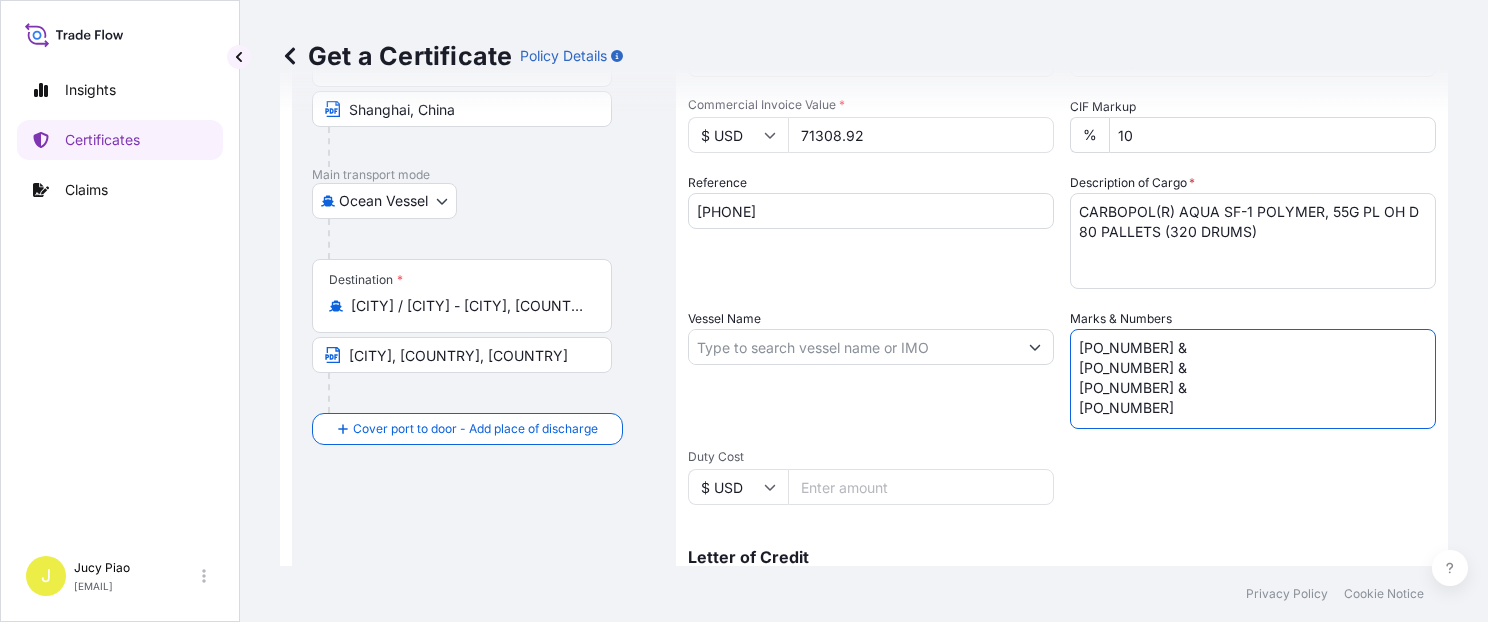 type on "[PO_NUMBER] &
[PO_NUMBER] &
[PO_NUMBER] &
[PO_NUMBER]" 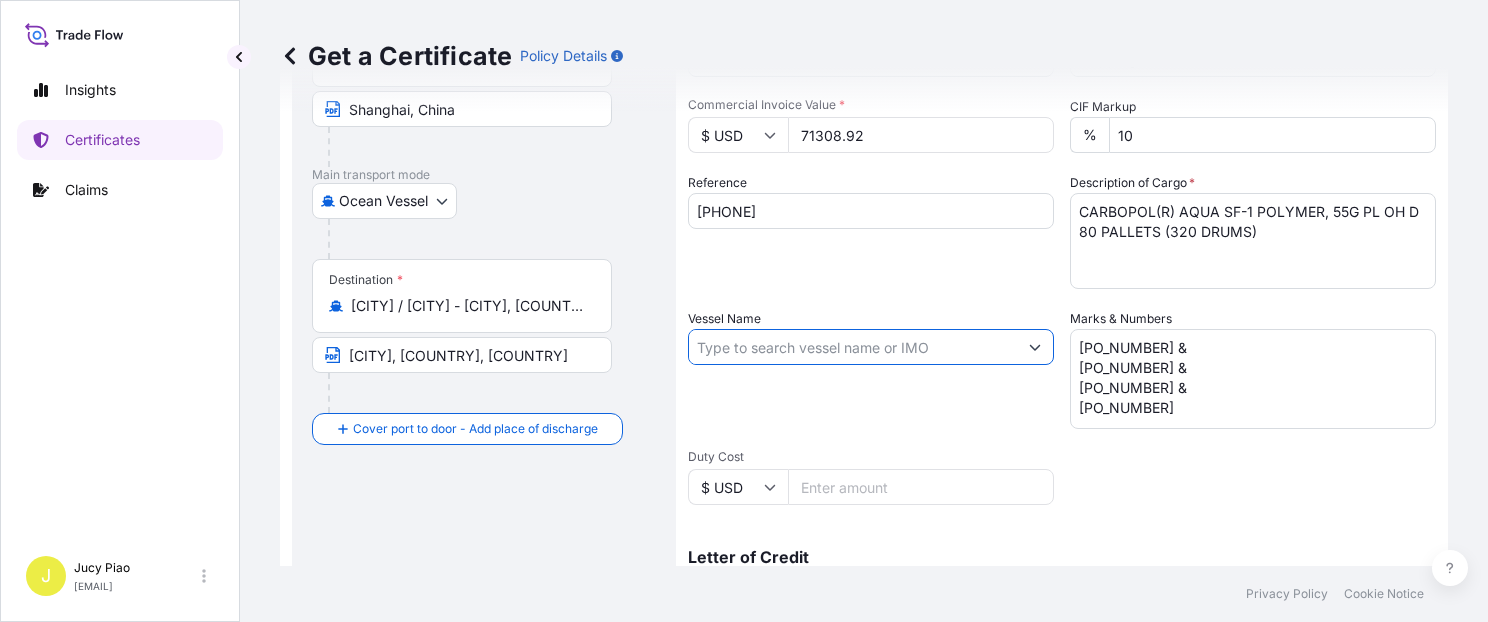 click on "Vessel Name" at bounding box center [853, 347] 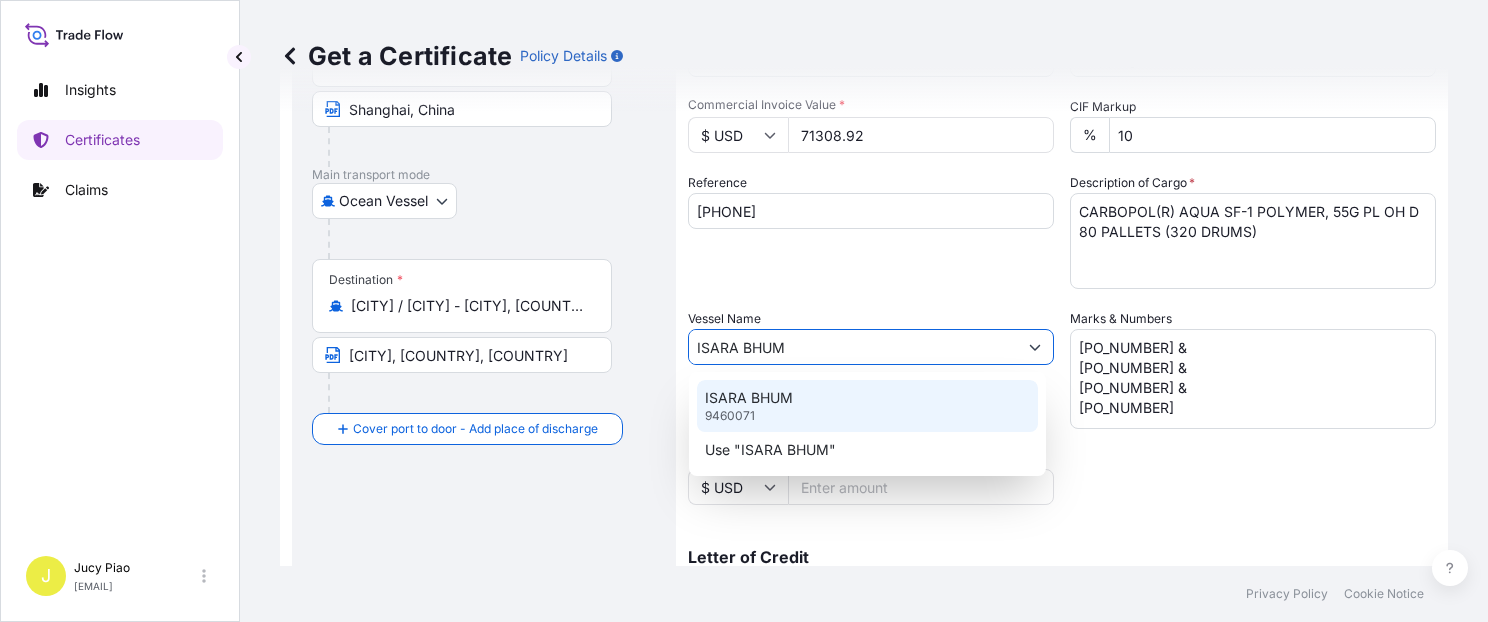 click on "[VESSEL_NAME] [NUMBER]" at bounding box center (867, 406) 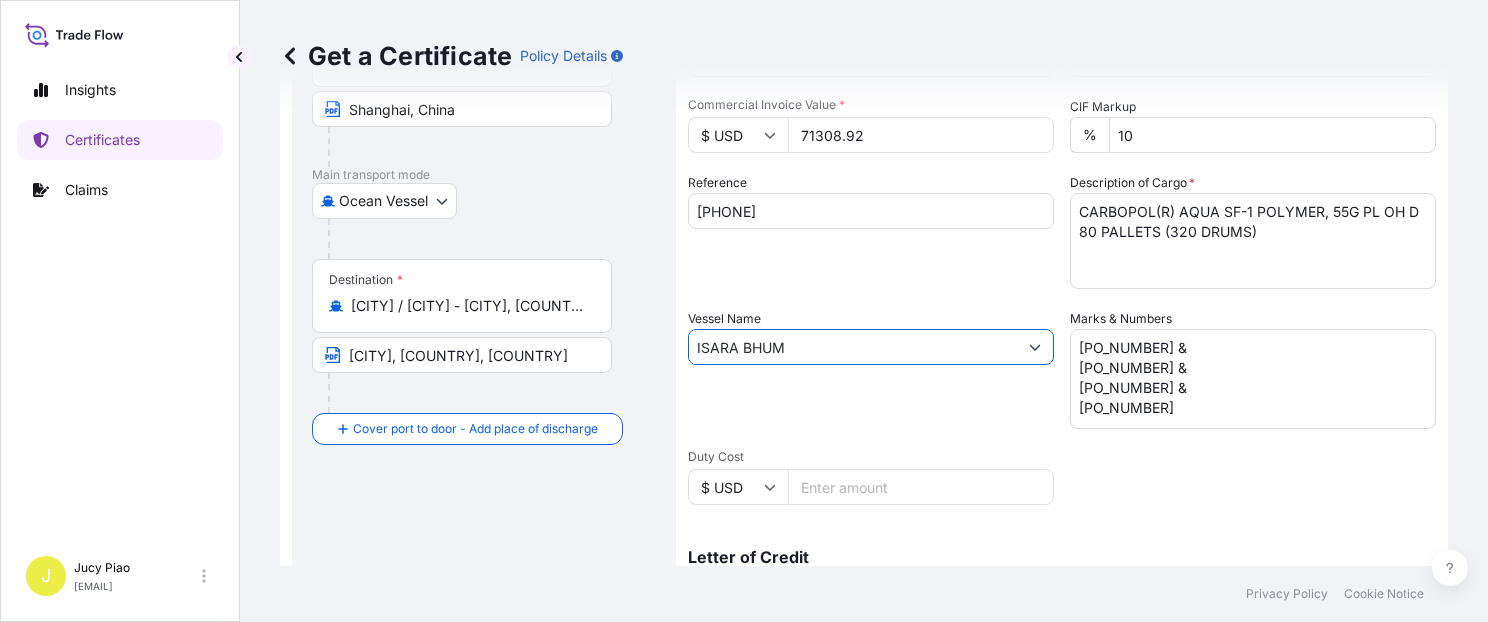 type on "ISARA BHUM" 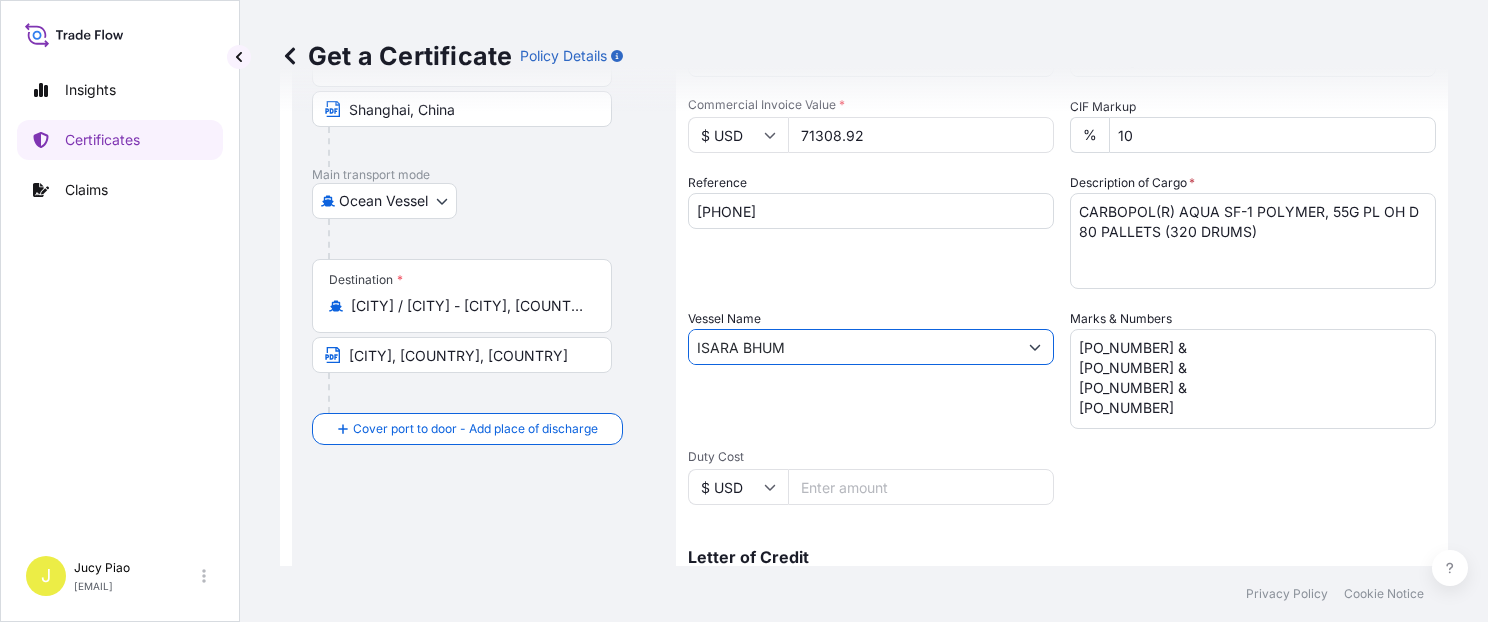 click on "Vessel Name [VESSEL_NAME]" at bounding box center [871, 369] 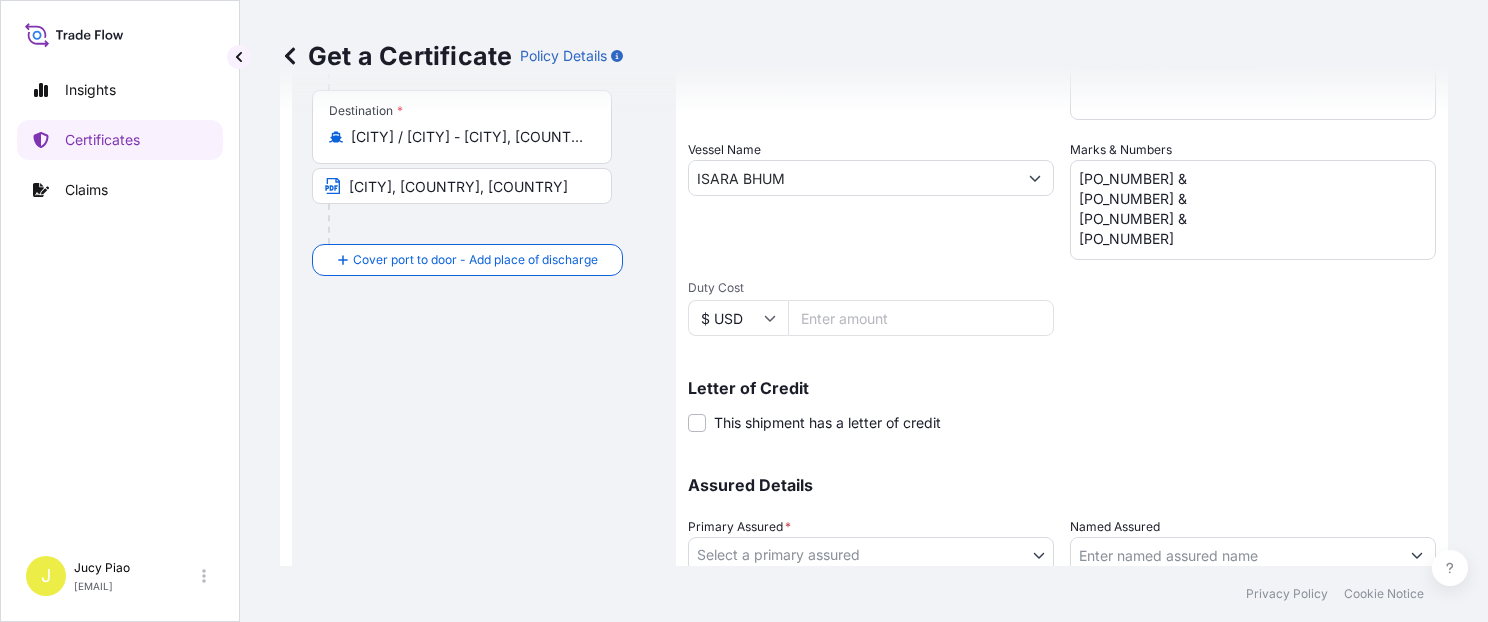 scroll, scrollTop: 565, scrollLeft: 0, axis: vertical 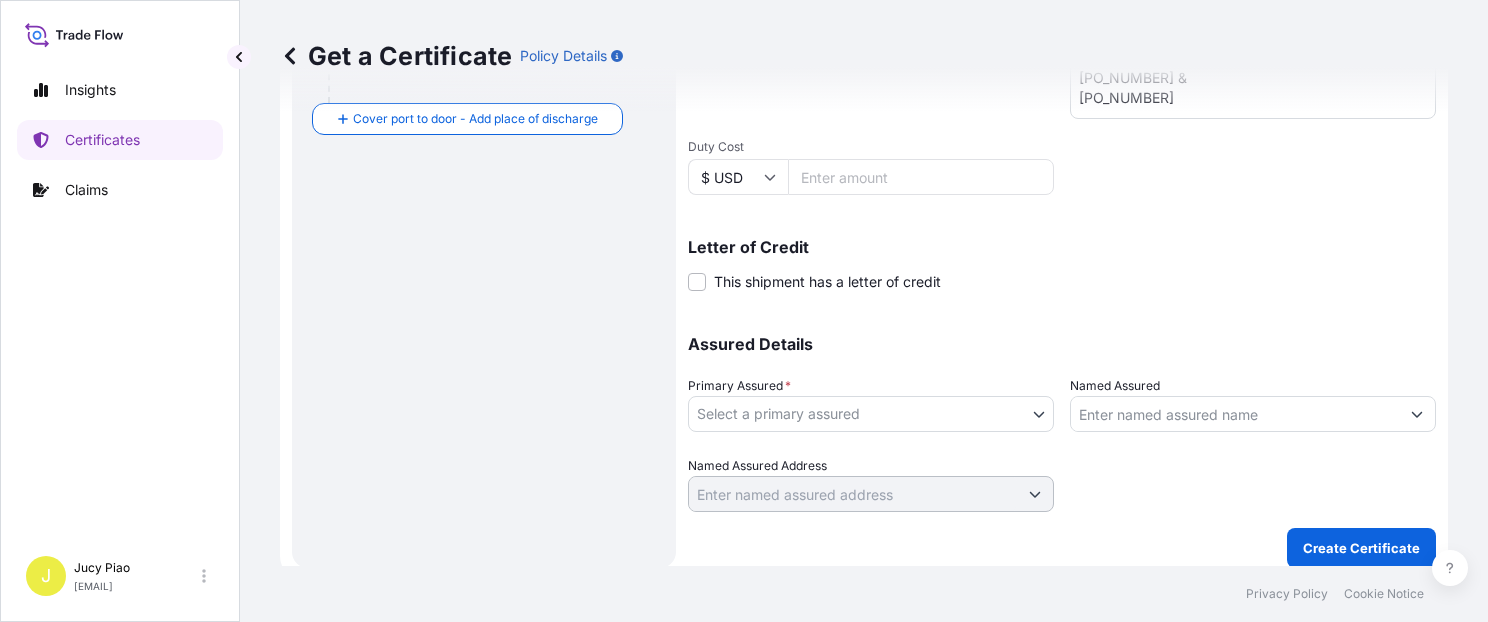 click on "Shipment Details Issue date * [DATE] Date of Departure * [DATE] Date of Arrival mm / dd / yyyy Commodity * Shipping Containers Packing Category Commercial Invoice Value    * $ USD [NUMBER] CIF Markup % 10 Reference [NUMBER] Description of Cargo * [PRODUCT], [QUANTITY] [CONTAINERS] Vessel Name [VESSEL_NAME] Marks & Numbers [PO_NUMBER] &
[PO_NUMBER] &
[PO_NUMBER] &
[PO_NUMBER] Duty Cost   $ USD Letter of Credit This shipment has a letter of credit Letter of credit" at bounding box center [744, 311] 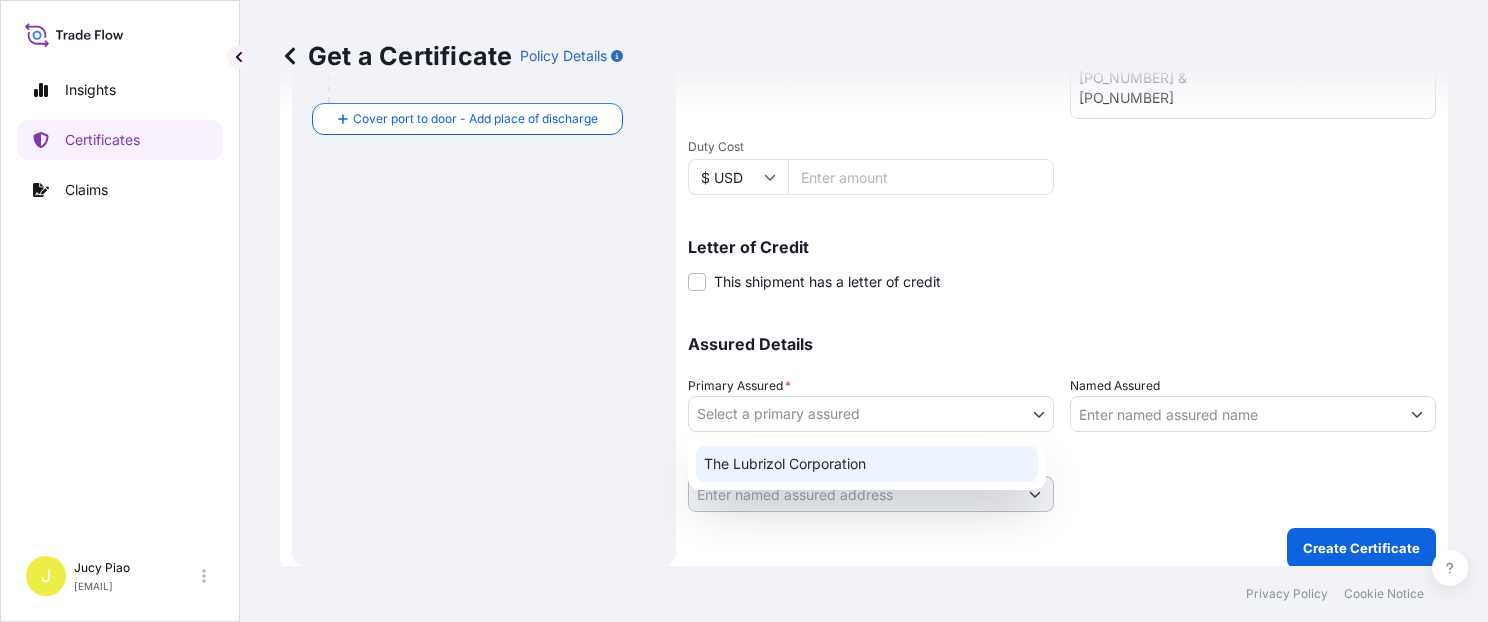 click on "The Lubrizol Corporation" at bounding box center [867, 464] 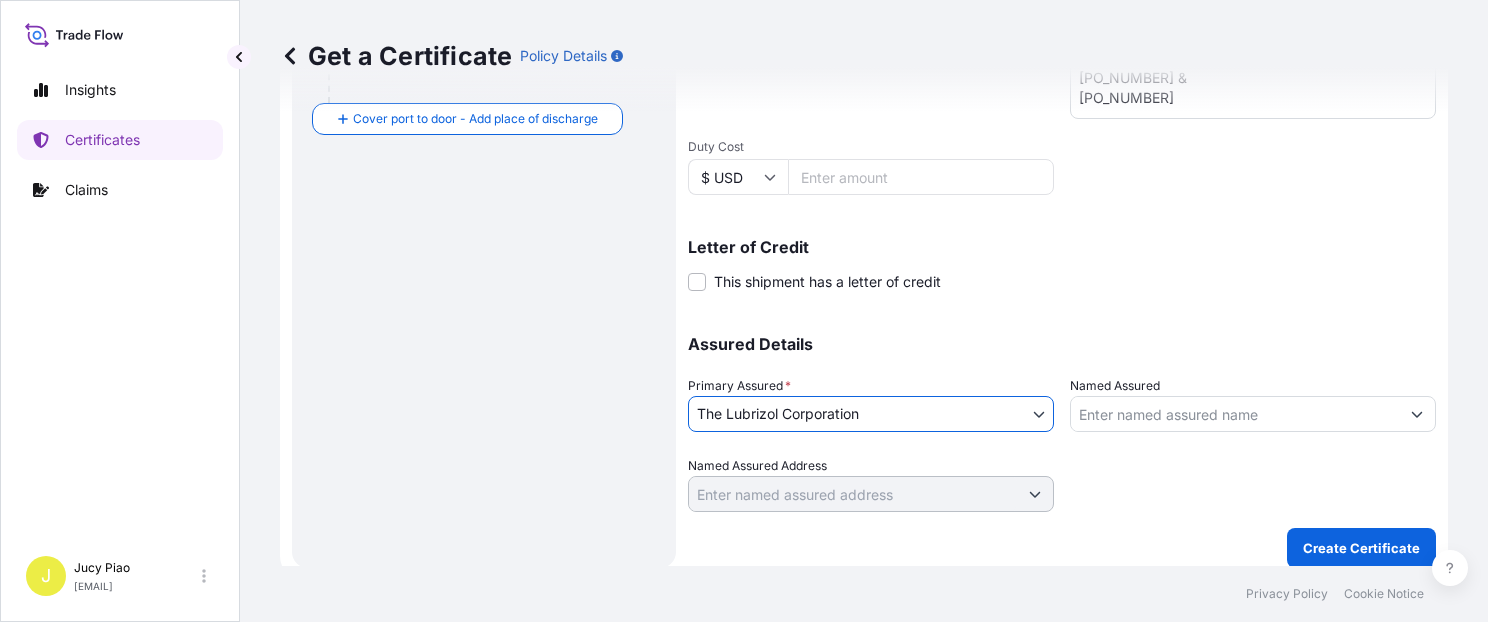 click on "Named Assured" at bounding box center [1235, 414] 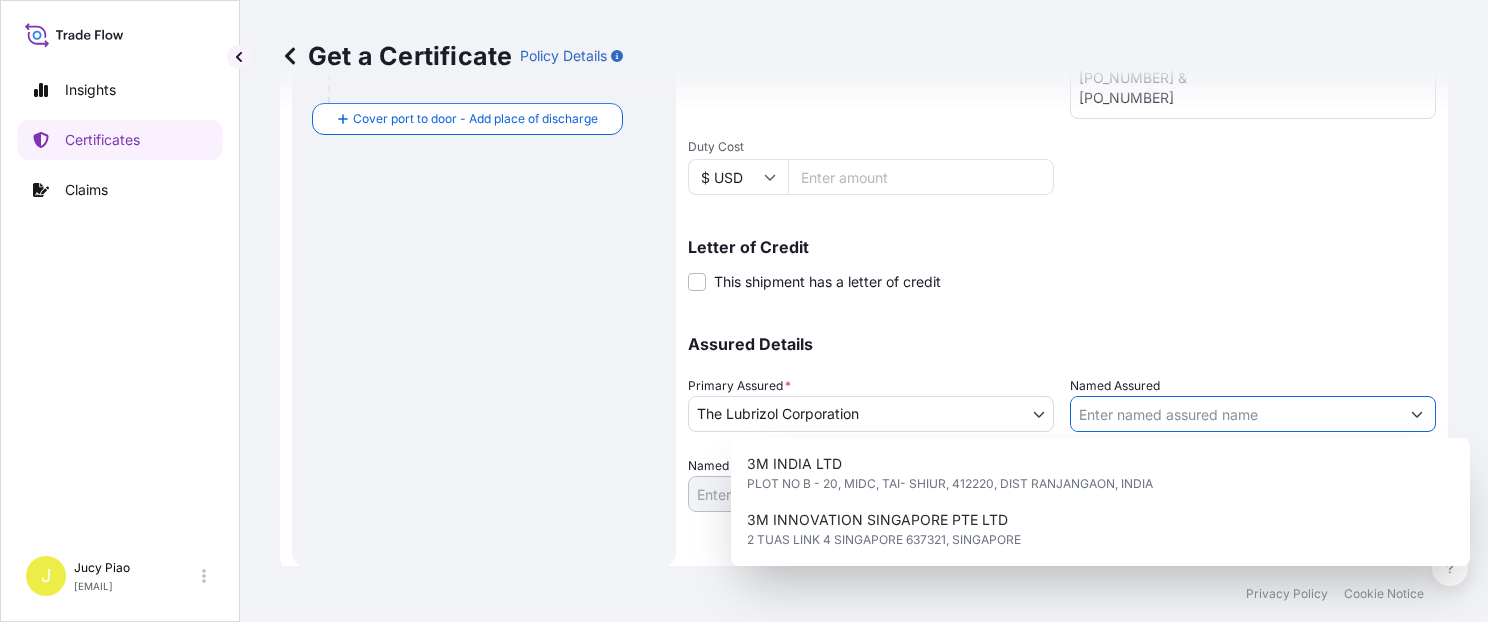 paste on "LUBRIZOL KOREA" 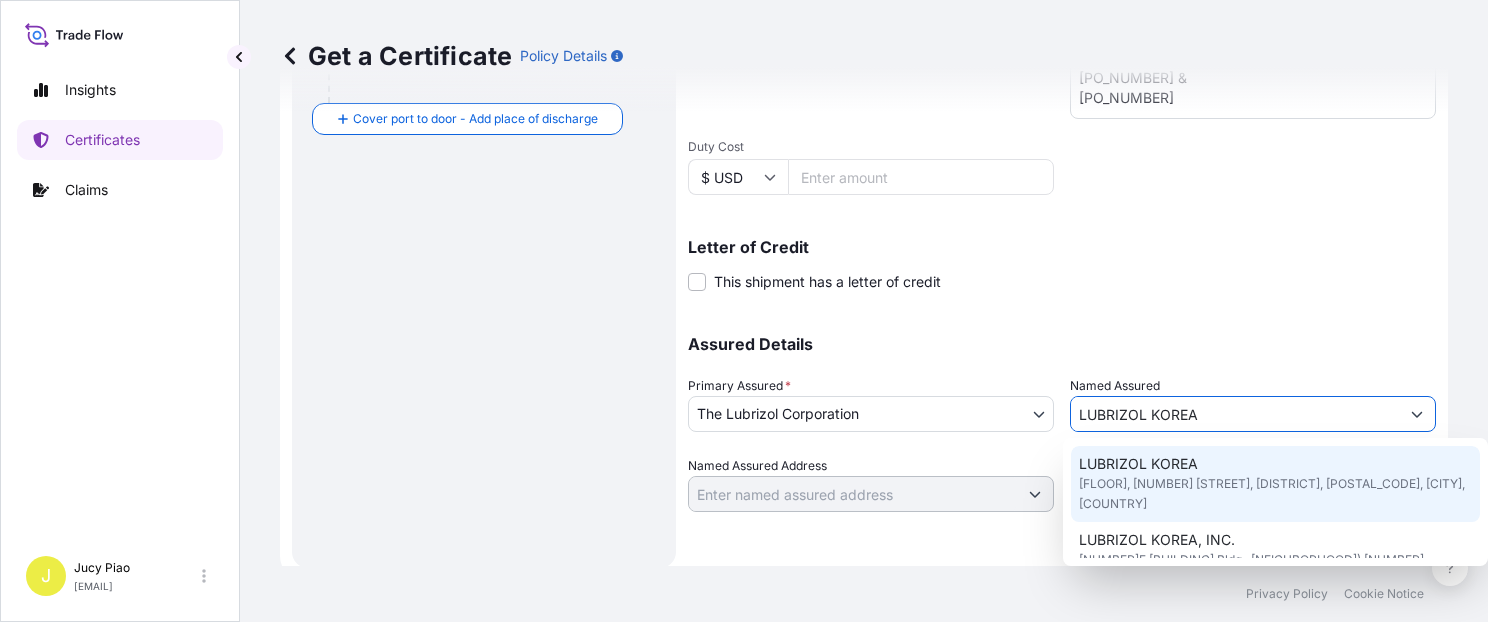 click on "[FLOOR], [NUMBER] [STREET], [DISTRICT], [POSTAL_CODE], [CITY], [COUNTRY]" at bounding box center [1275, 494] 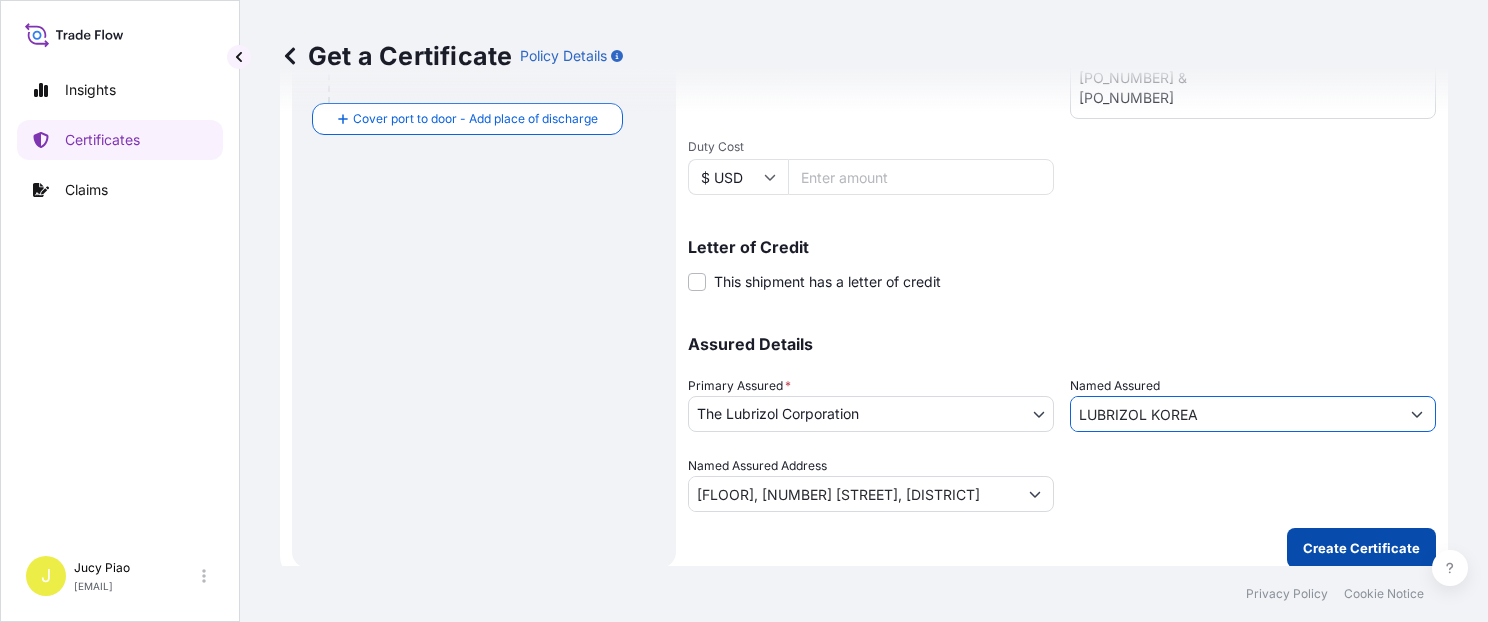 type on "LUBRIZOL KOREA" 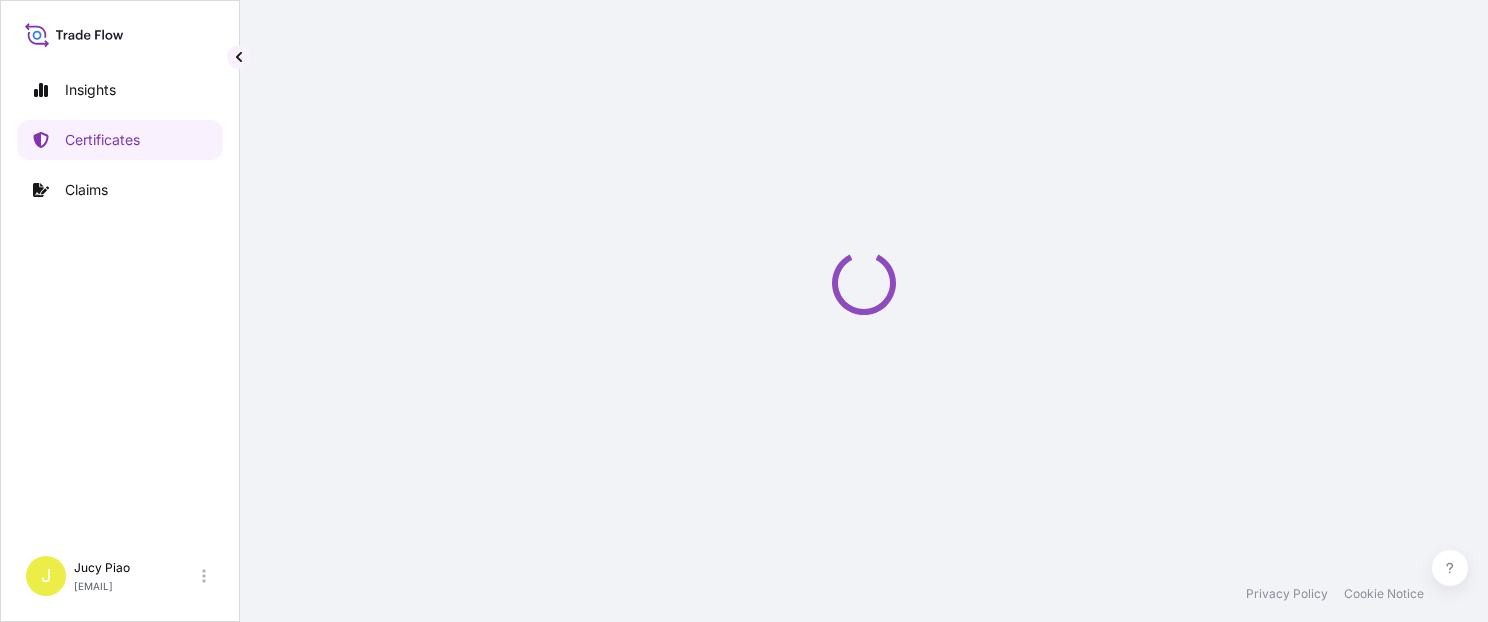 scroll, scrollTop: 0, scrollLeft: 0, axis: both 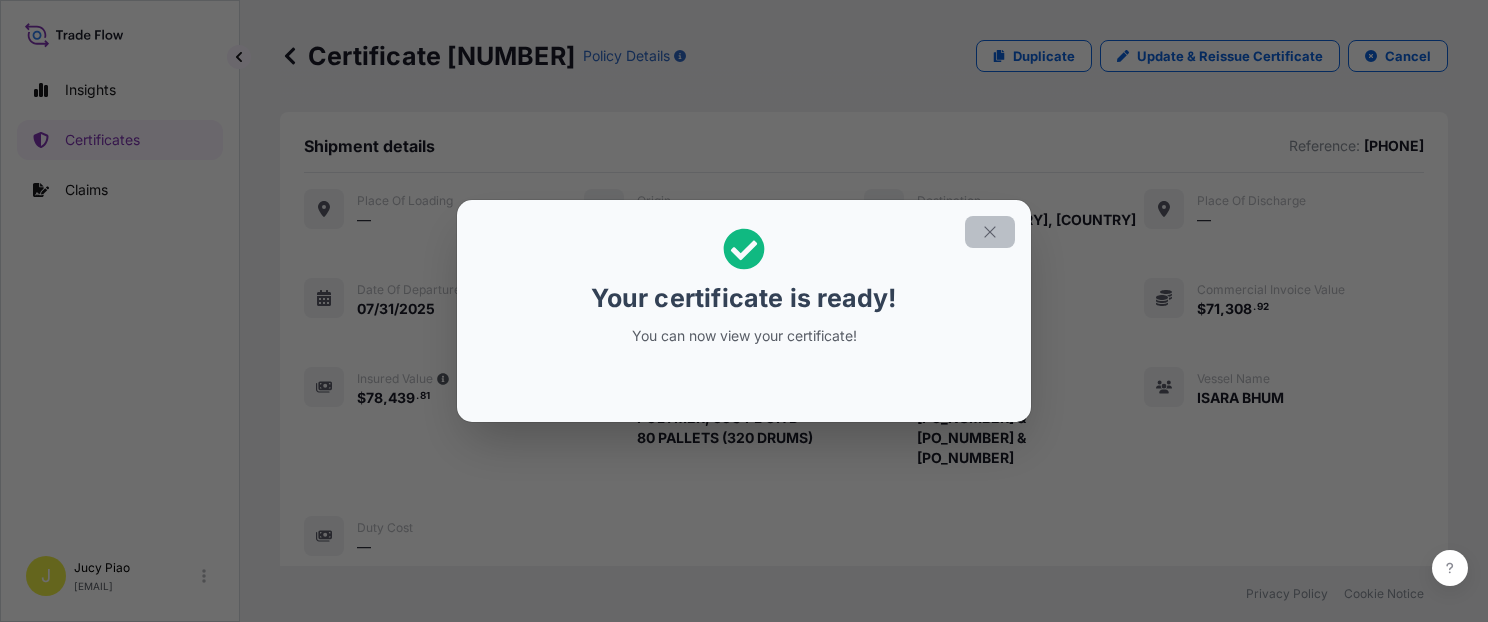 click 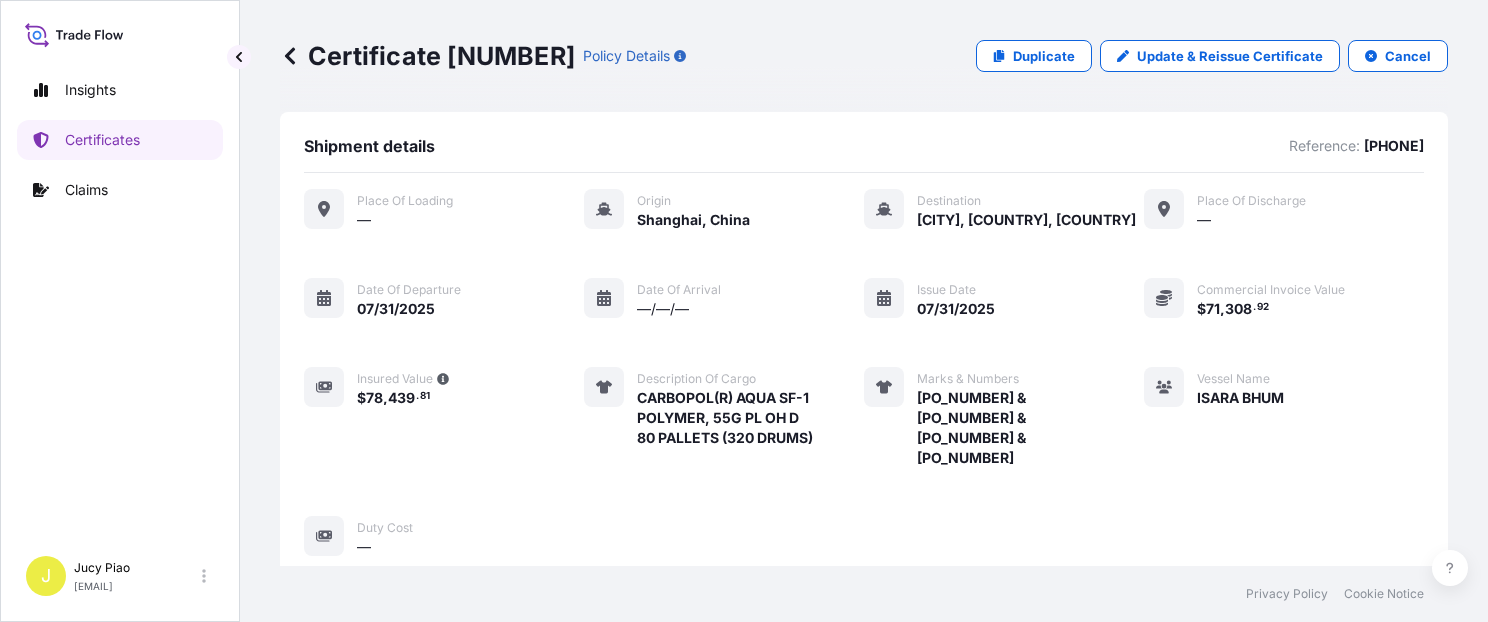 scroll, scrollTop: 694, scrollLeft: 0, axis: vertical 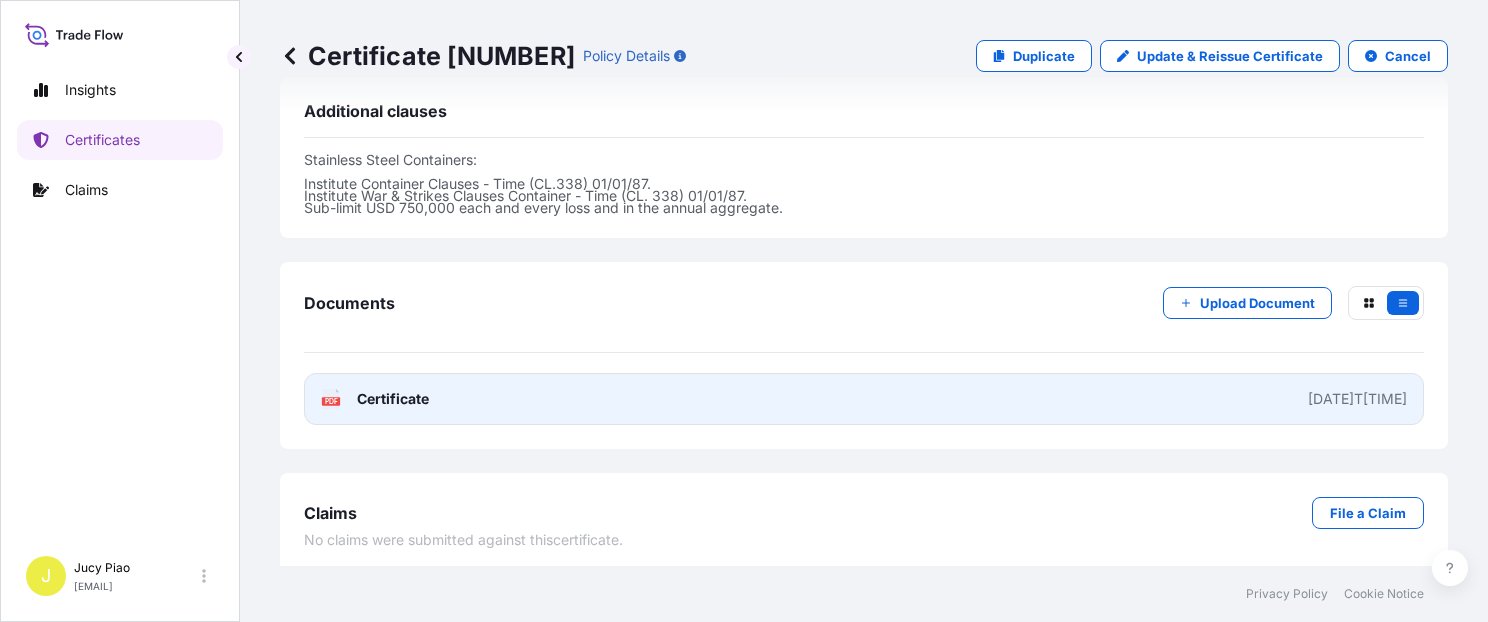 click on "PDF Certificate [DATE]T[TIME]" at bounding box center (864, 399) 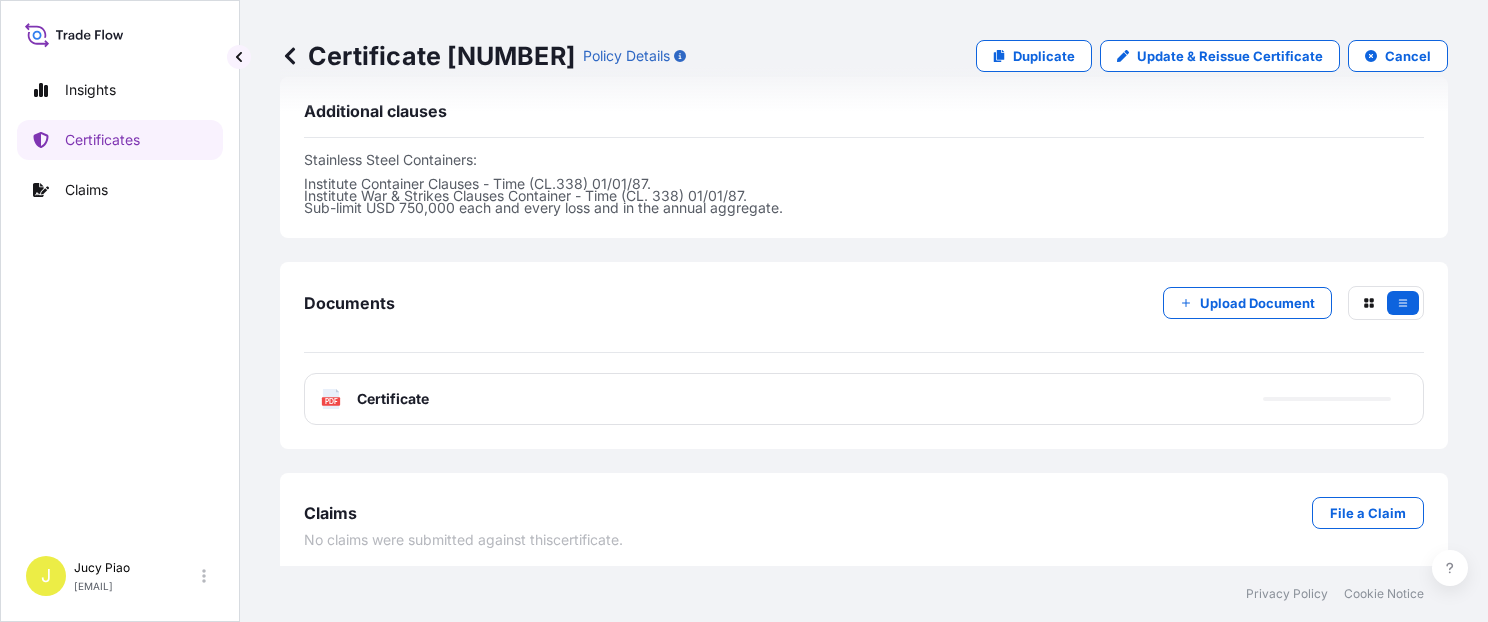 click on "Duplicate" at bounding box center [1034, 56] 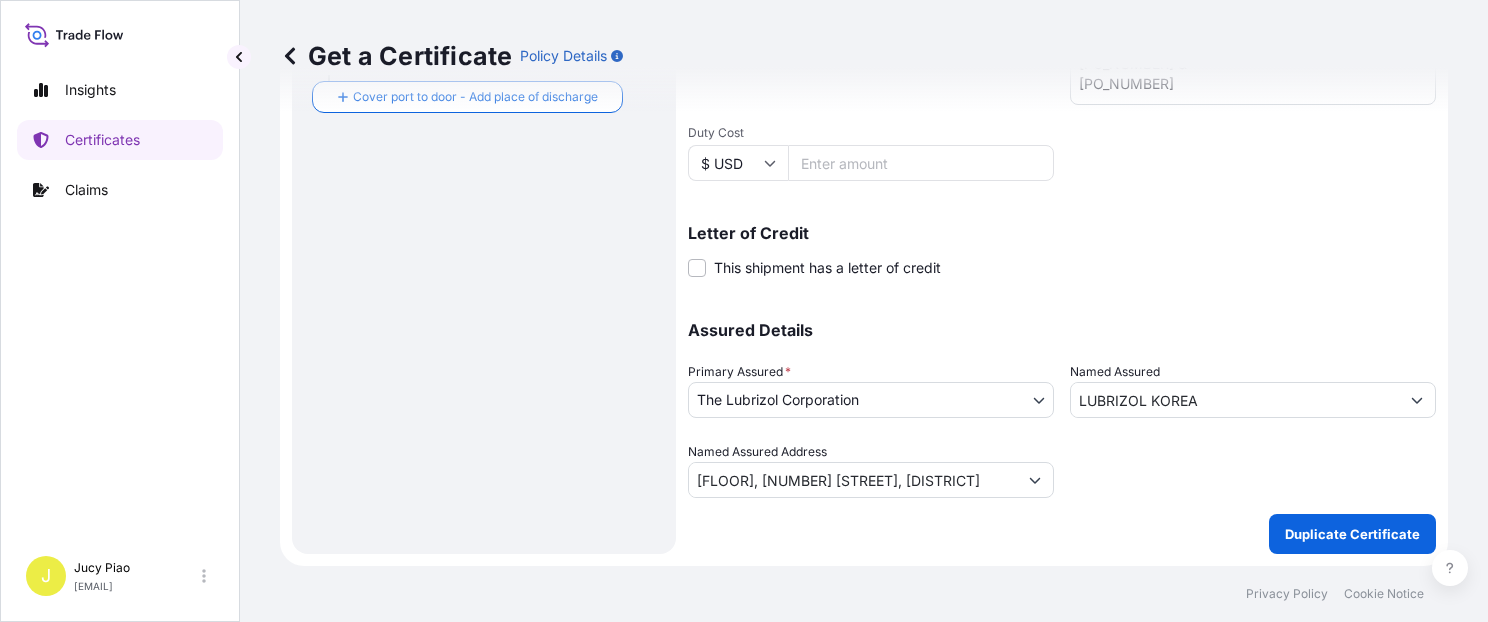 scroll, scrollTop: 565, scrollLeft: 0, axis: vertical 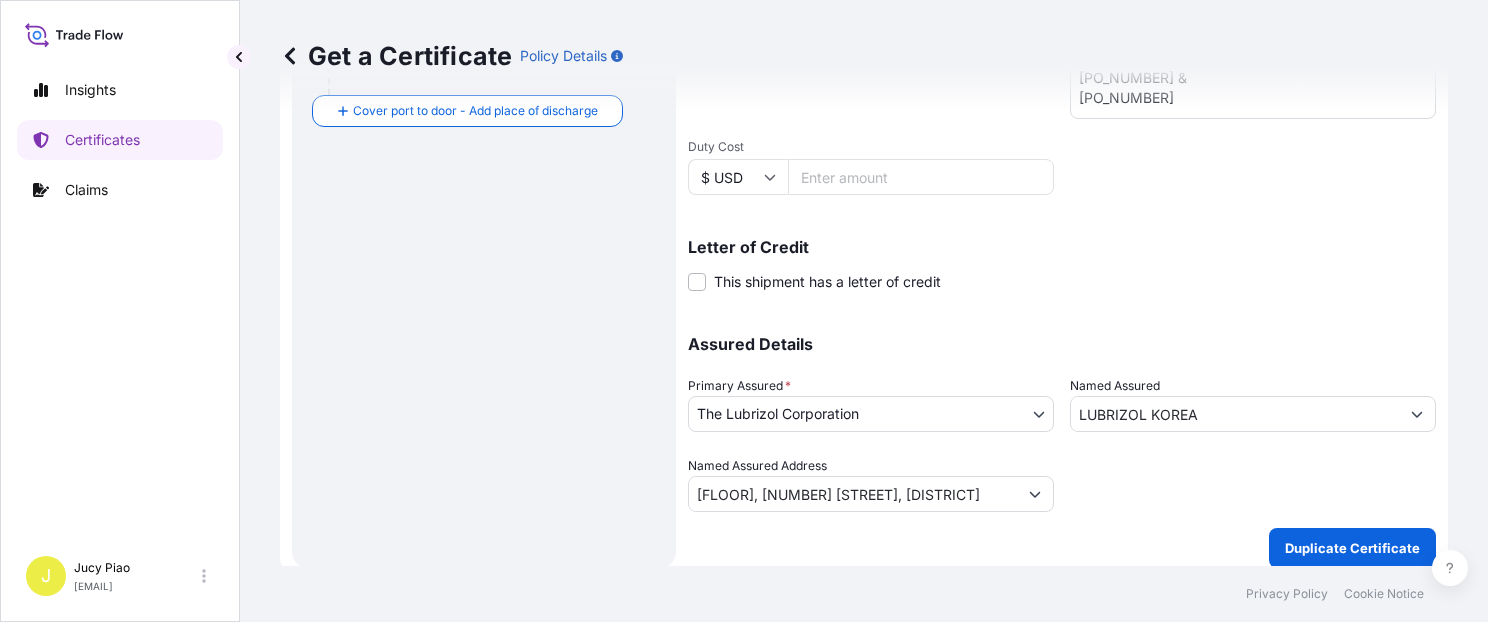 click on "Get a Certificate Policy Details" at bounding box center [864, 56] 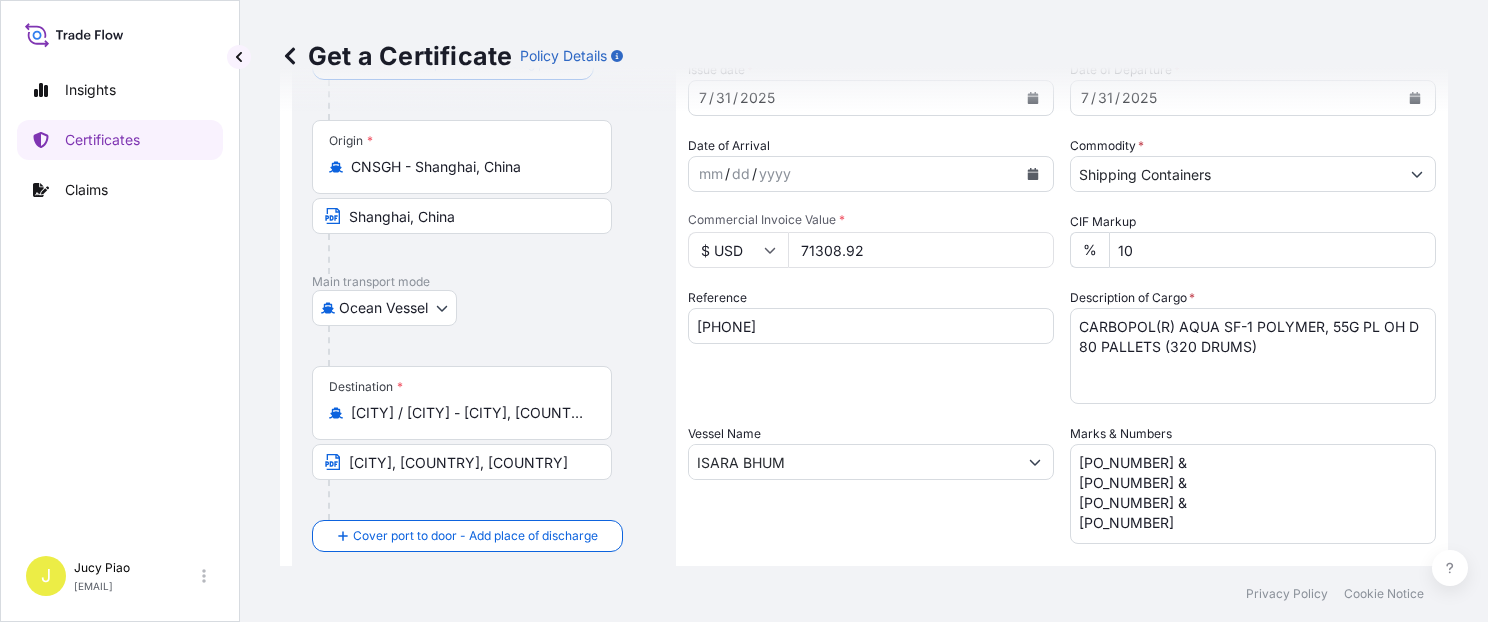 scroll, scrollTop: 56, scrollLeft: 0, axis: vertical 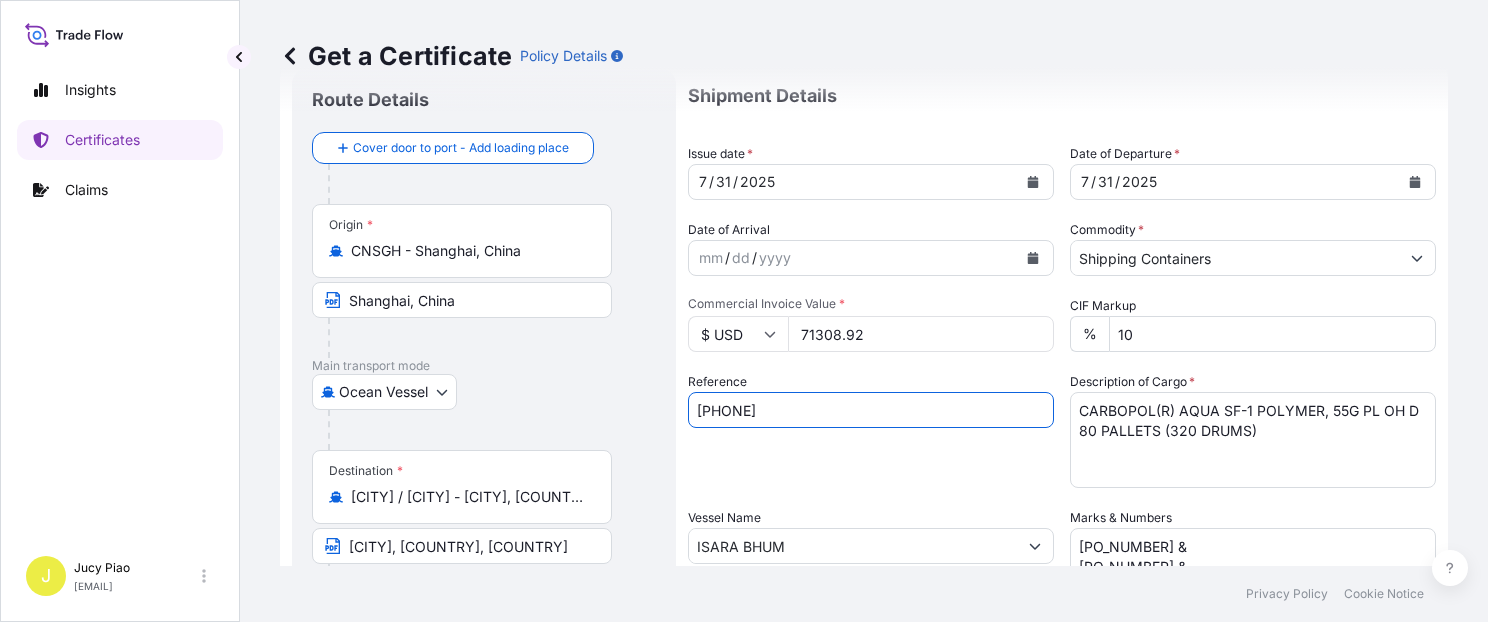 drag, startPoint x: 799, startPoint y: 410, endPoint x: 682, endPoint y: 418, distance: 117.273186 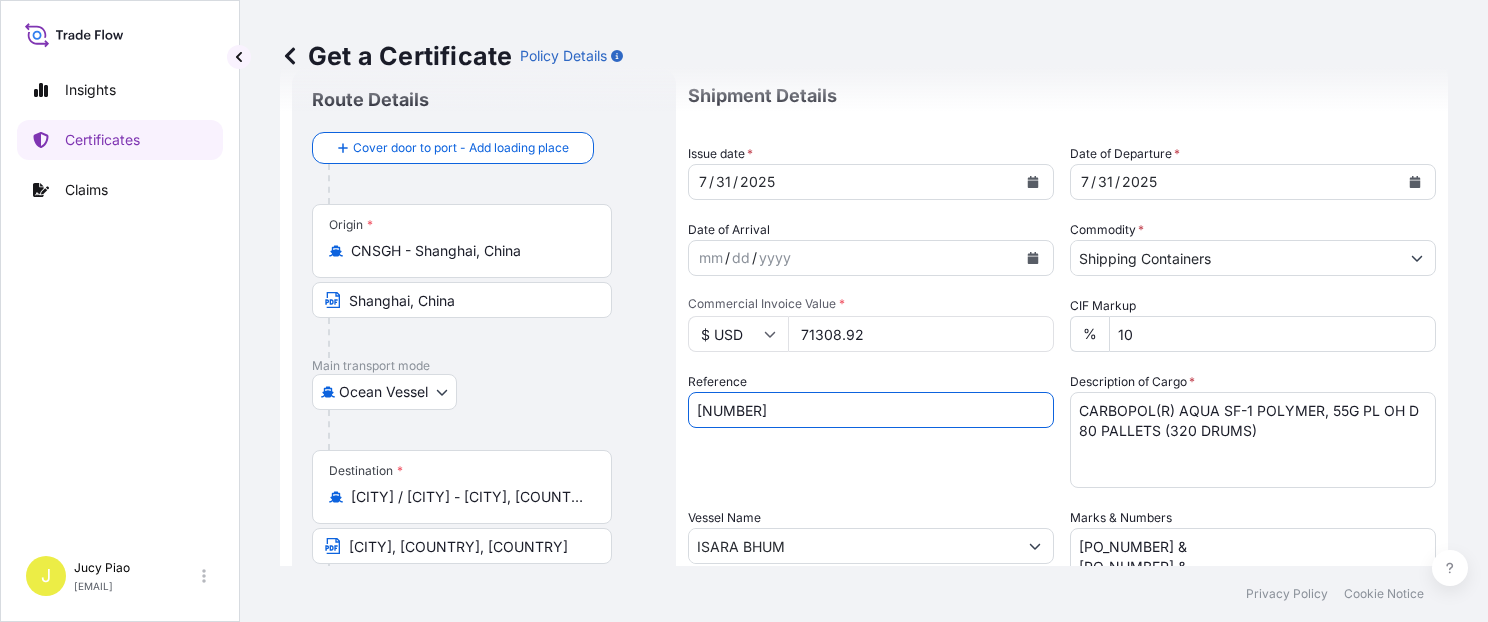 type on "[NUMBER]" 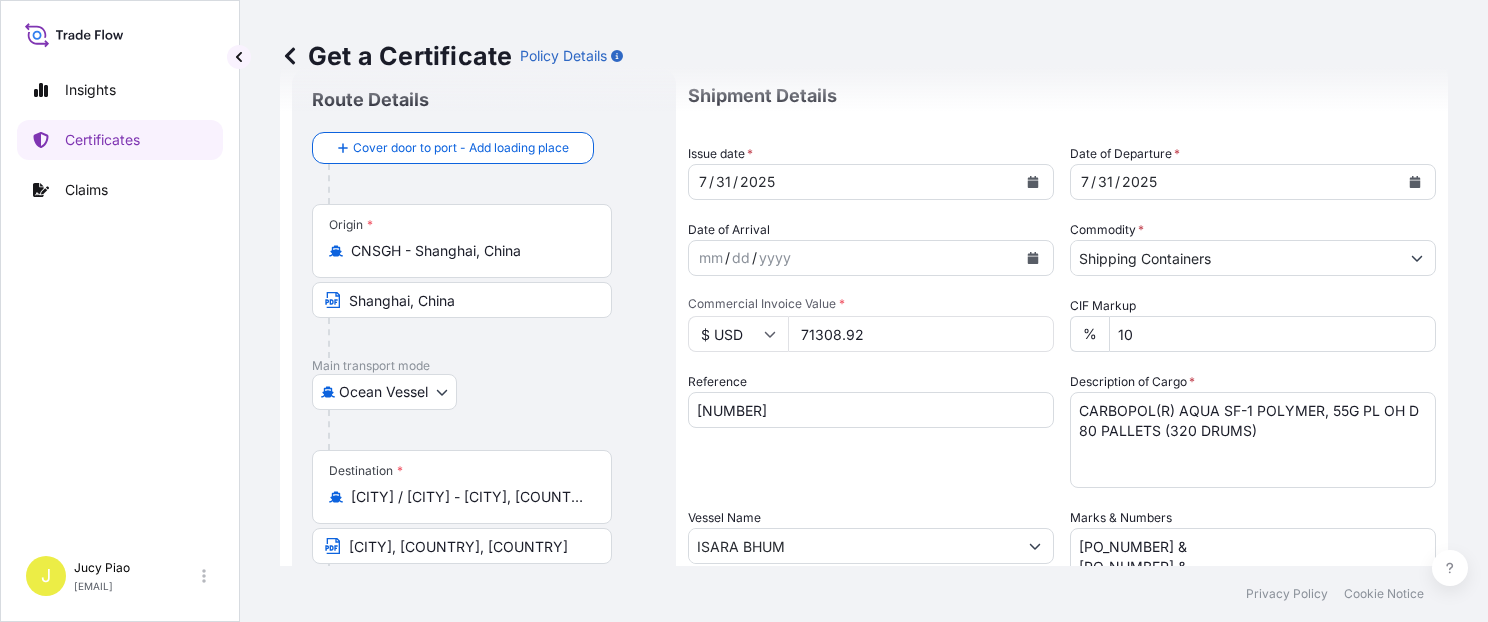 drag, startPoint x: 885, startPoint y: 335, endPoint x: 782, endPoint y: 334, distance: 103.00485 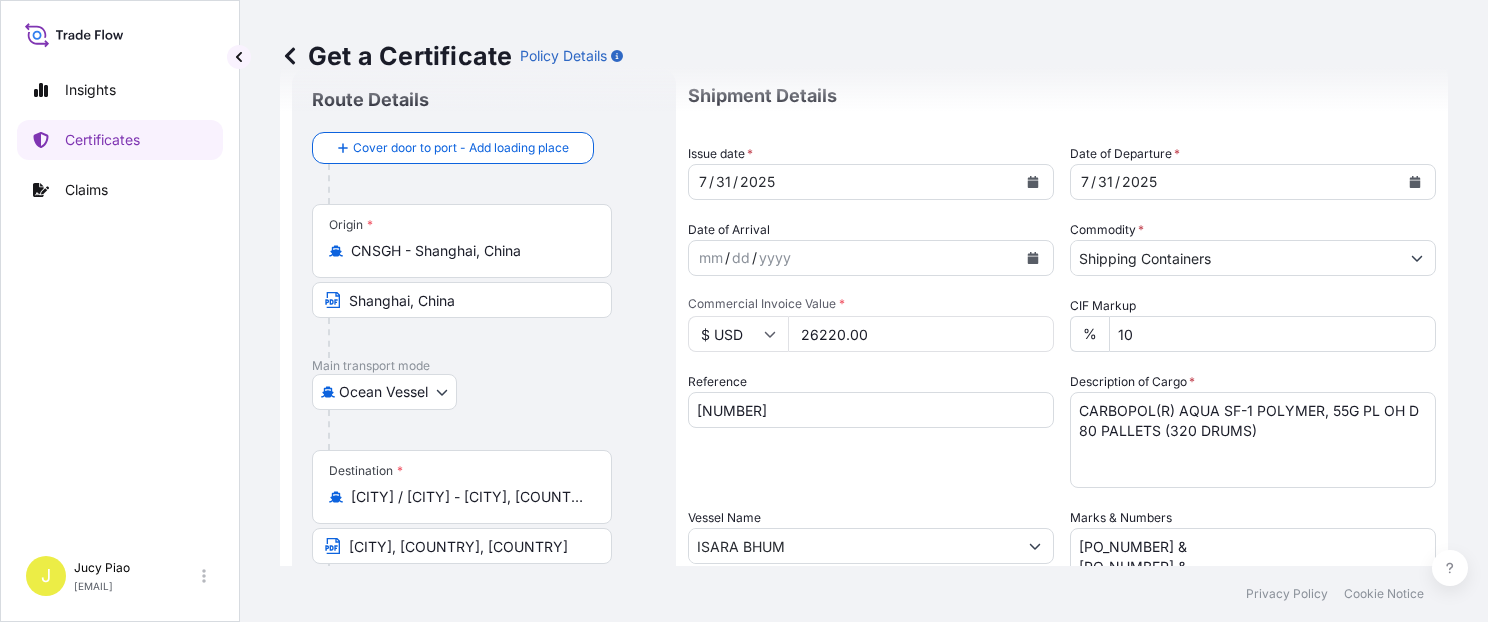 type on "26220.00" 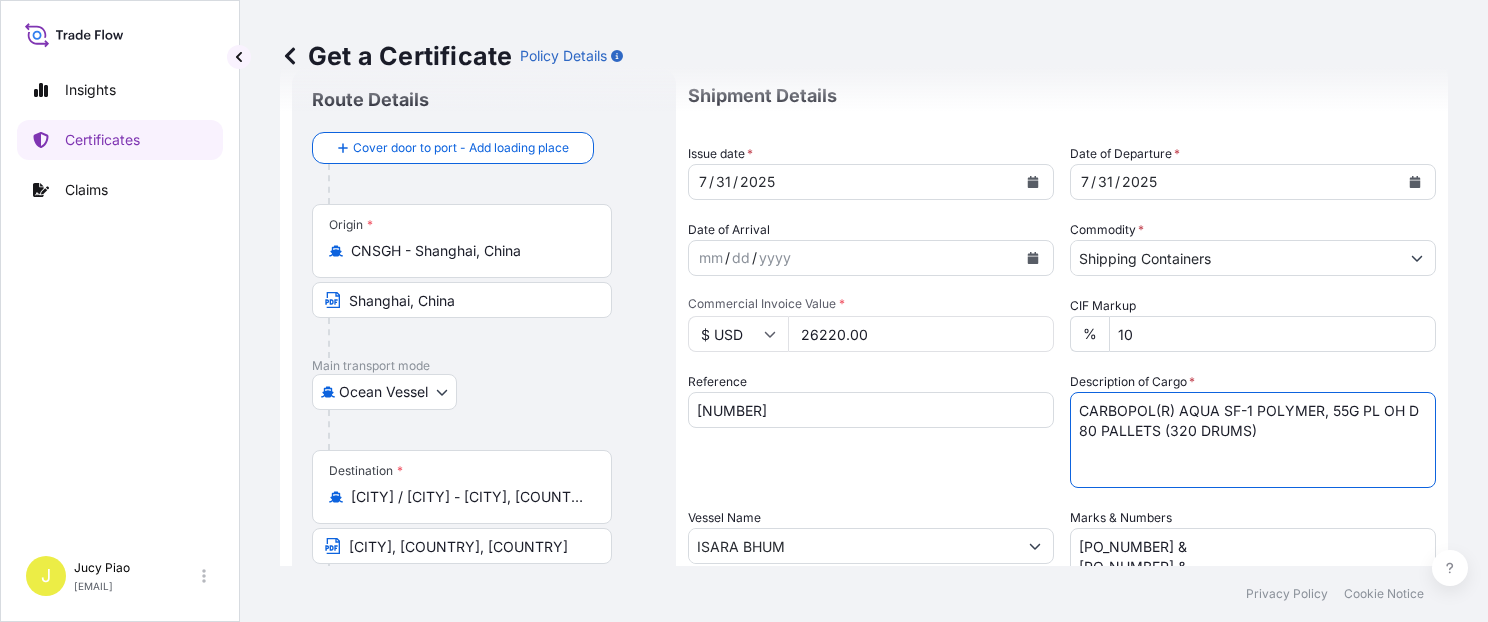 drag, startPoint x: 1270, startPoint y: 435, endPoint x: 1008, endPoint y: 391, distance: 265.66898 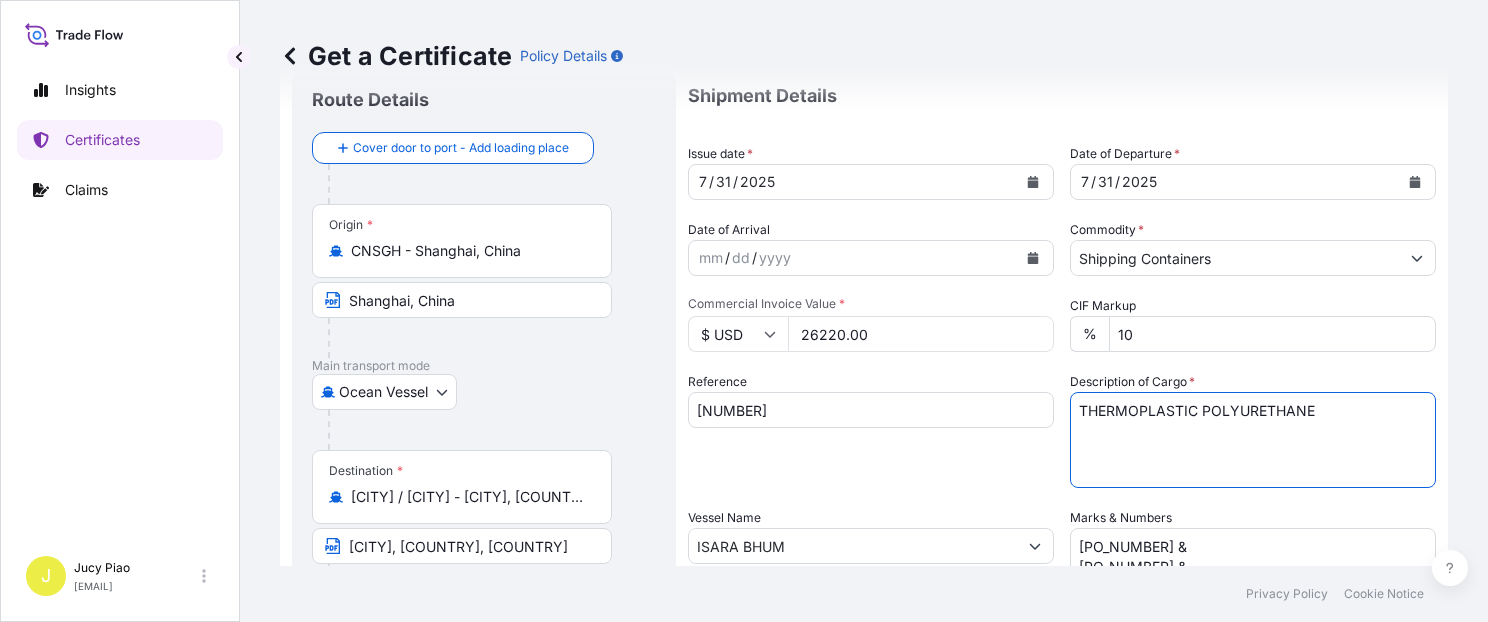 paste on "[QUANTITY] [CONTAINERS]" 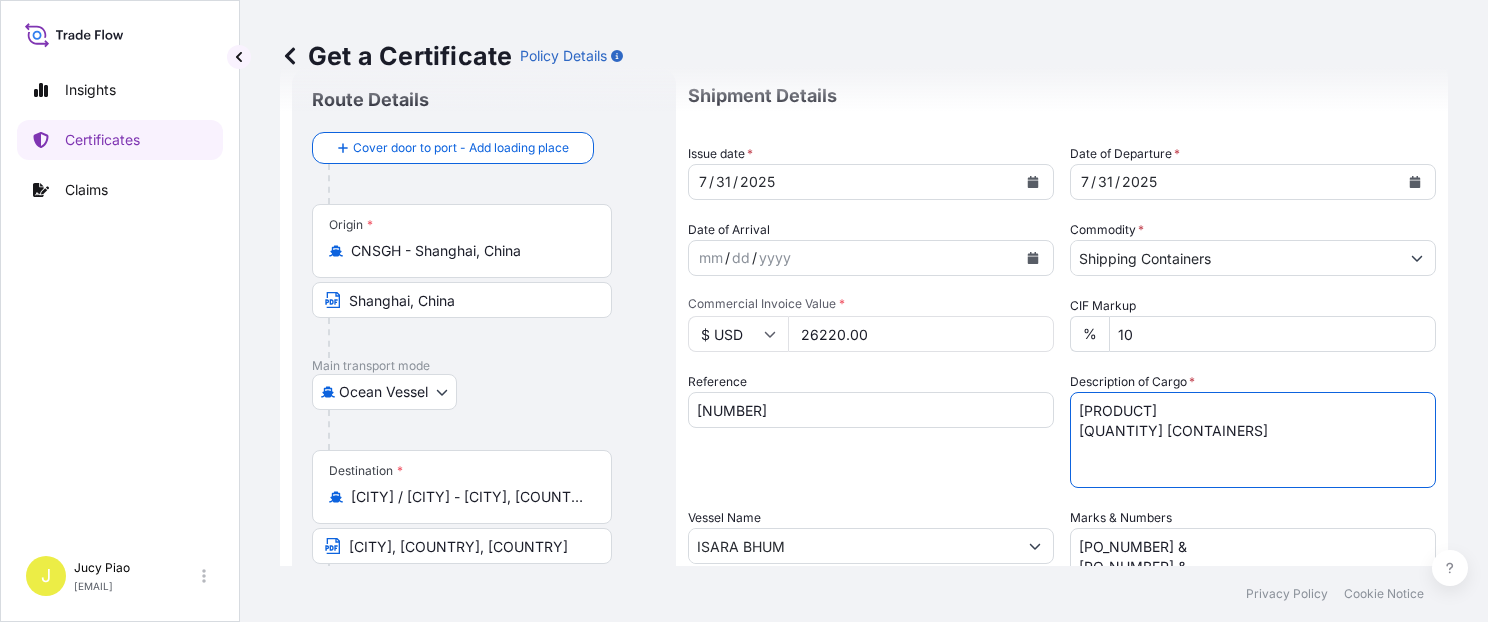 type on "[PRODUCT]
[QUANTITY] [CONTAINERS]" 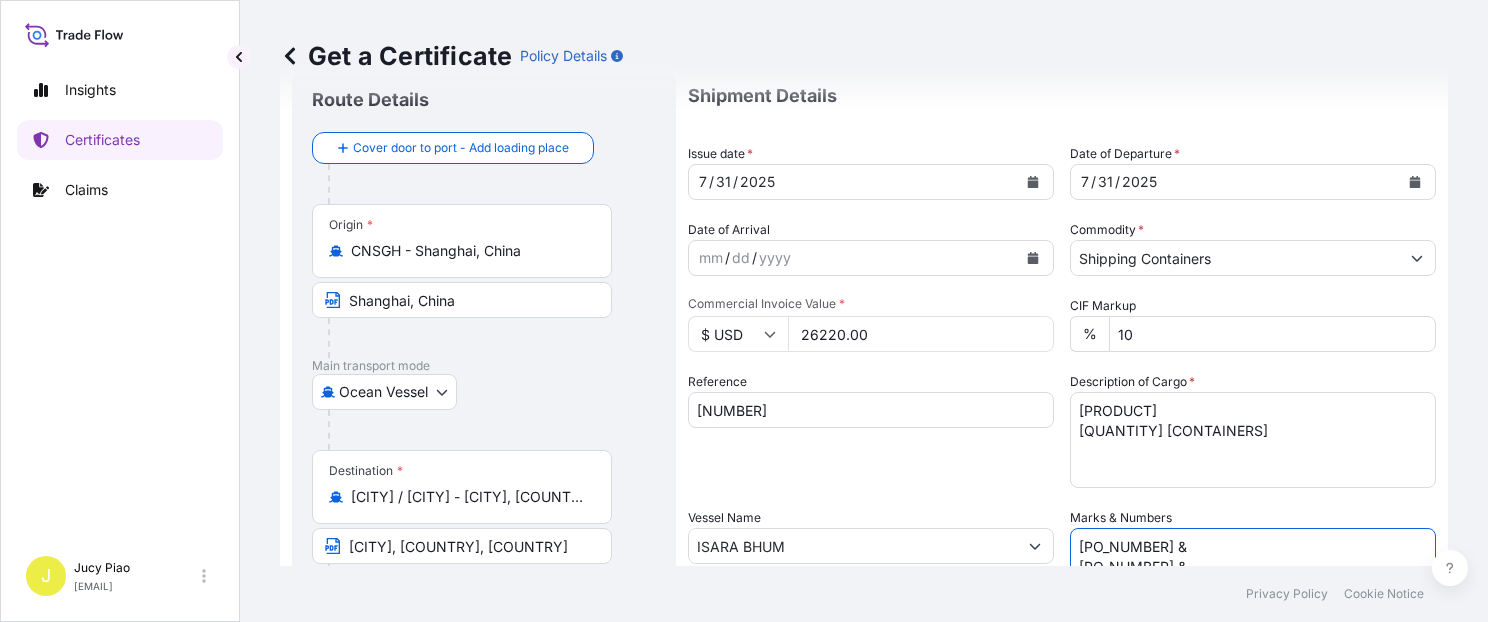 scroll, scrollTop: 140, scrollLeft: 0, axis: vertical 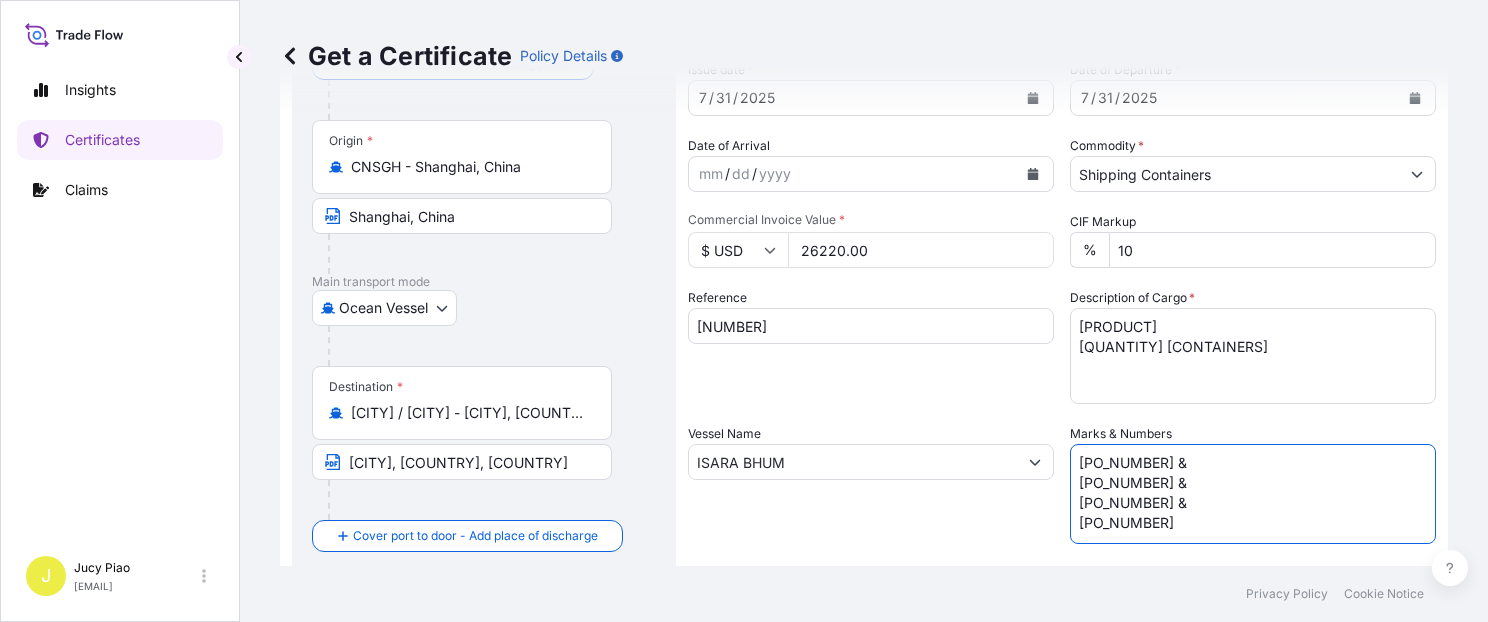 drag, startPoint x: 1128, startPoint y: 510, endPoint x: 1062, endPoint y: 454, distance: 86.55634 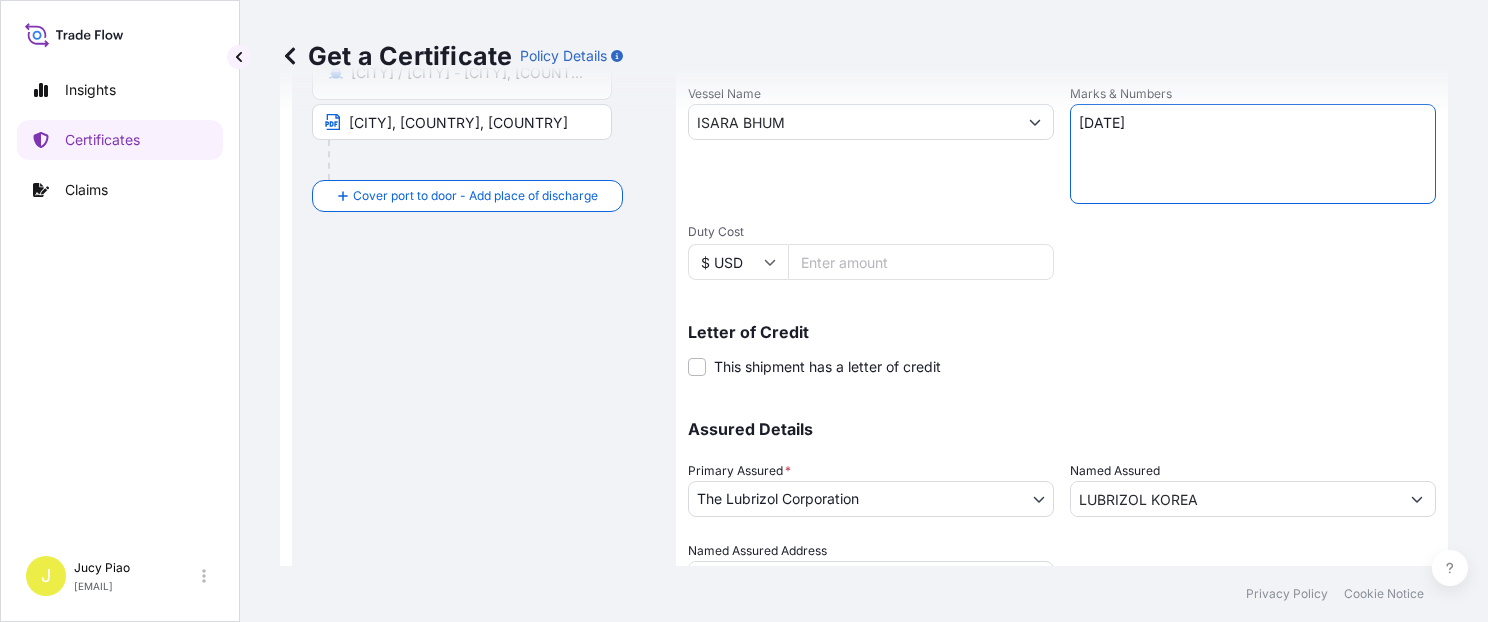 scroll, scrollTop: 565, scrollLeft: 0, axis: vertical 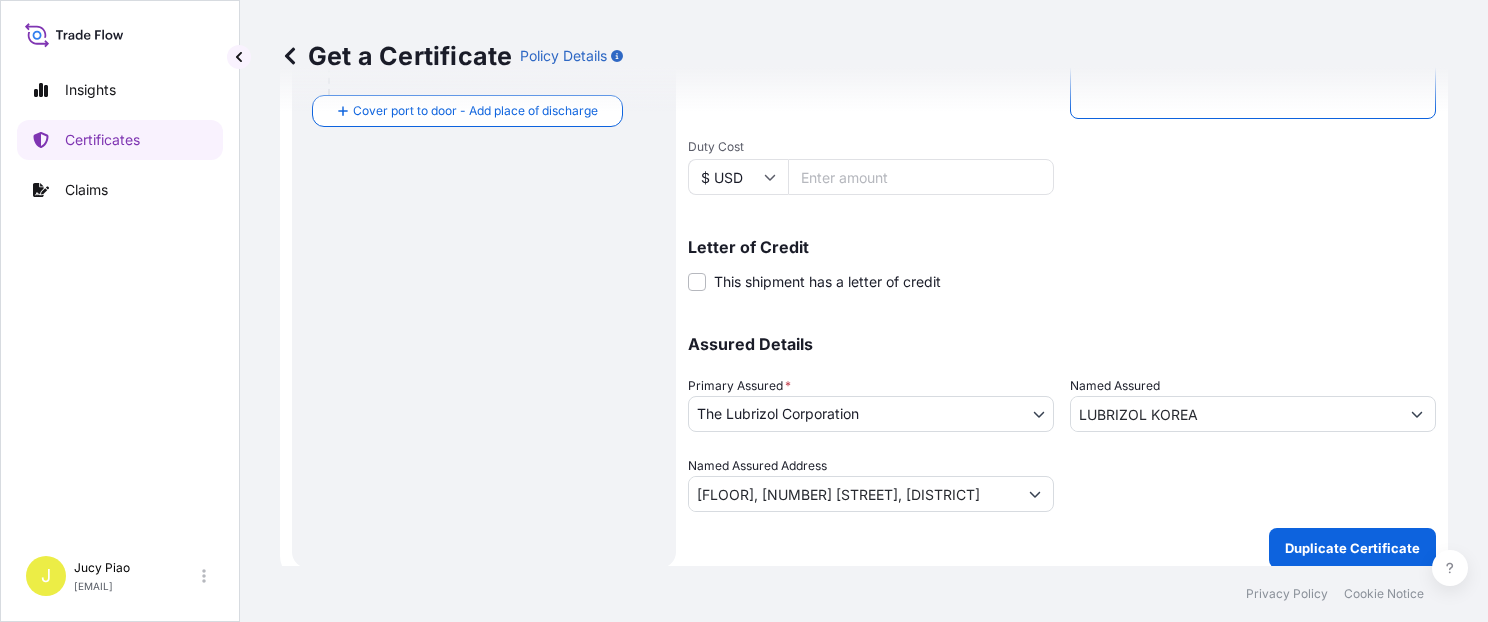 type on "[DATE]" 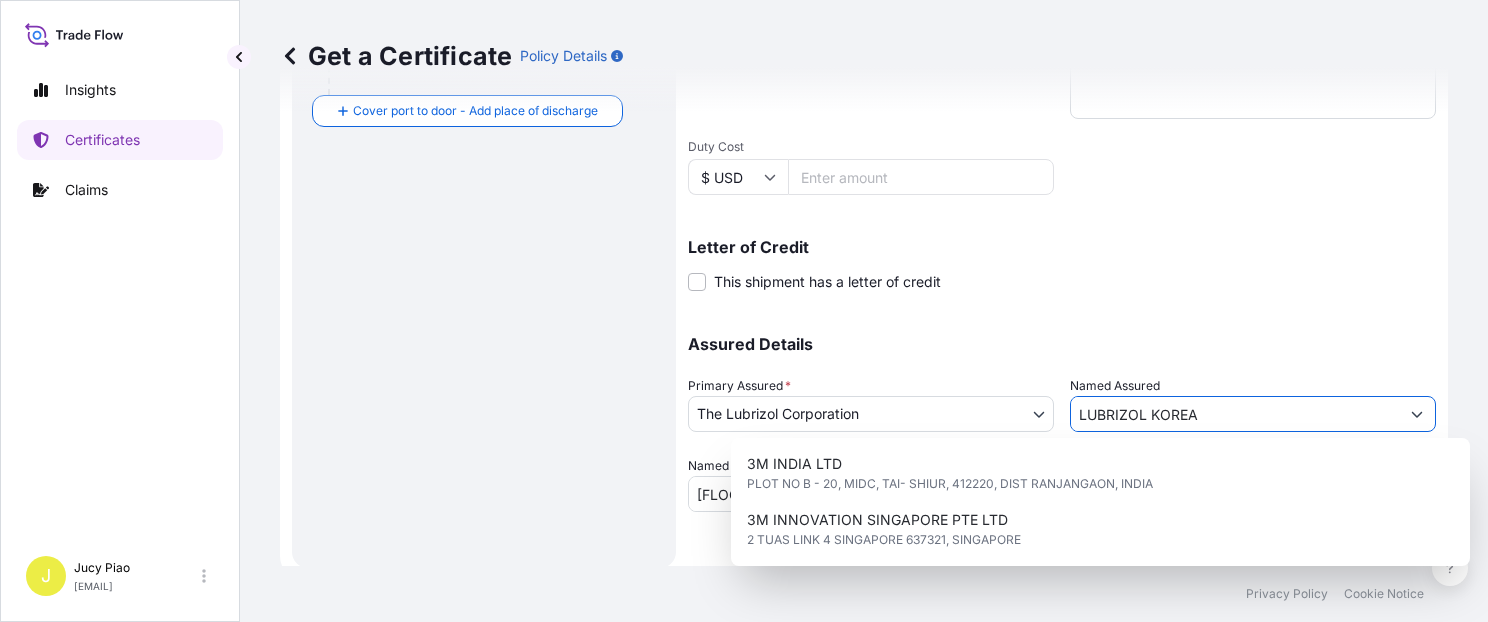 drag, startPoint x: 1037, startPoint y: 411, endPoint x: 899, endPoint y: 399, distance: 138.52075 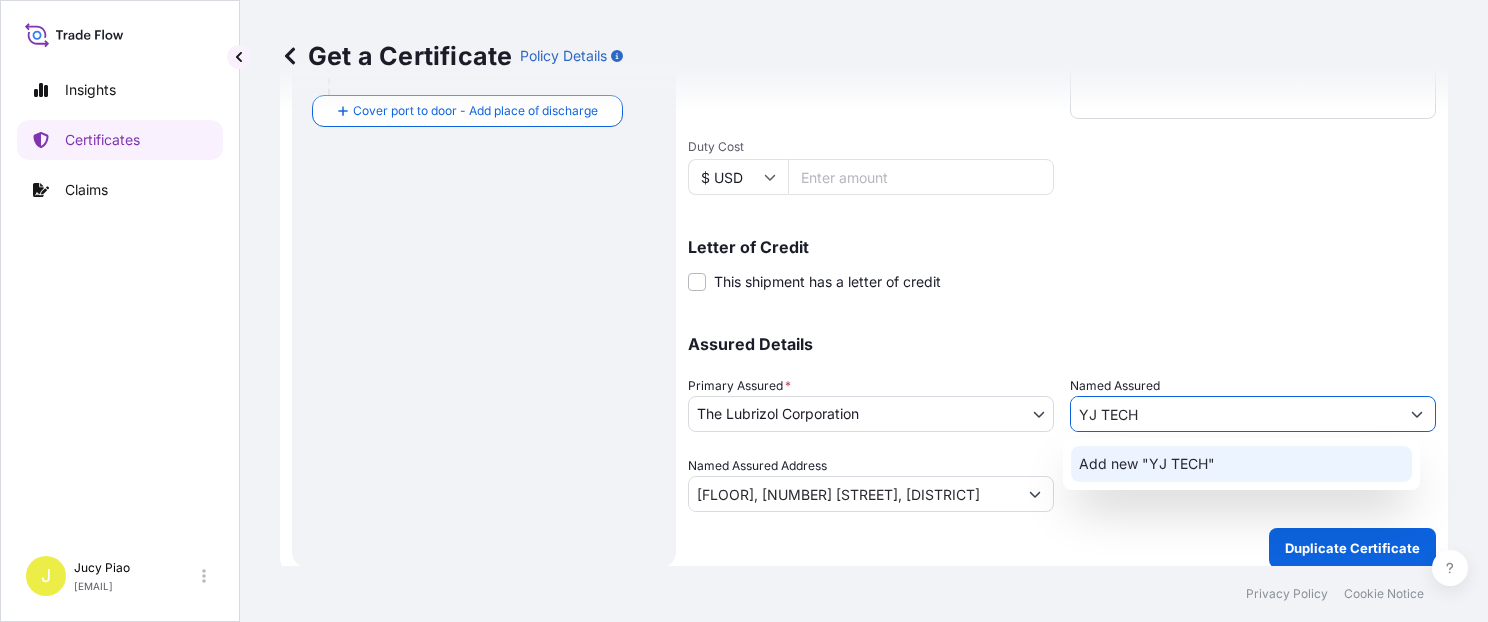 click on "Add new "YJ TECH"" at bounding box center [1147, 464] 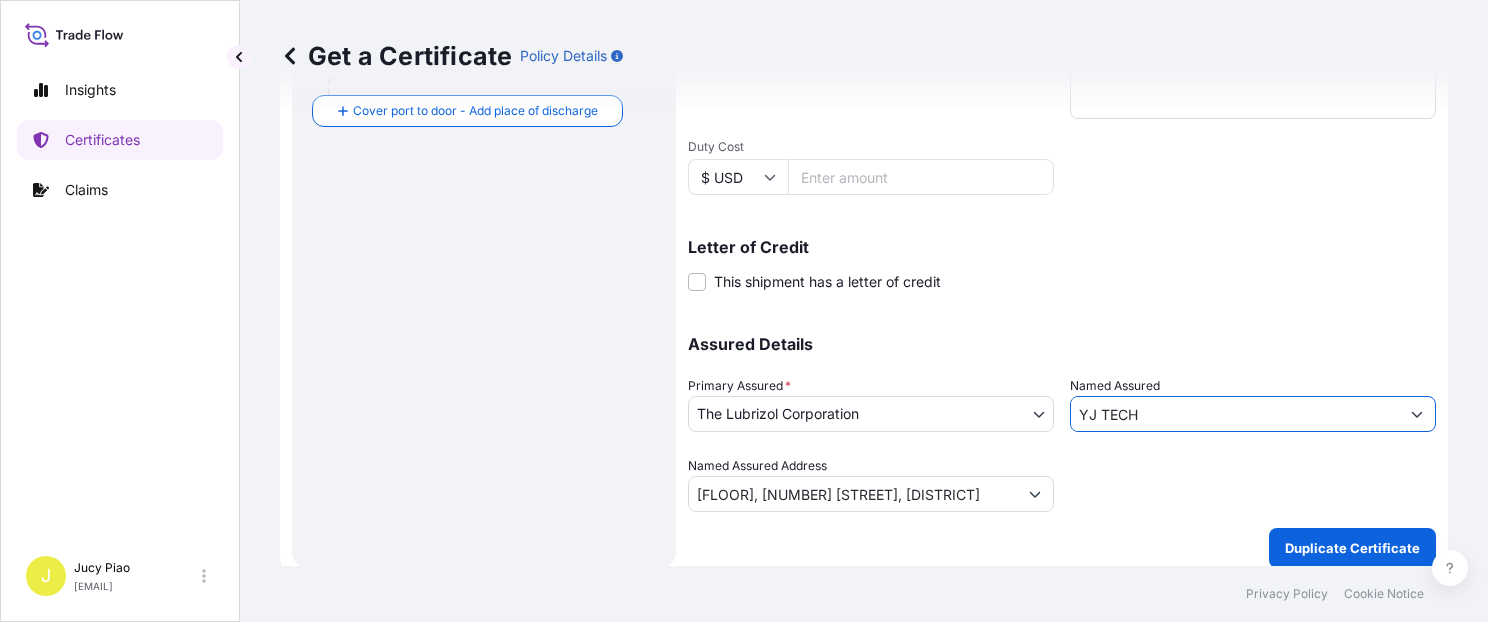type on "YJ TECH" 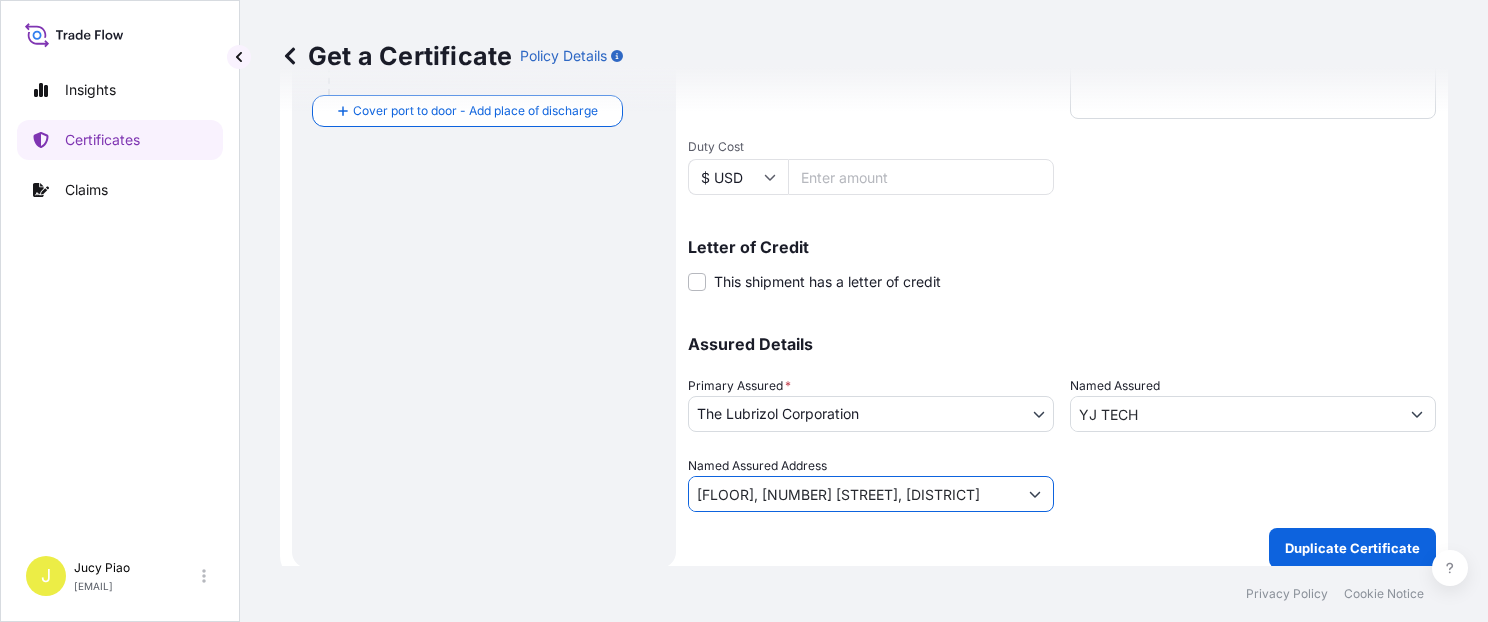 drag, startPoint x: 979, startPoint y: 498, endPoint x: 541, endPoint y: 466, distance: 439.1674 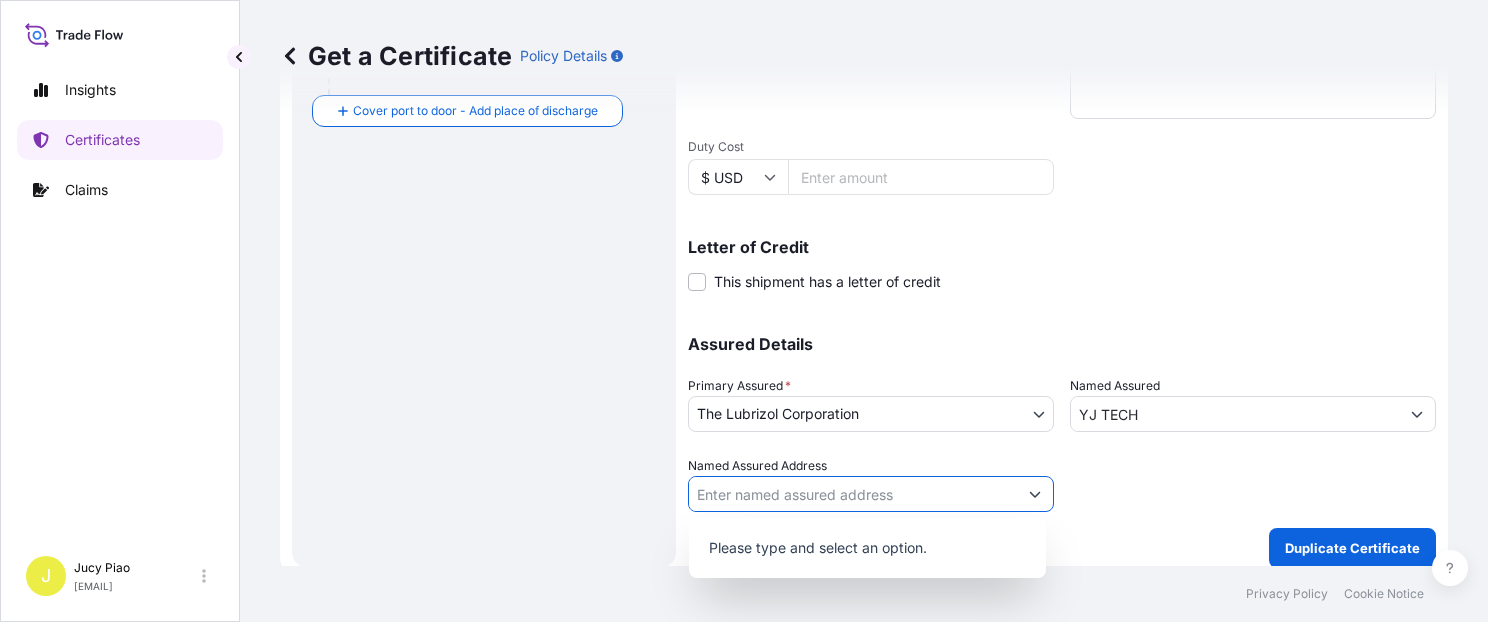 type 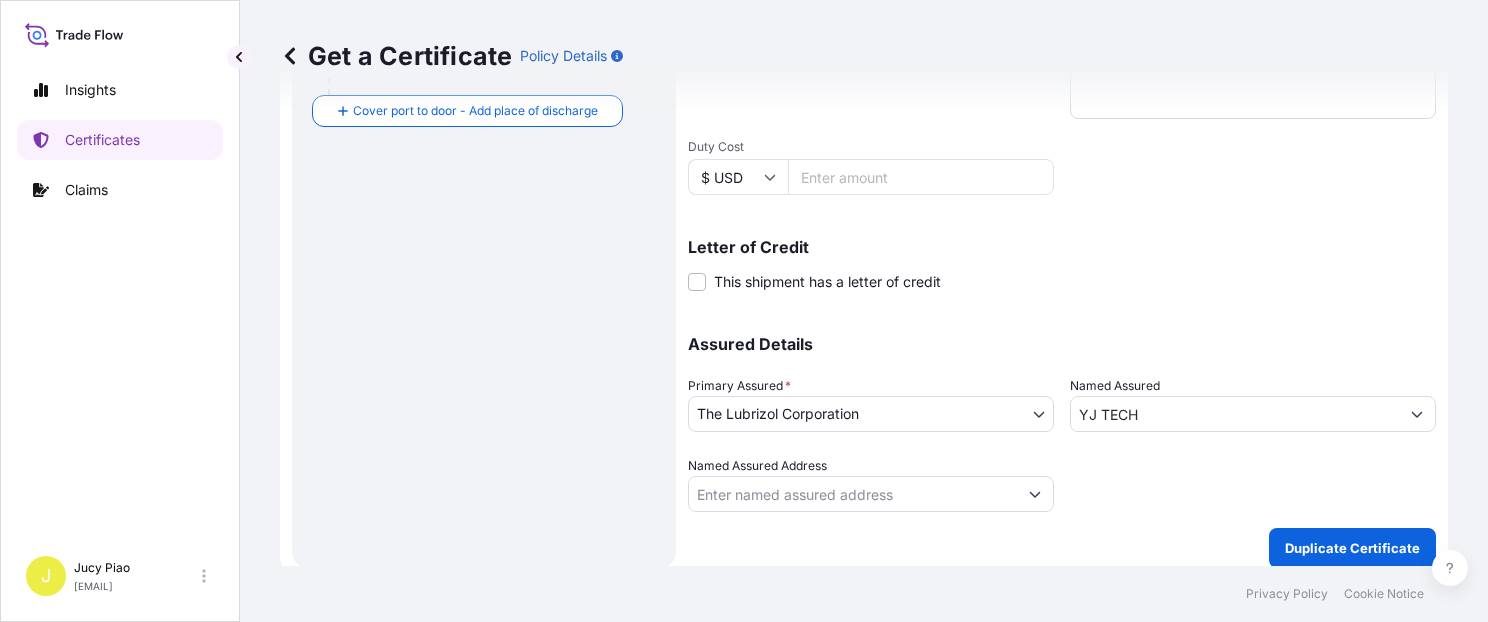 click on "YJ TECH" at bounding box center (1235, 414) 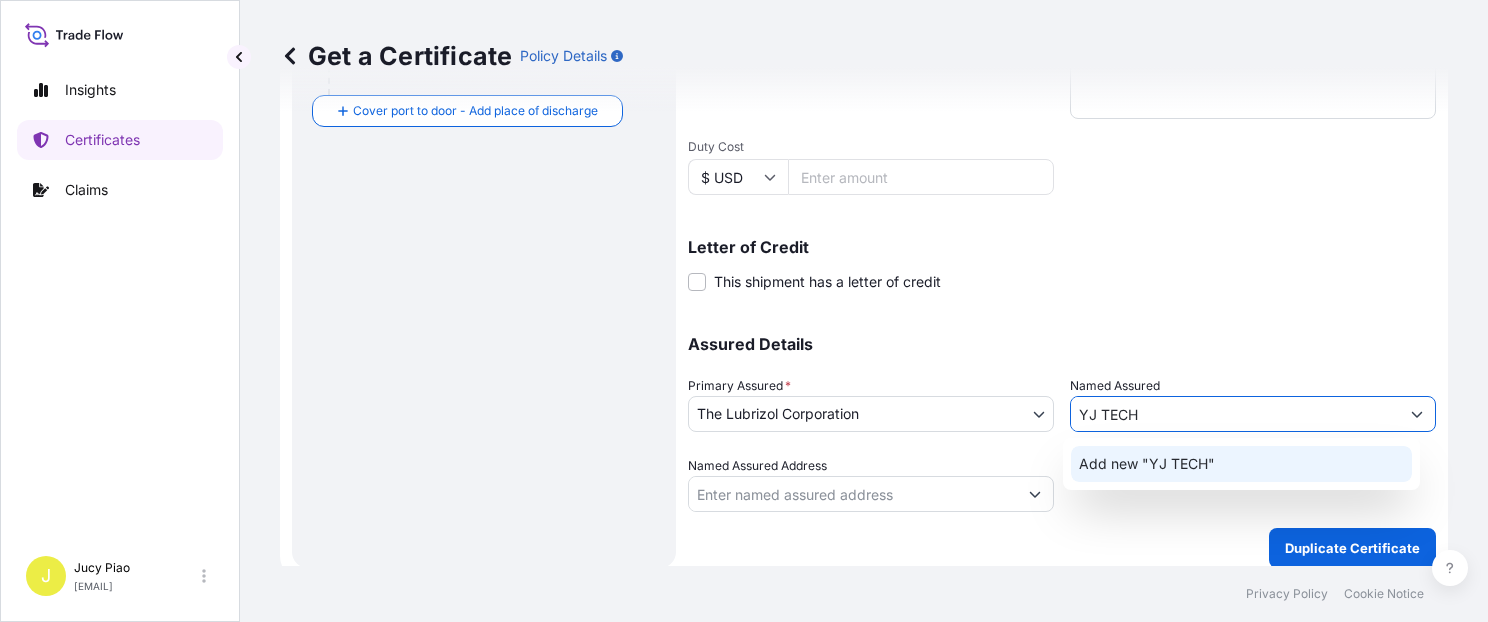 click on "Add new "YJ TECH"" at bounding box center (1241, 464) 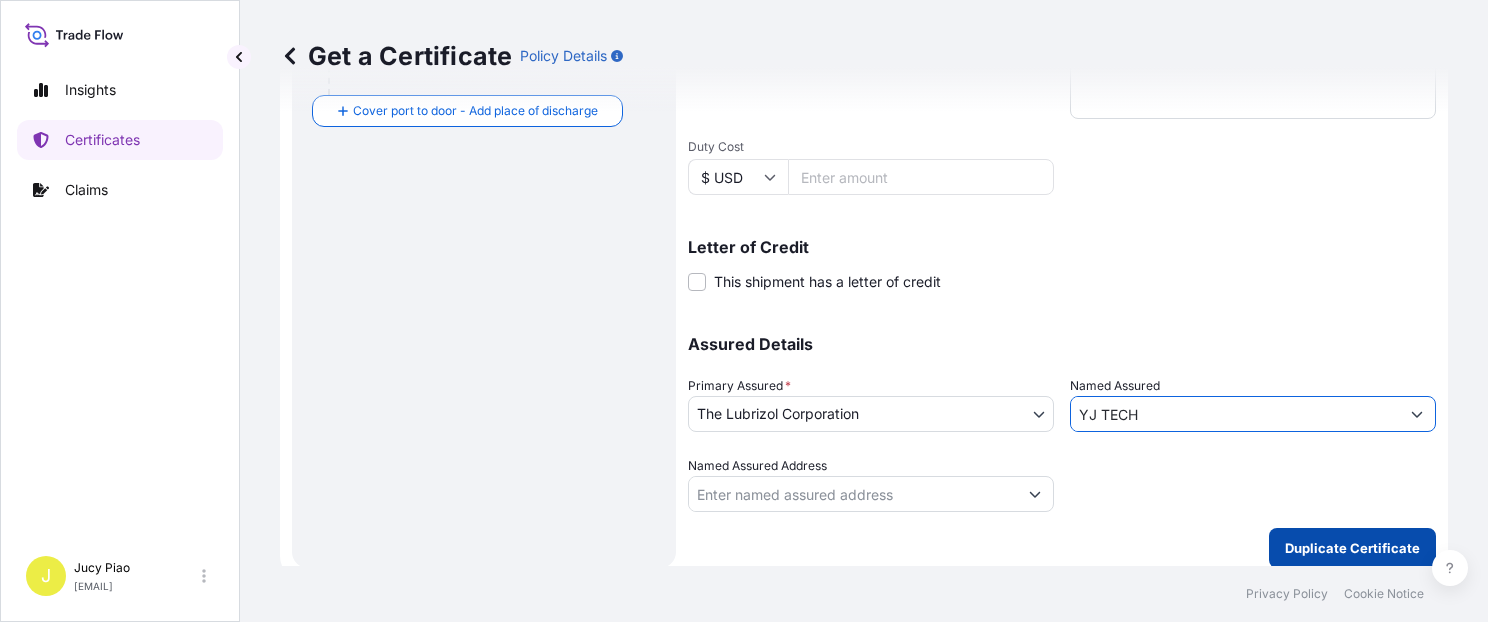 click on "Duplicate Certificate" at bounding box center (1352, 548) 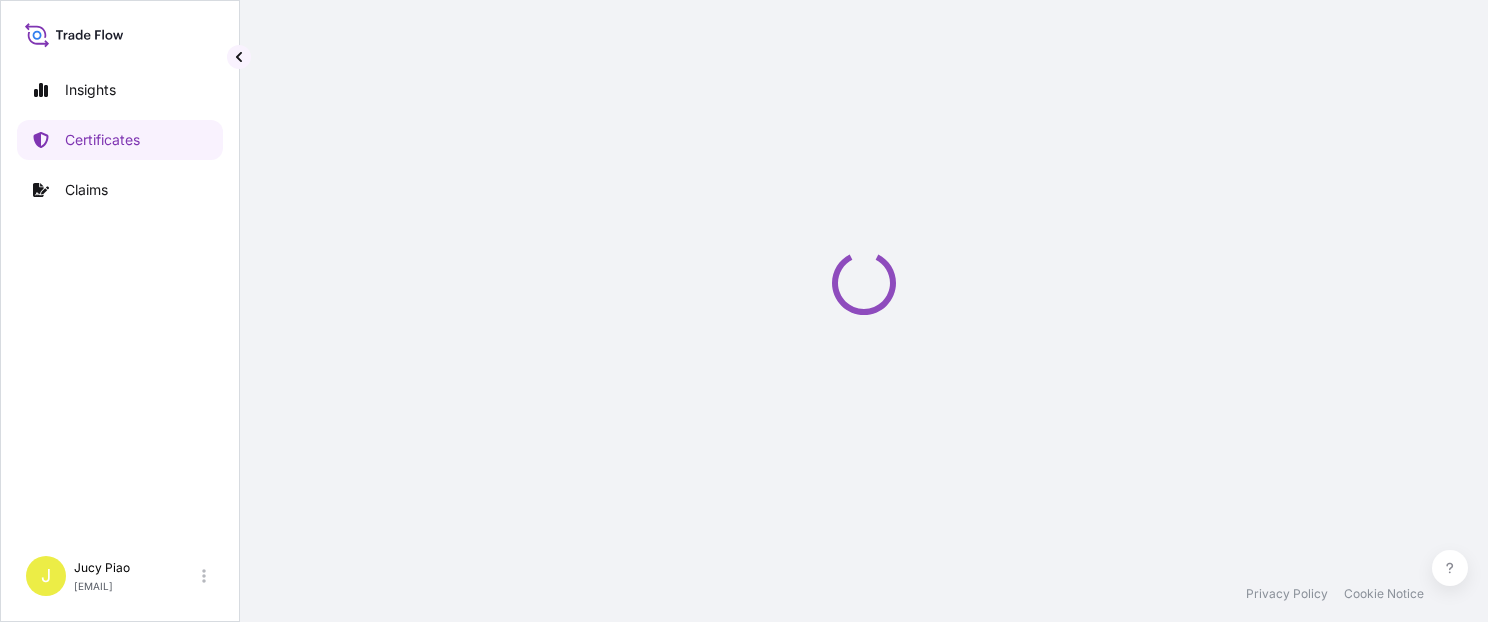 scroll, scrollTop: 0, scrollLeft: 0, axis: both 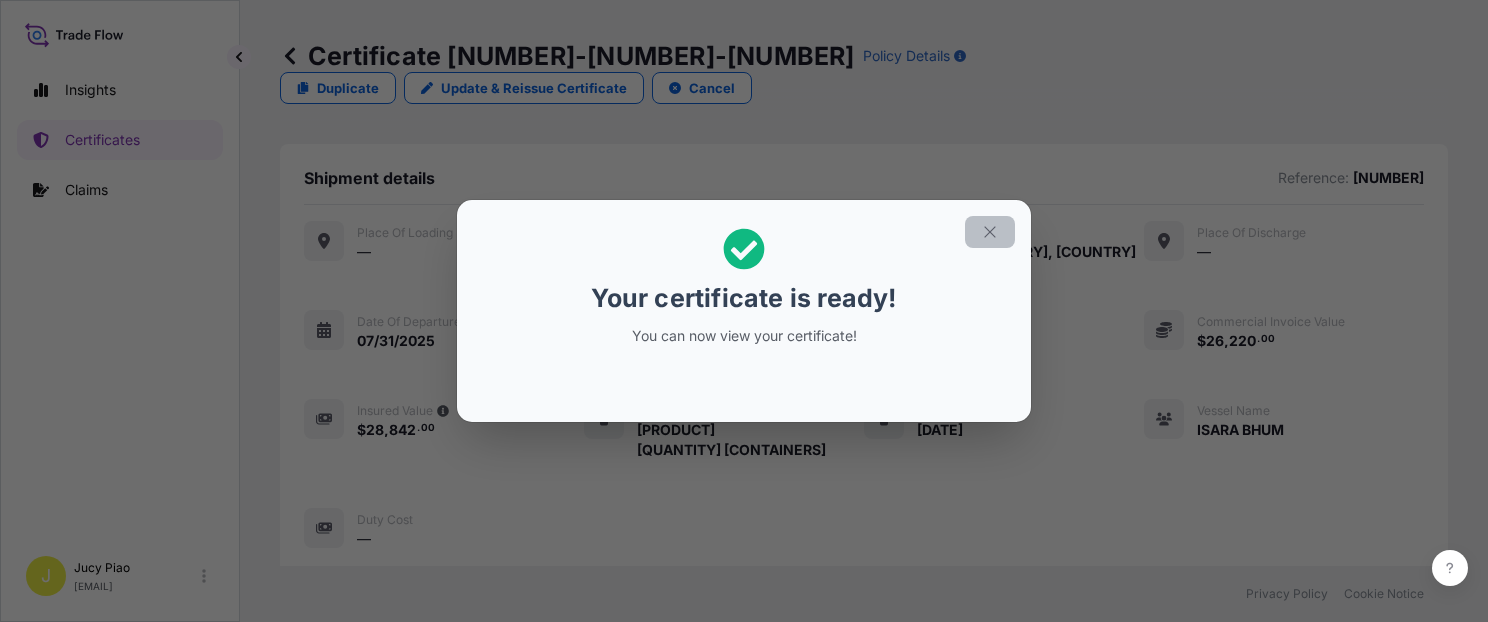 click 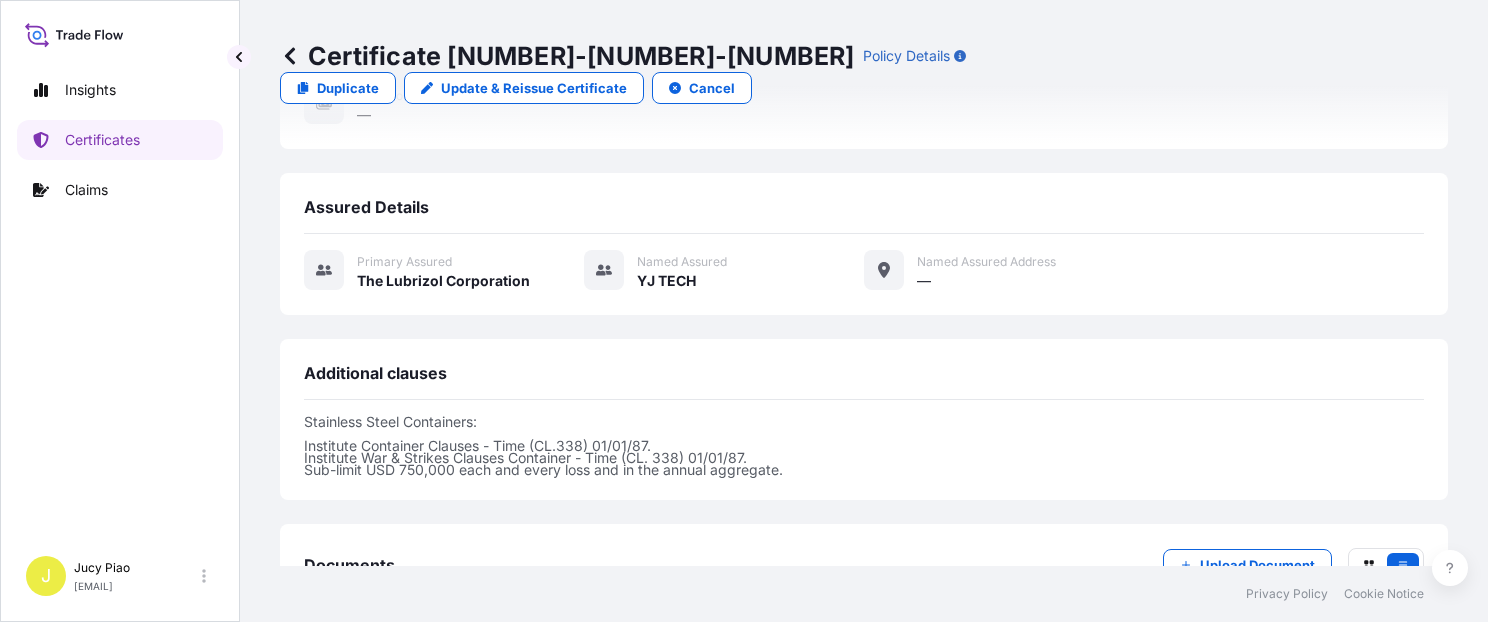 scroll, scrollTop: 674, scrollLeft: 0, axis: vertical 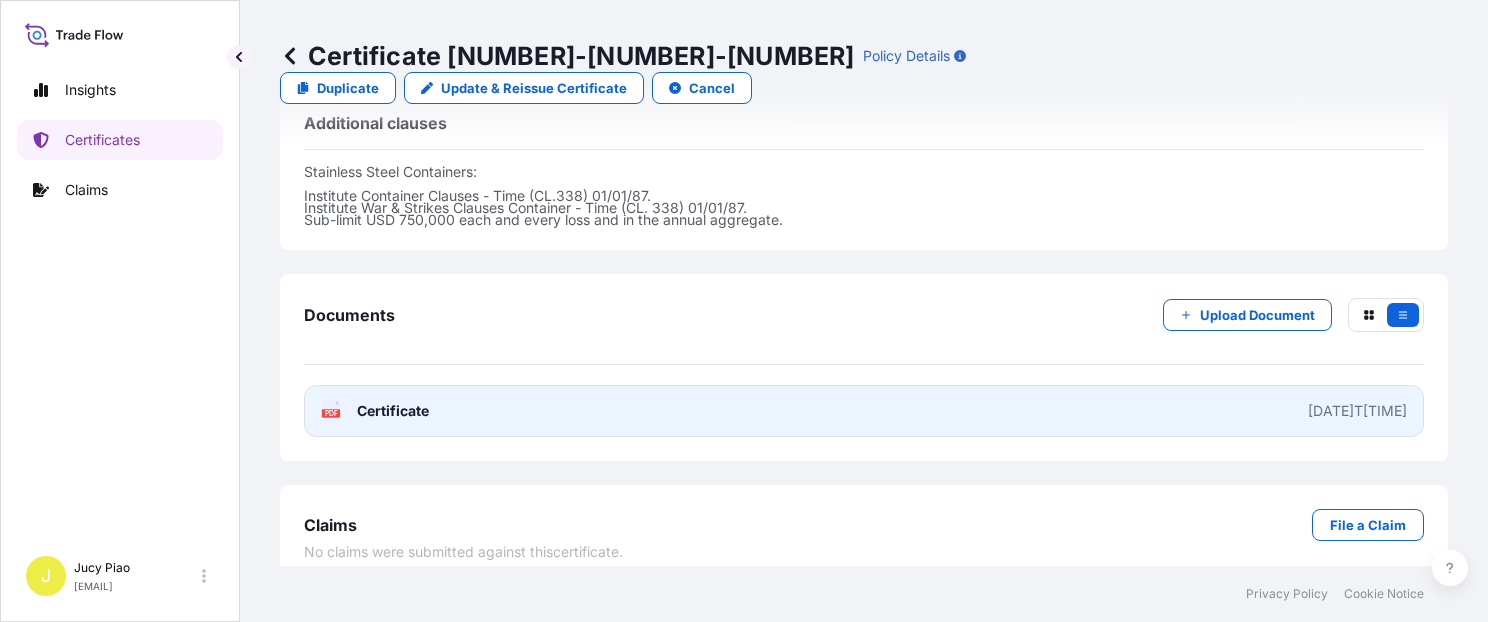 click on "PDF Certificate [DATE]T[TIME]" at bounding box center (864, 411) 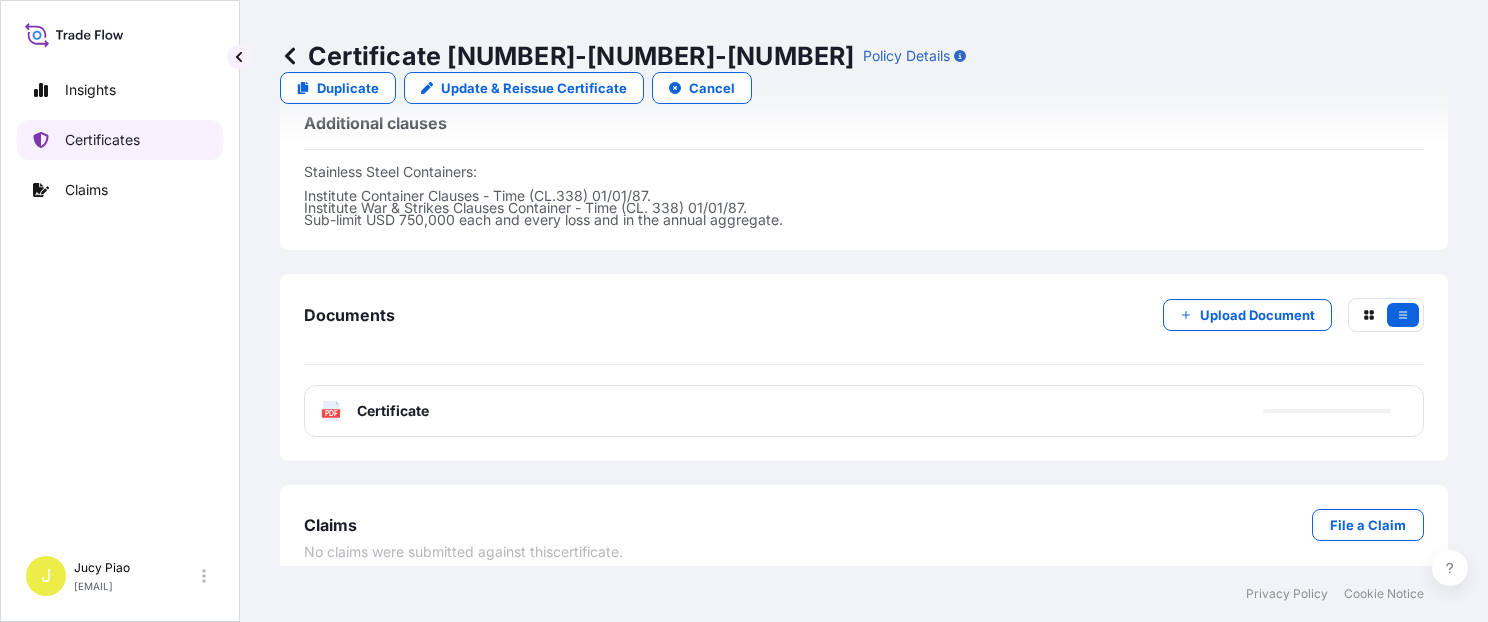 click on "Certificates" at bounding box center [102, 140] 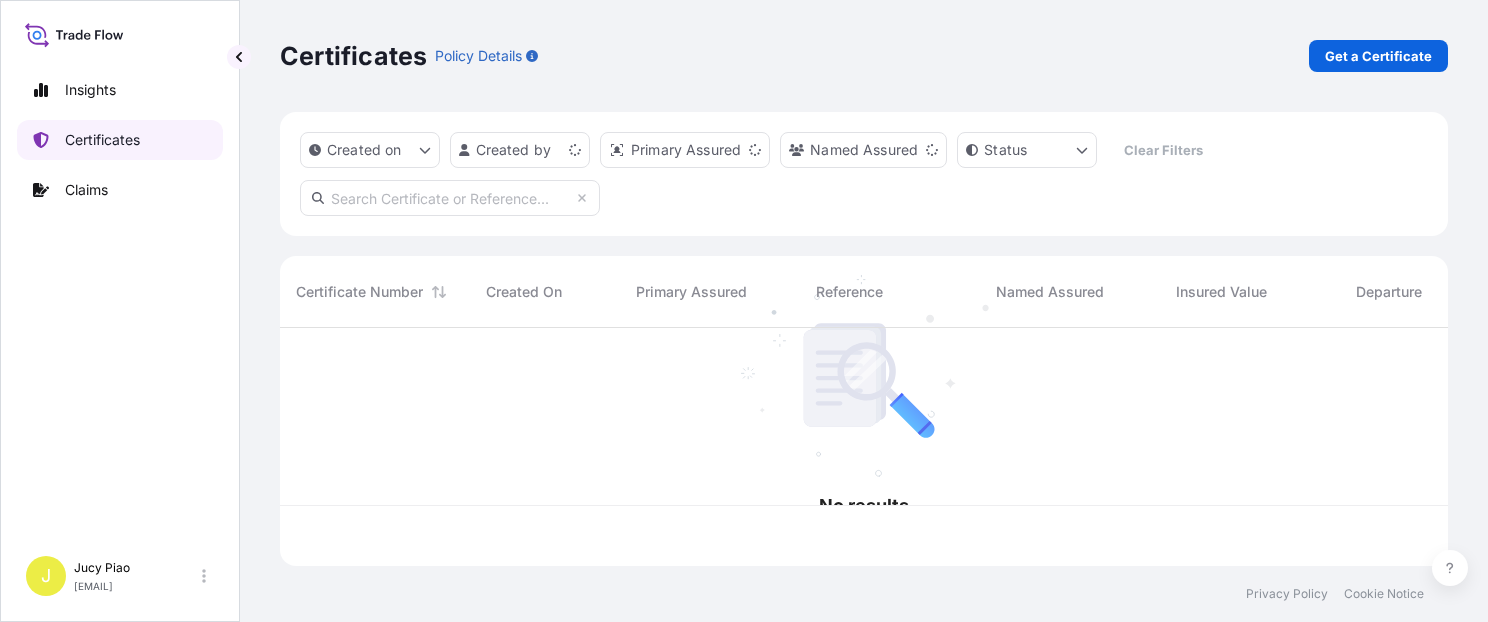 scroll, scrollTop: 0, scrollLeft: 0, axis: both 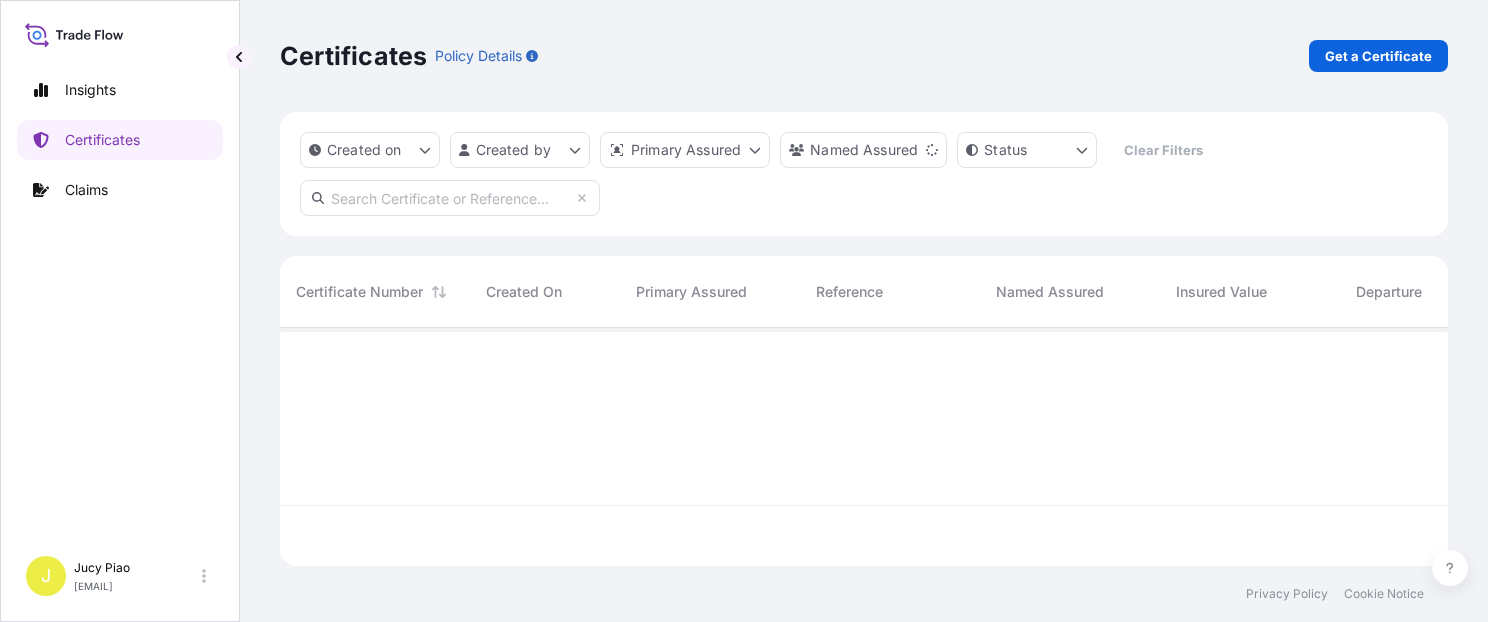 click on "Get a Certificate" at bounding box center (1378, 56) 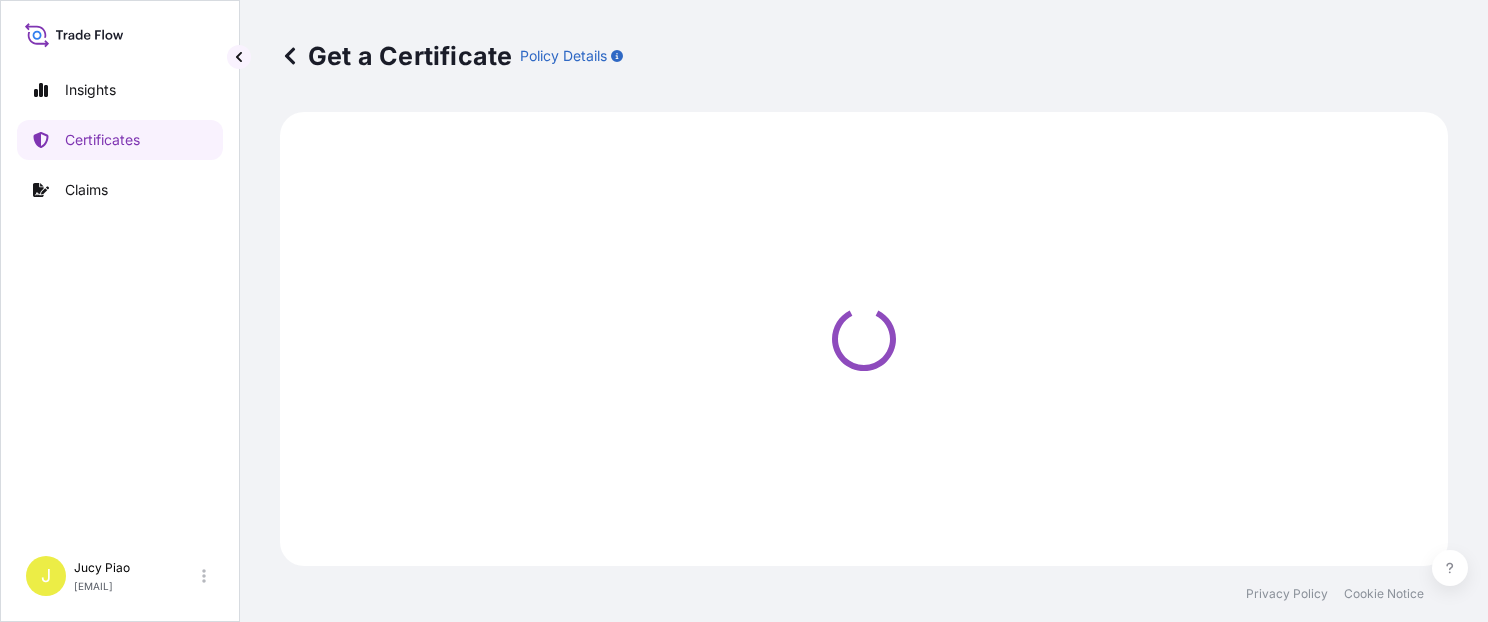 select on "Barge" 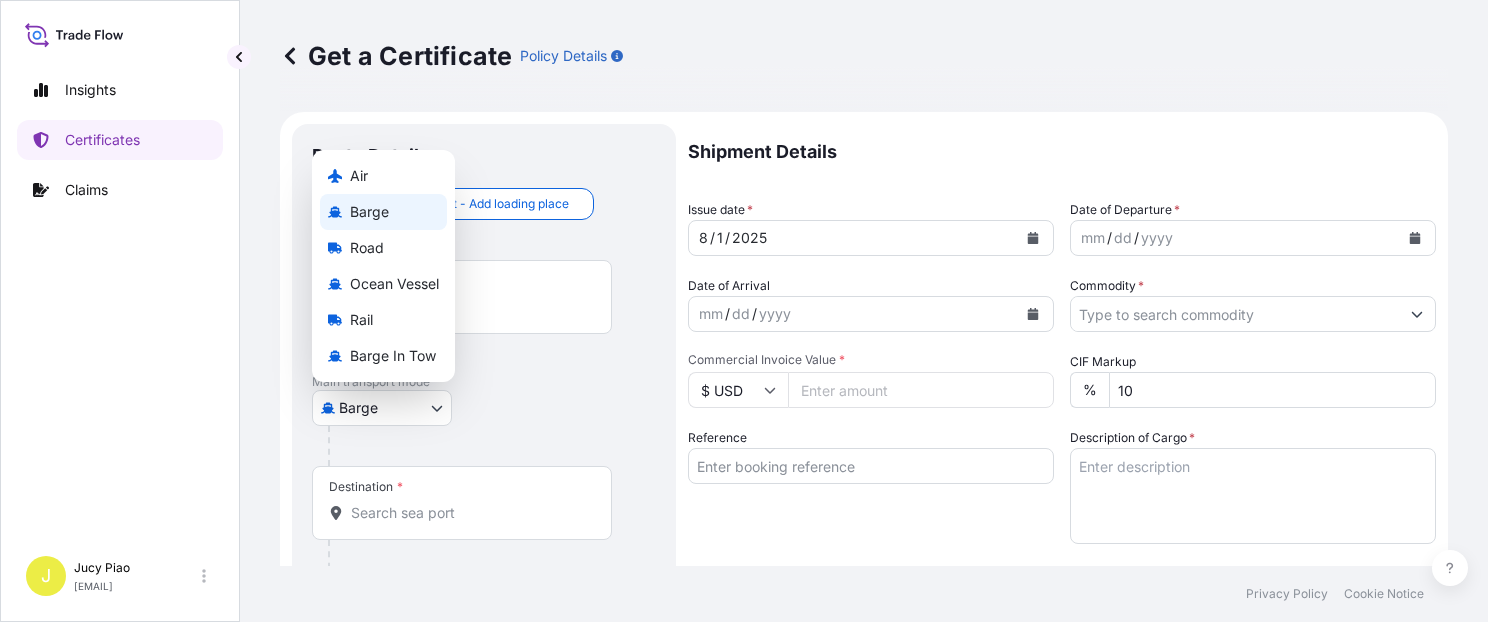 click on "Selected Date: [DATE]" at bounding box center (744, 311) 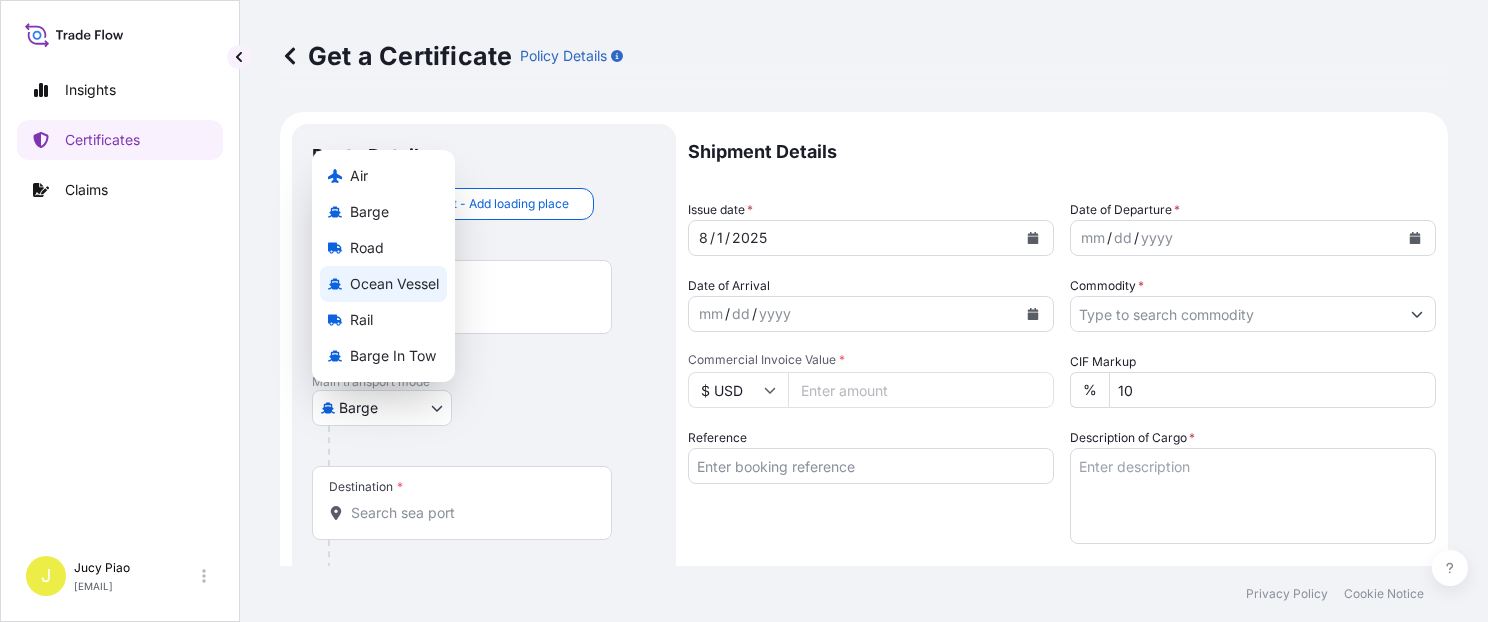 click on "Ocean Vessel" at bounding box center [394, 284] 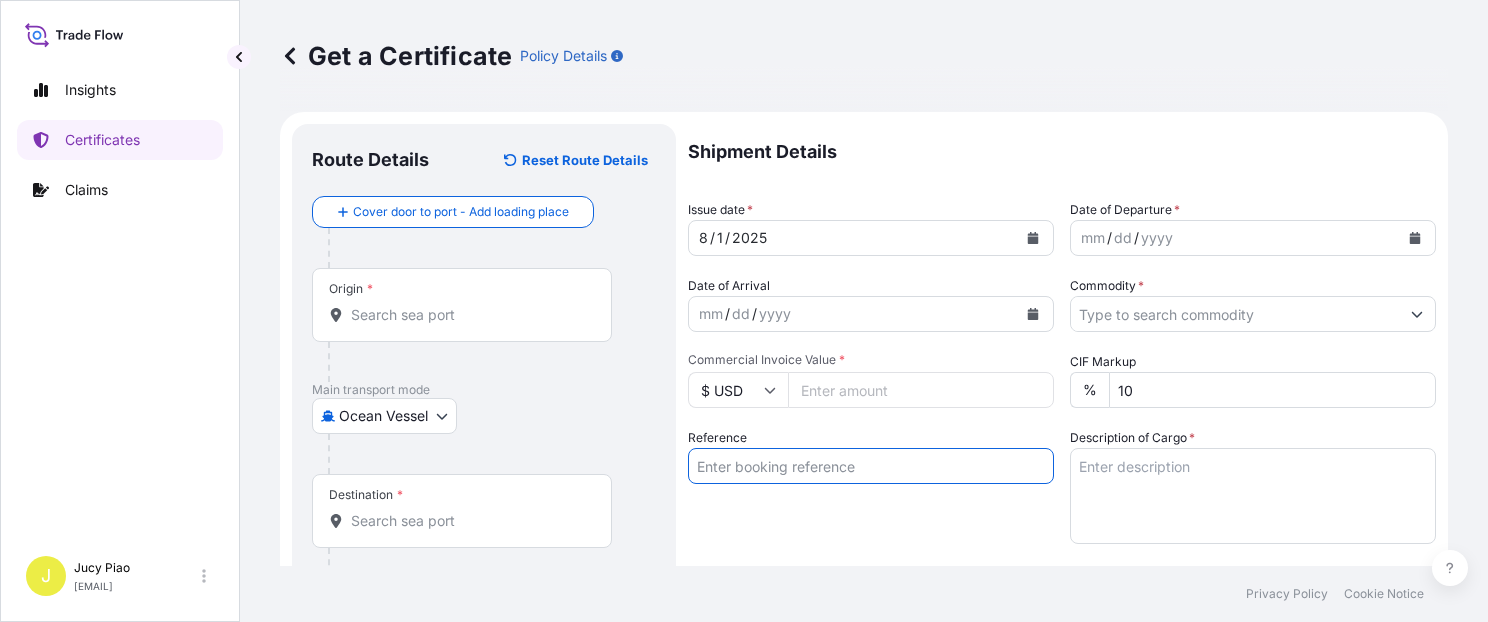 click on "Reference" at bounding box center (871, 466) 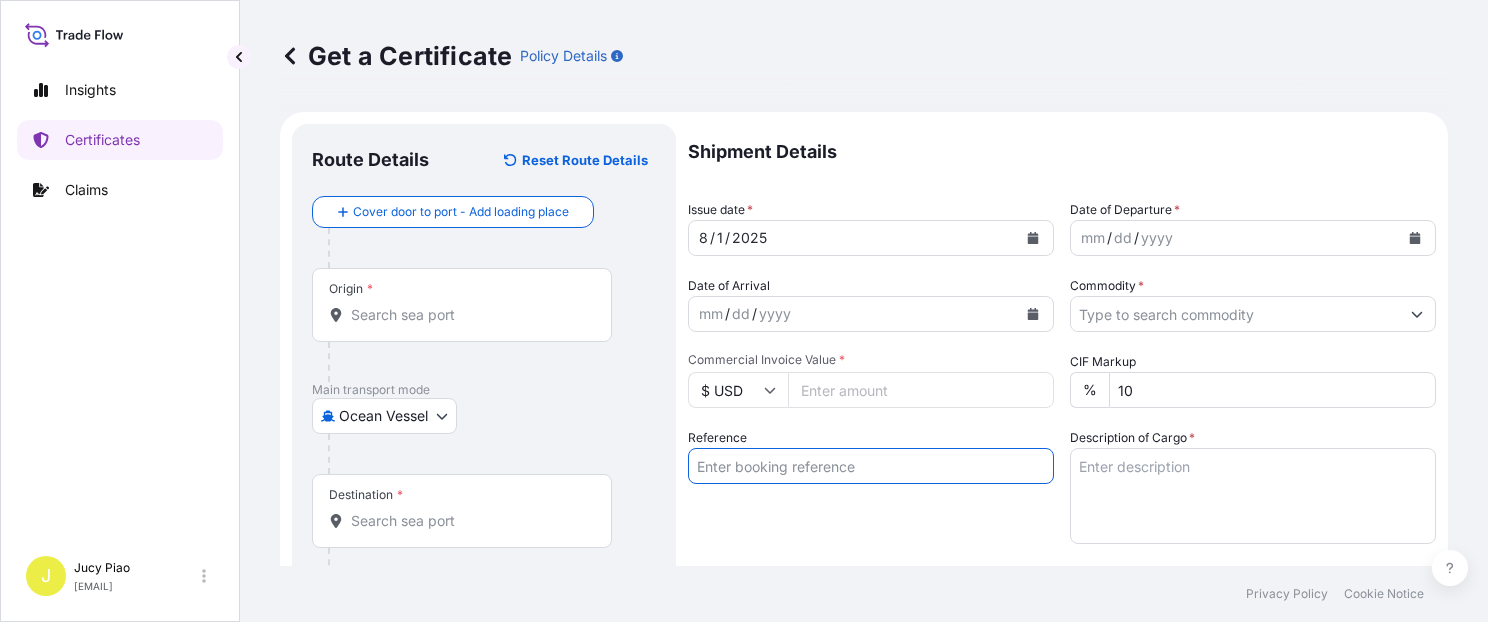 paste on "[NUMBER]" 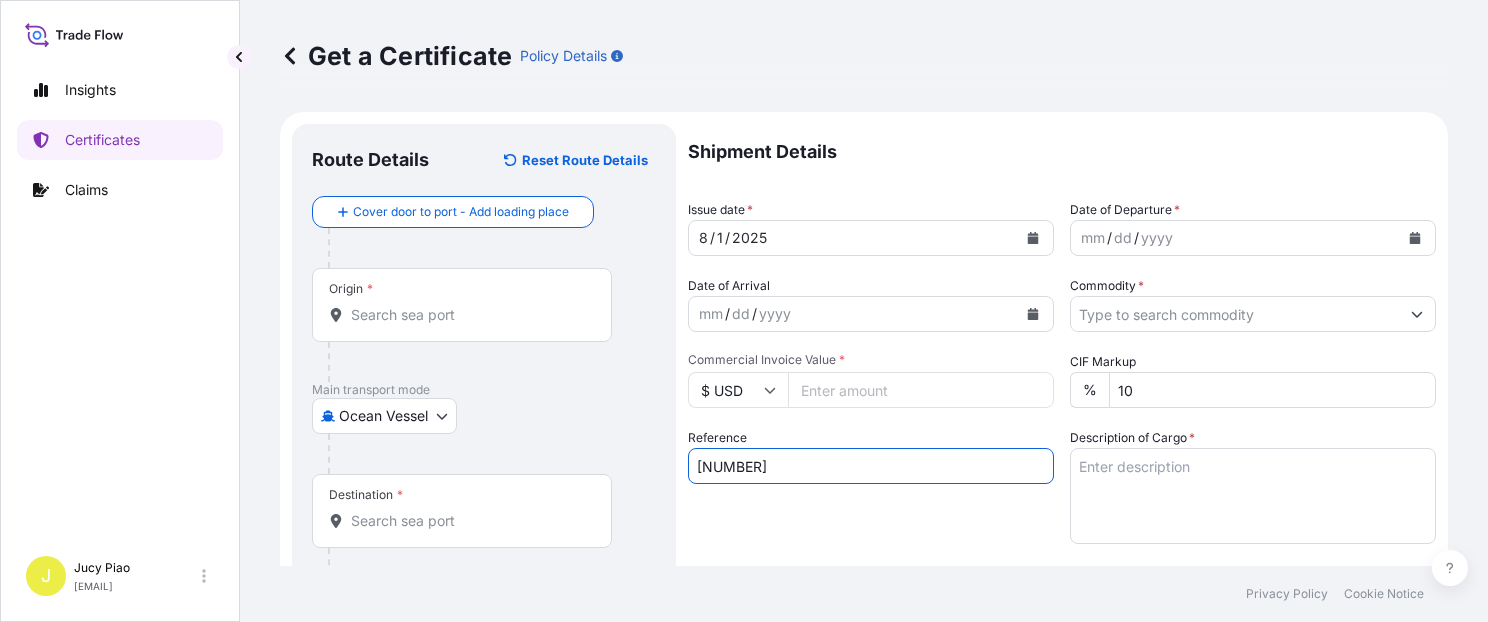 type on "[NUMBER]" 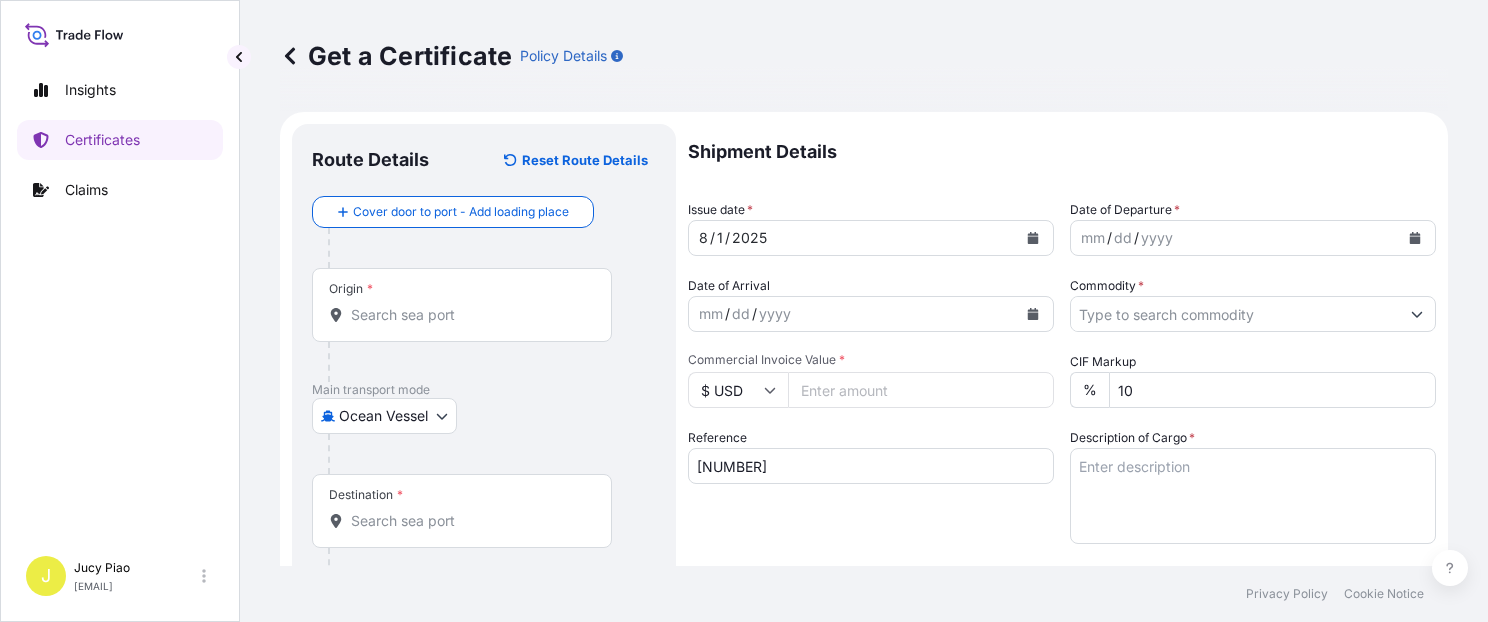 click on "Origin *" at bounding box center (469, 315) 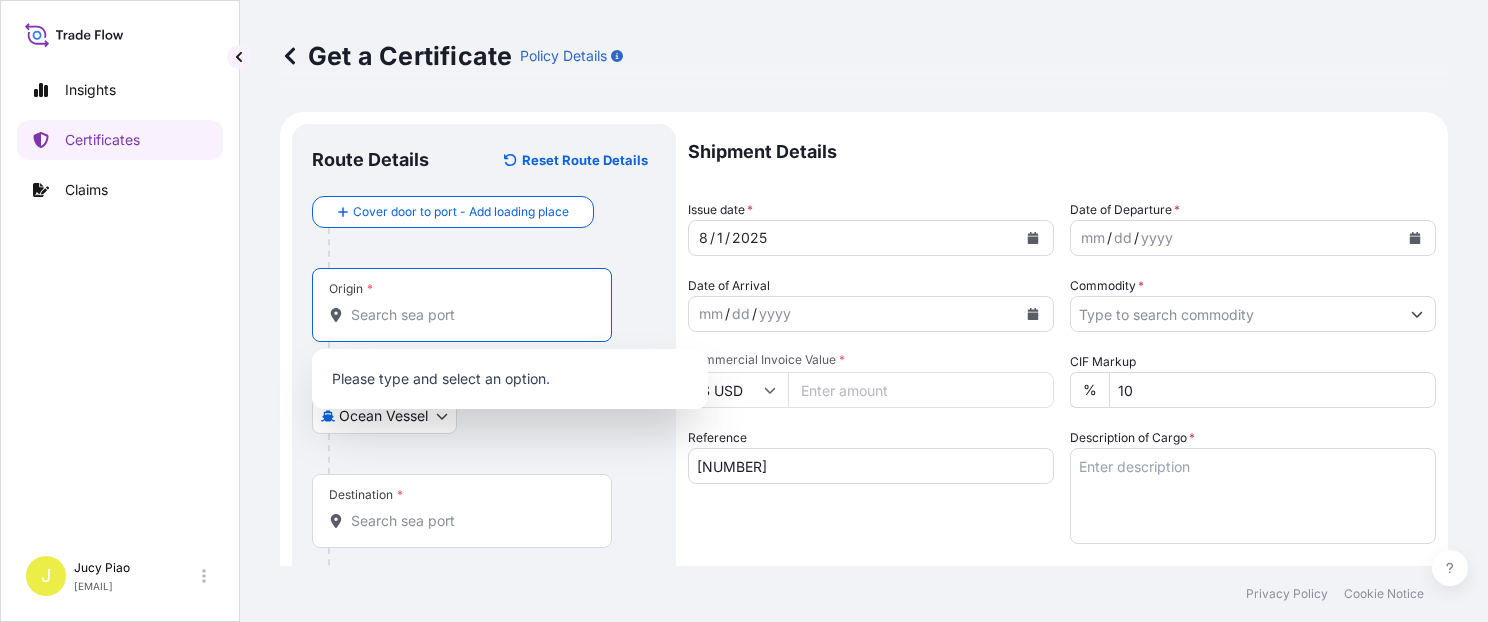 paste on "SHANGHAI" 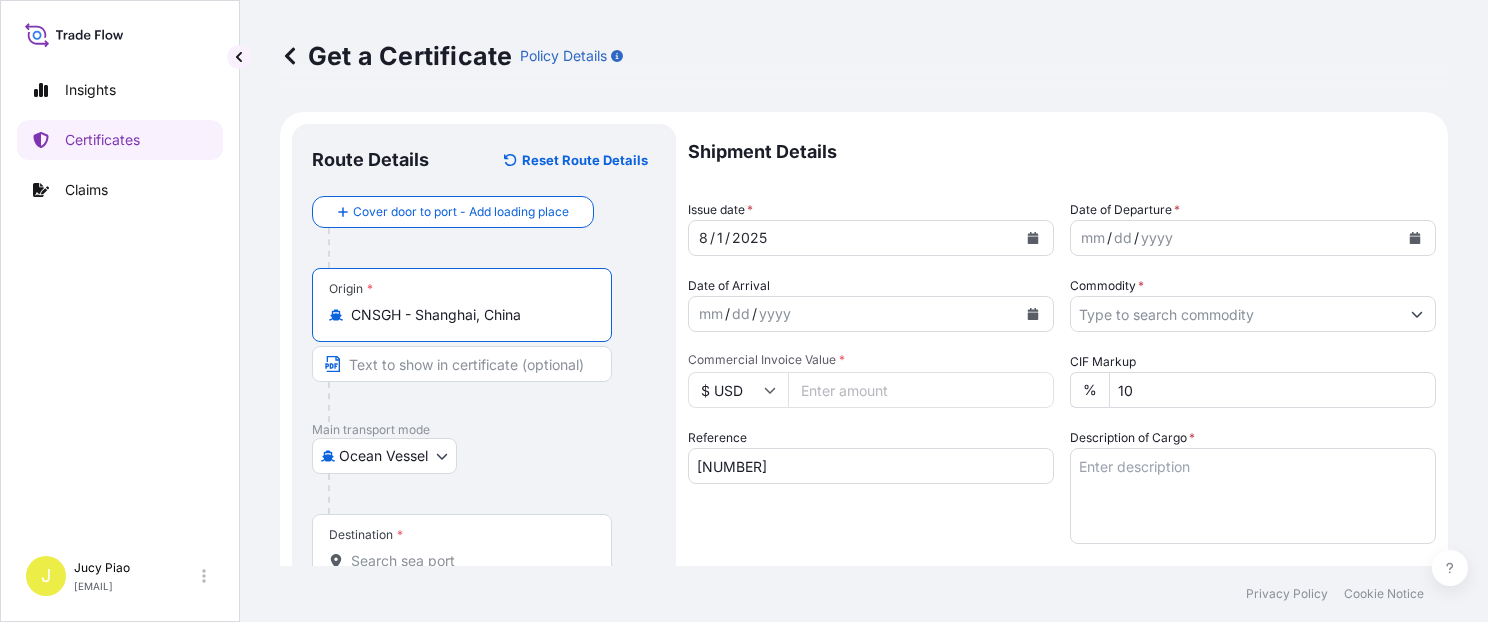 drag, startPoint x: 416, startPoint y: 314, endPoint x: 594, endPoint y: 329, distance: 178.6309 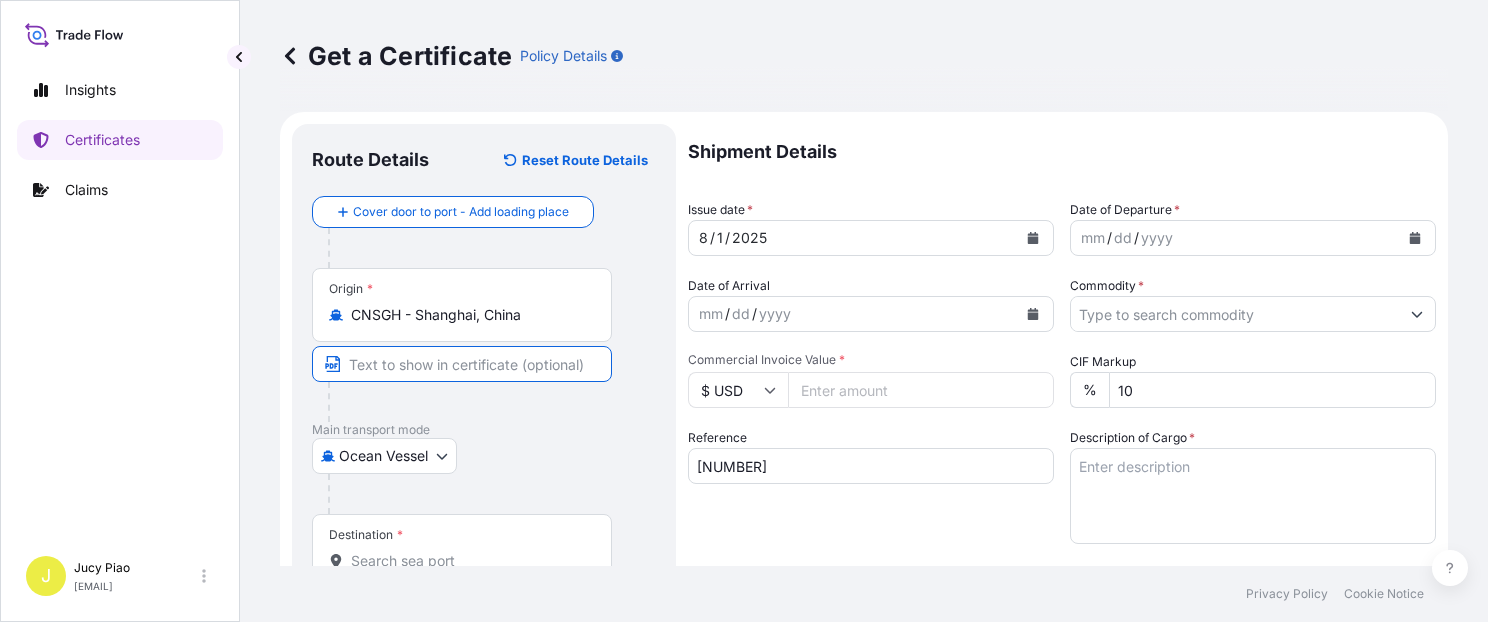 paste on "Shanghai, China" 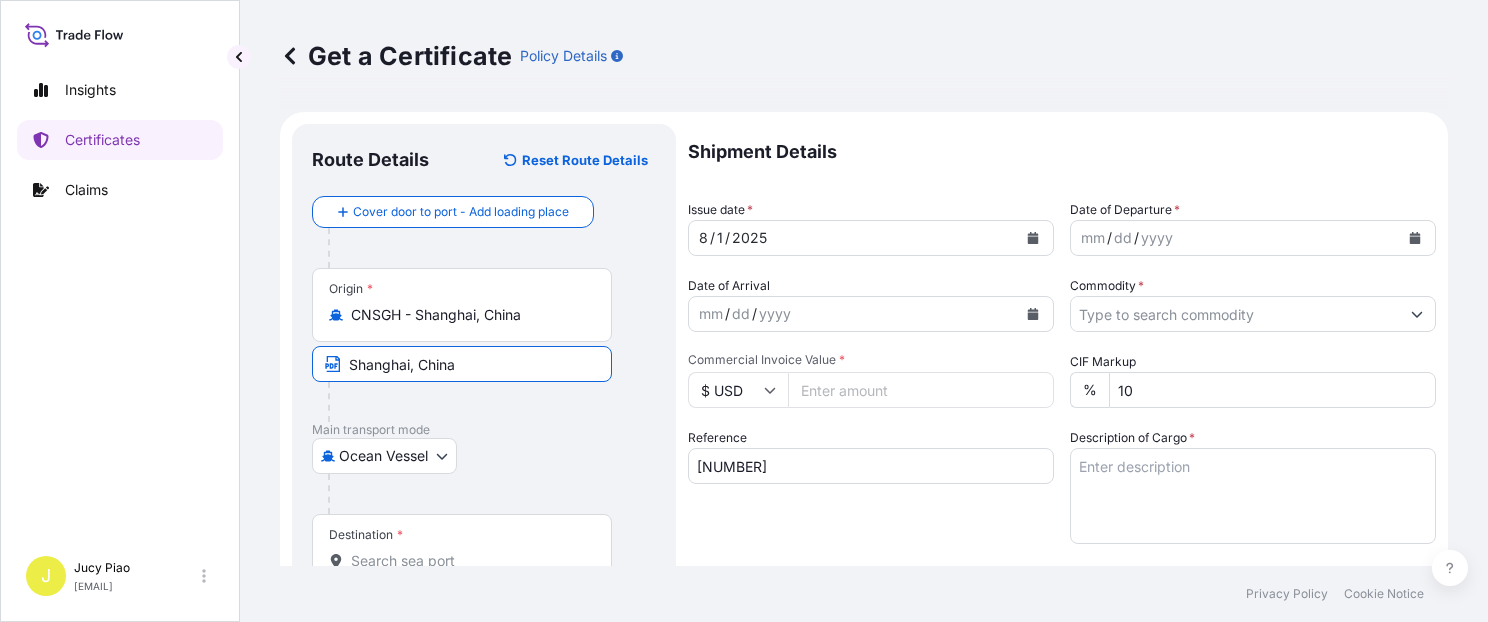 scroll, scrollTop: 84, scrollLeft: 0, axis: vertical 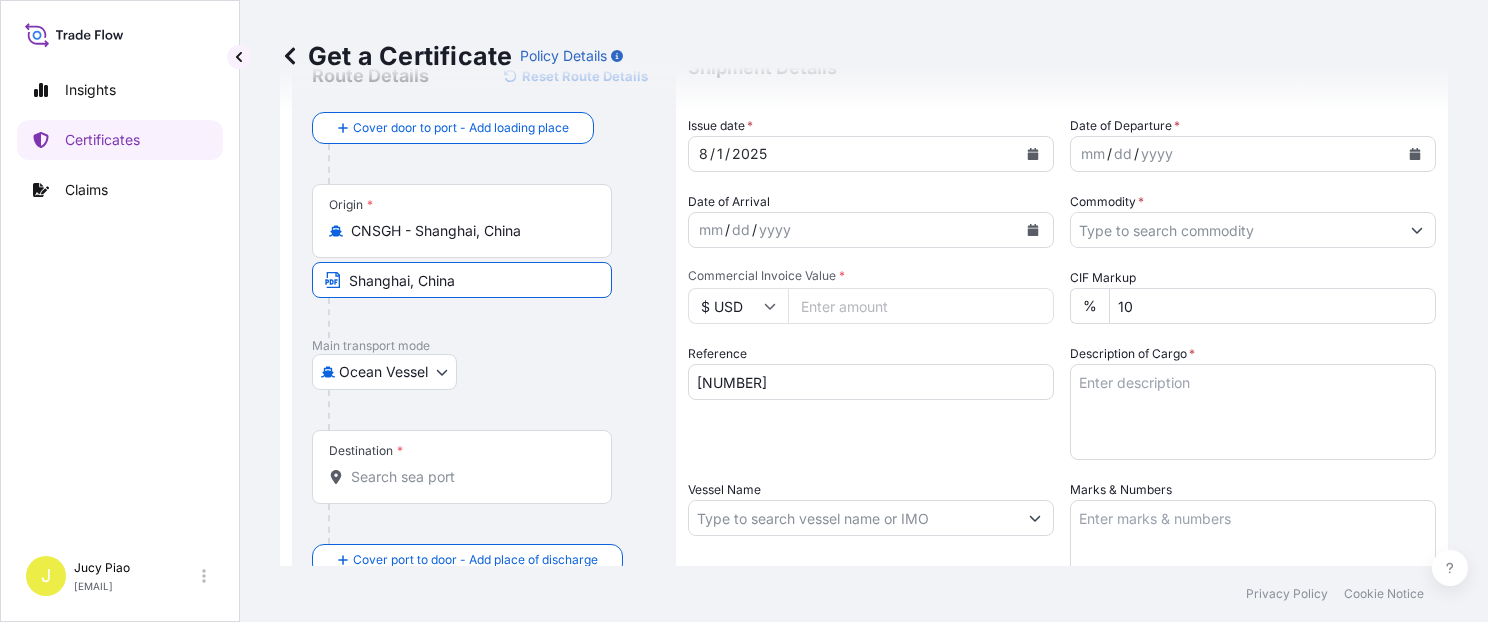 type on "Shanghai, China" 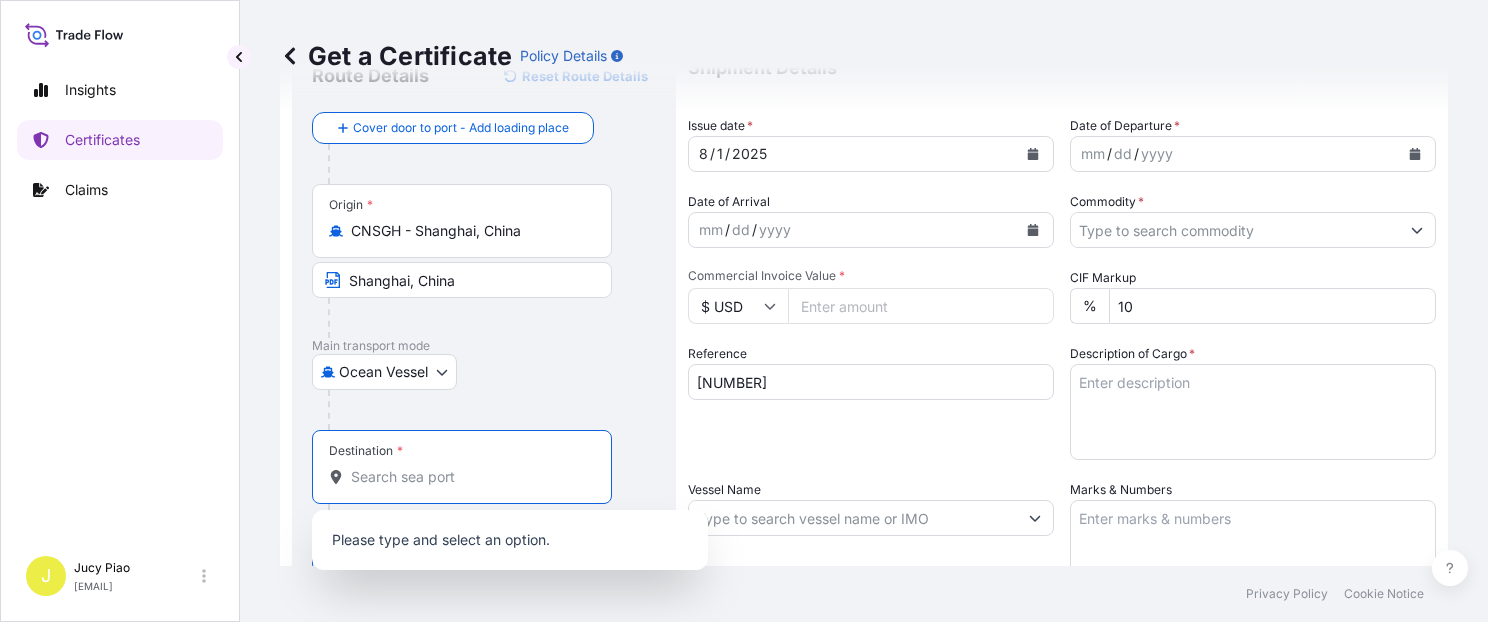 paste on "[CITY]" 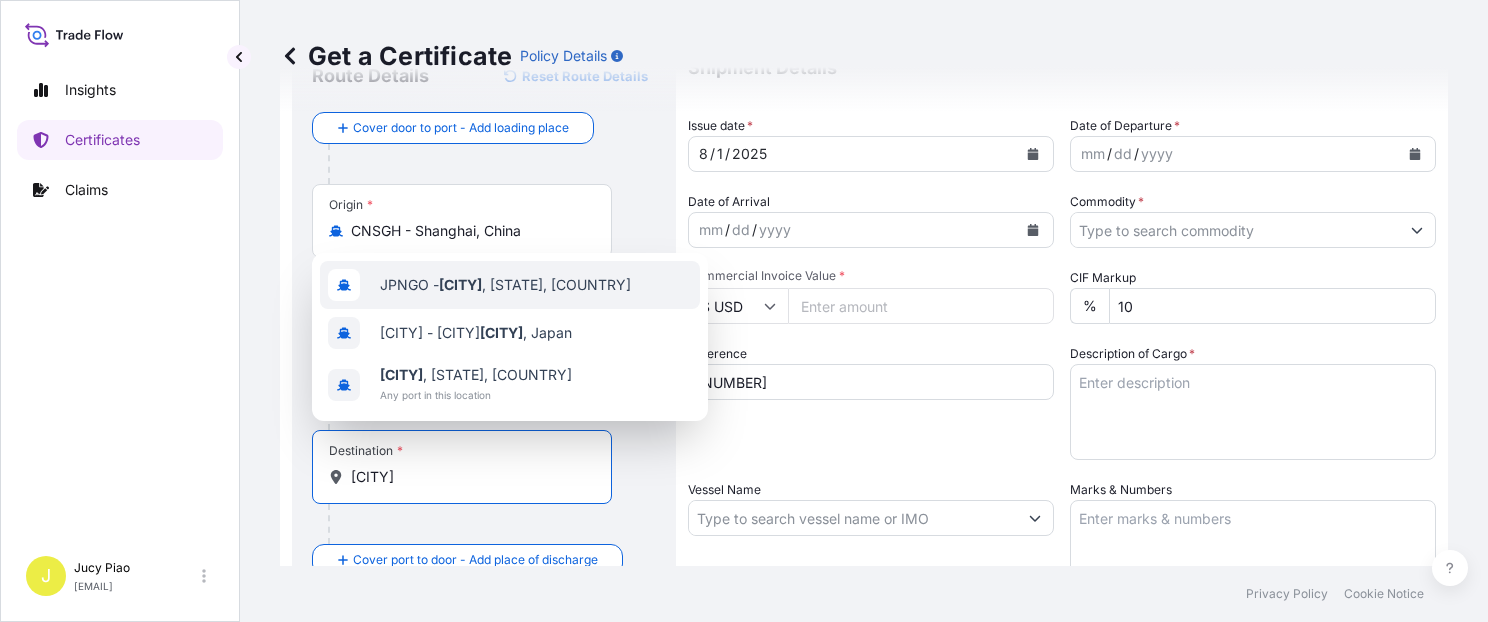 click on "JPNGO - [CITY], [STATE], [COUNTRY]" at bounding box center (505, 285) 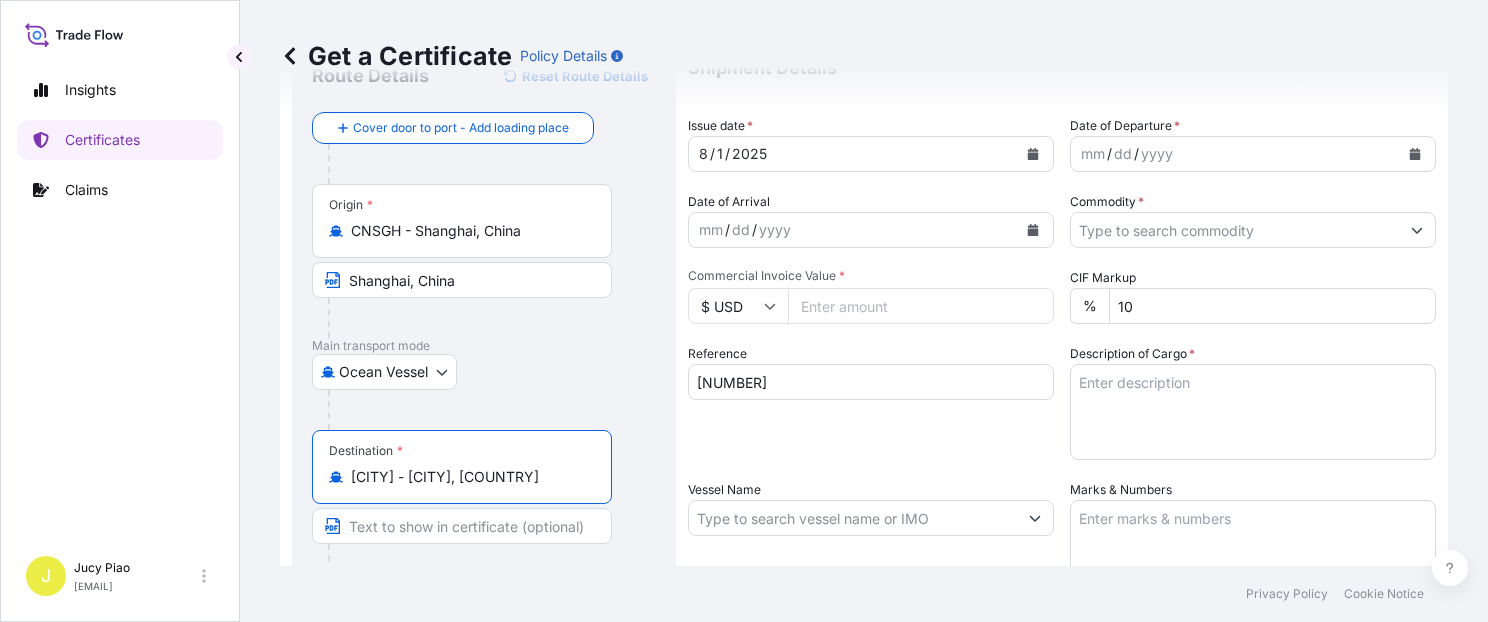drag, startPoint x: 417, startPoint y: 475, endPoint x: 658, endPoint y: 481, distance: 241.07468 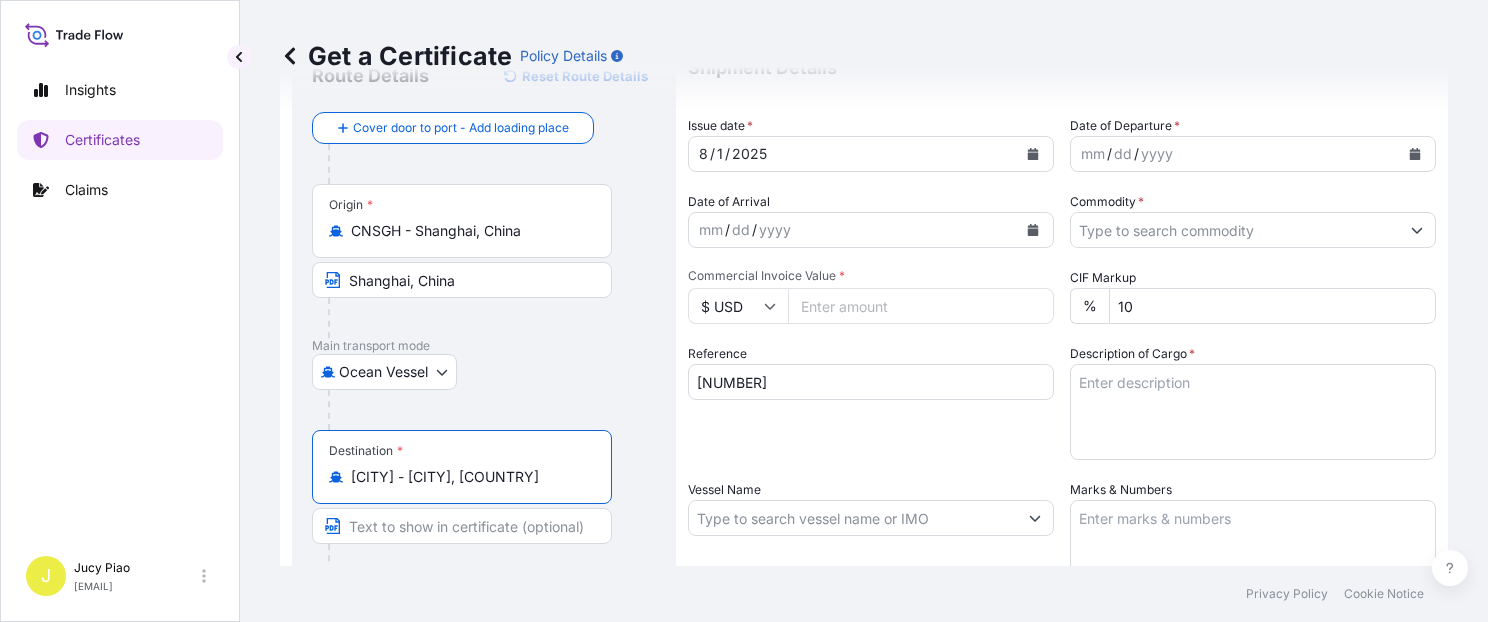 type on "[CITY] - [CITY], [COUNTRY]" 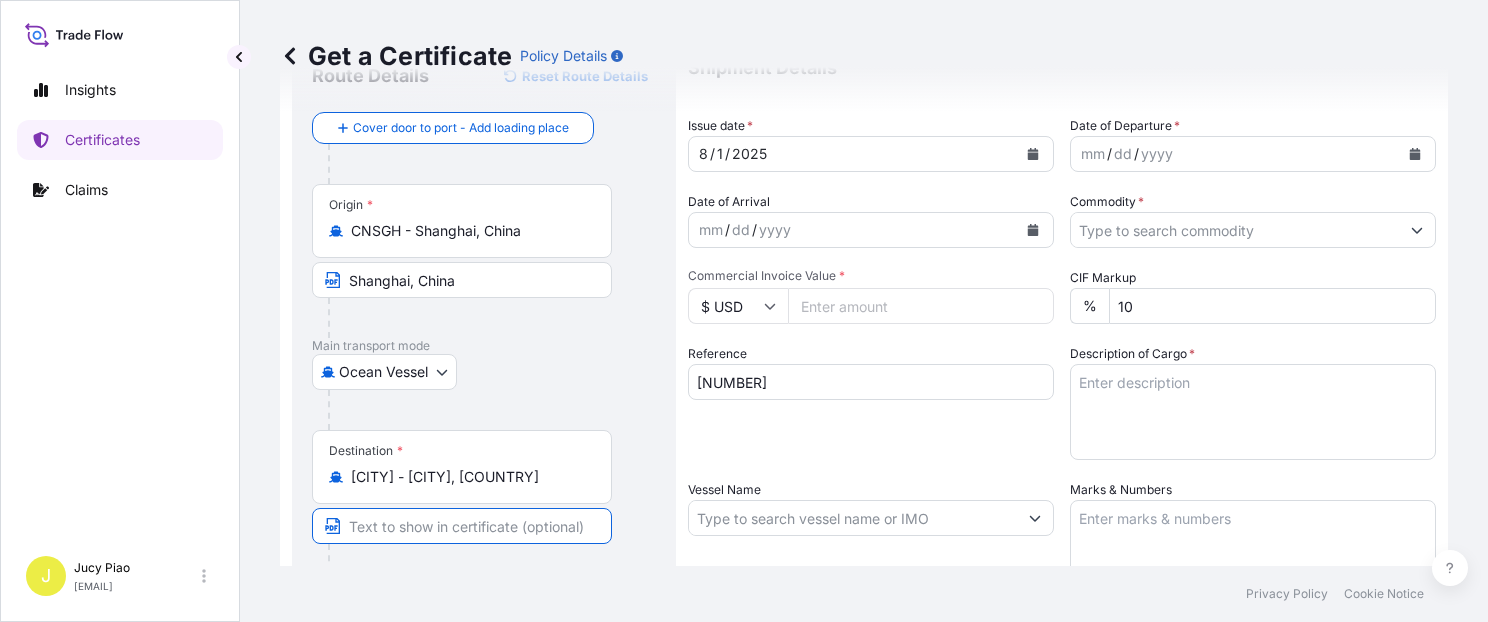 click at bounding box center (462, 526) 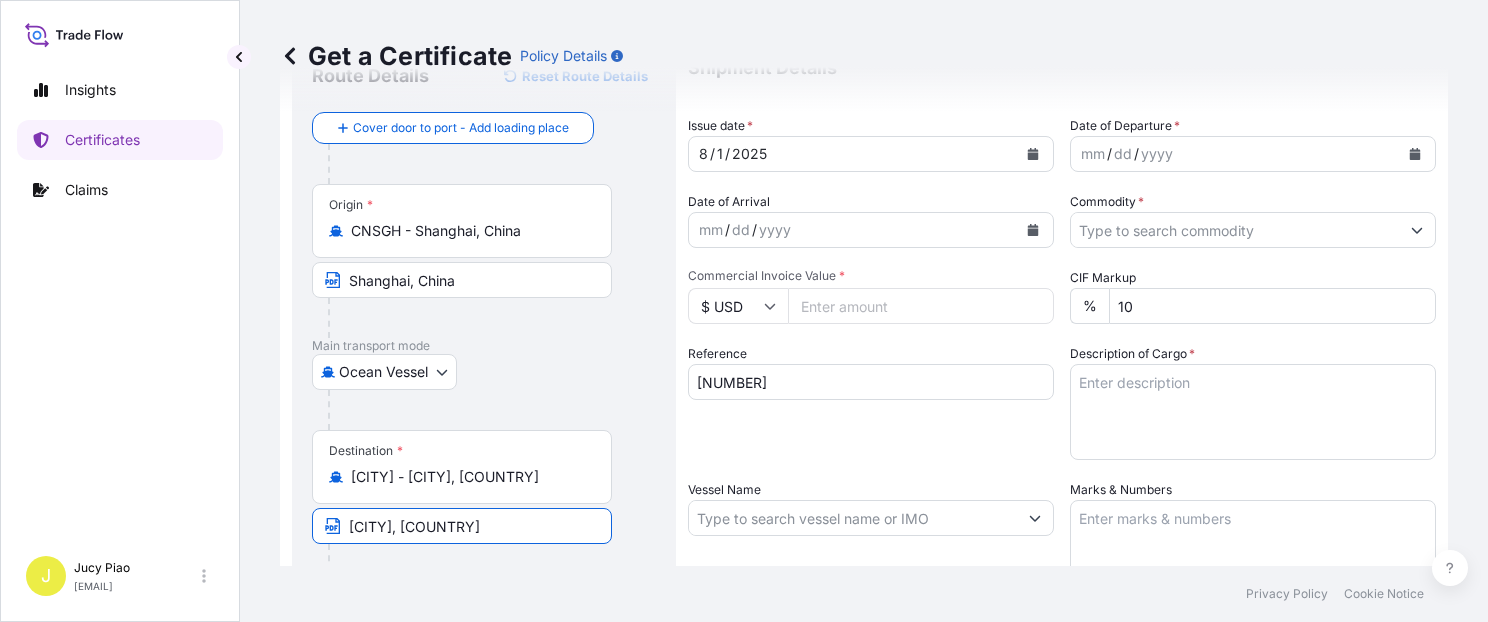drag, startPoint x: 401, startPoint y: 527, endPoint x: 440, endPoint y: 525, distance: 39.051247 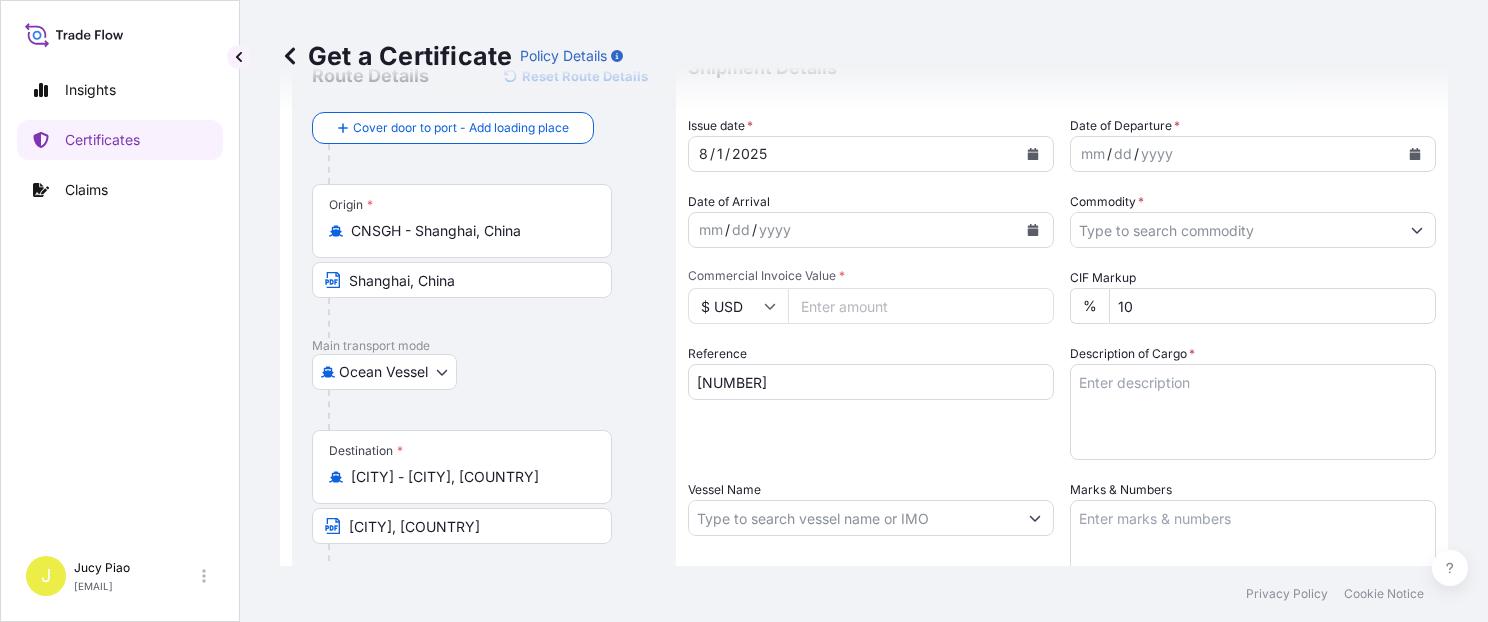 scroll, scrollTop: 0, scrollLeft: 0, axis: both 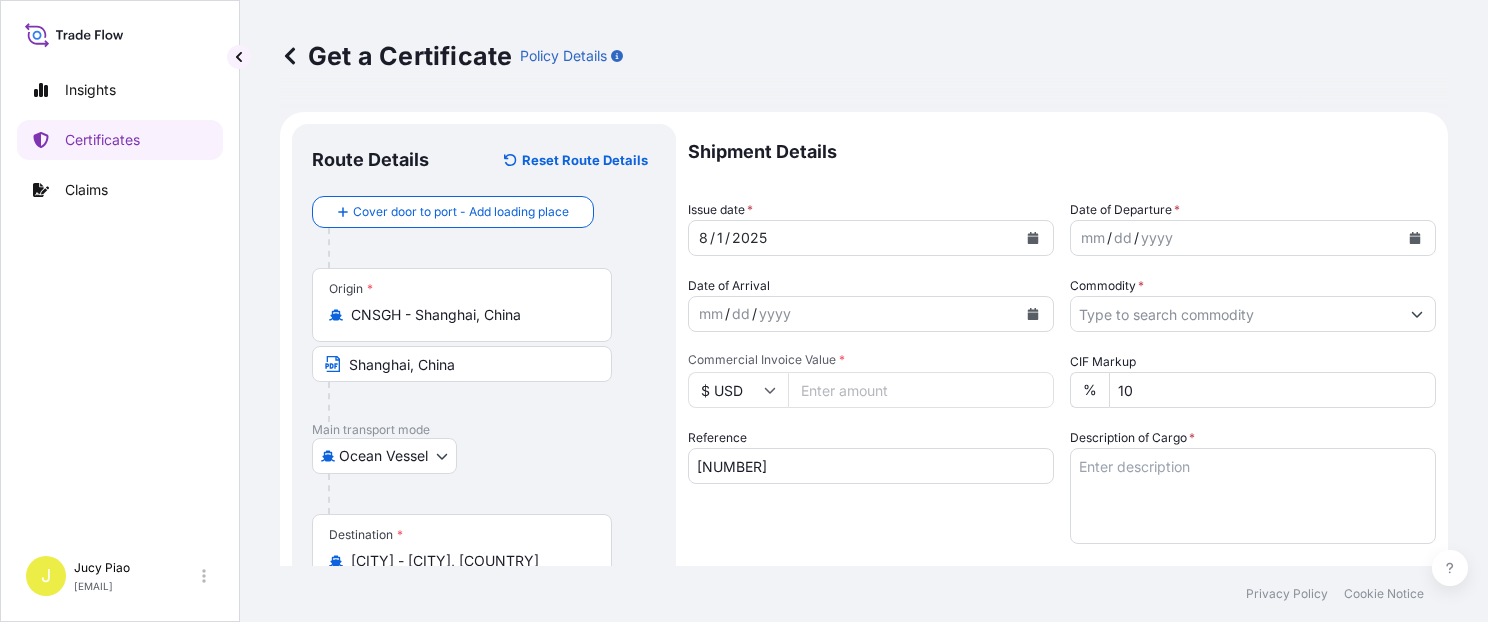 click on "mm" at bounding box center [1093, 238] 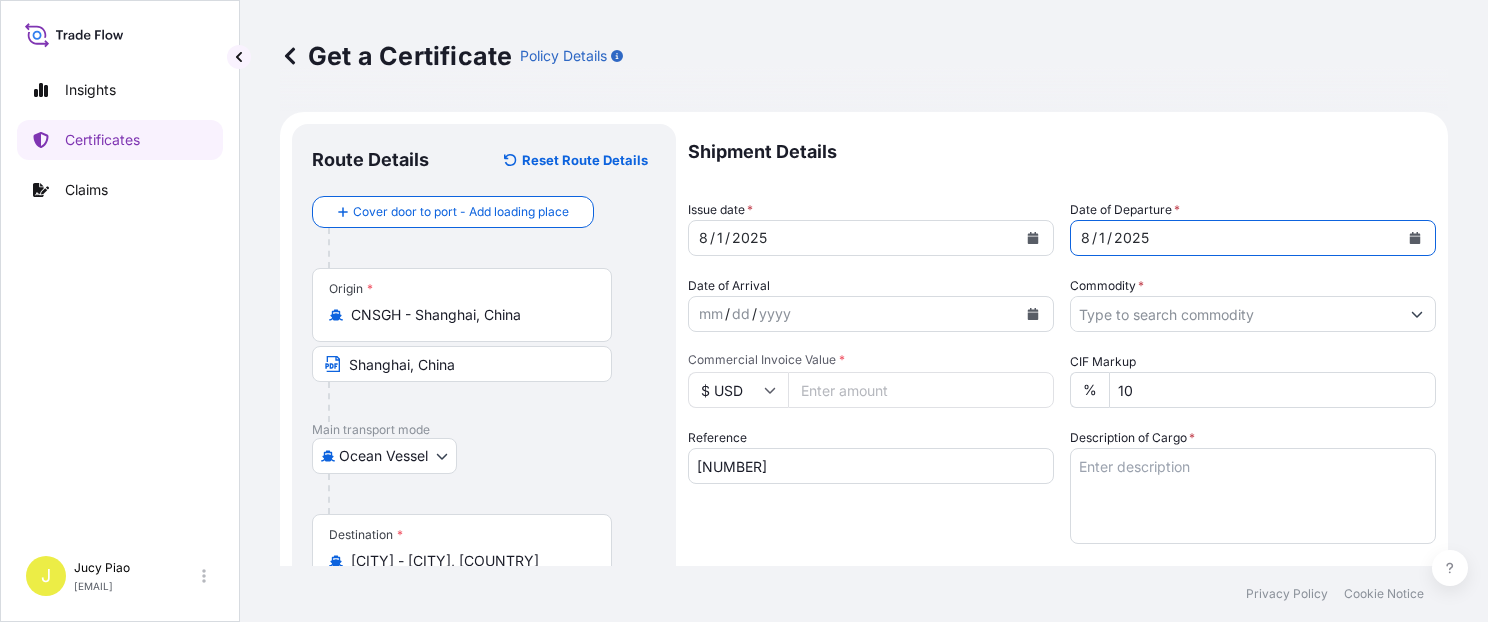 click on "Commodity *" at bounding box center (1235, 314) 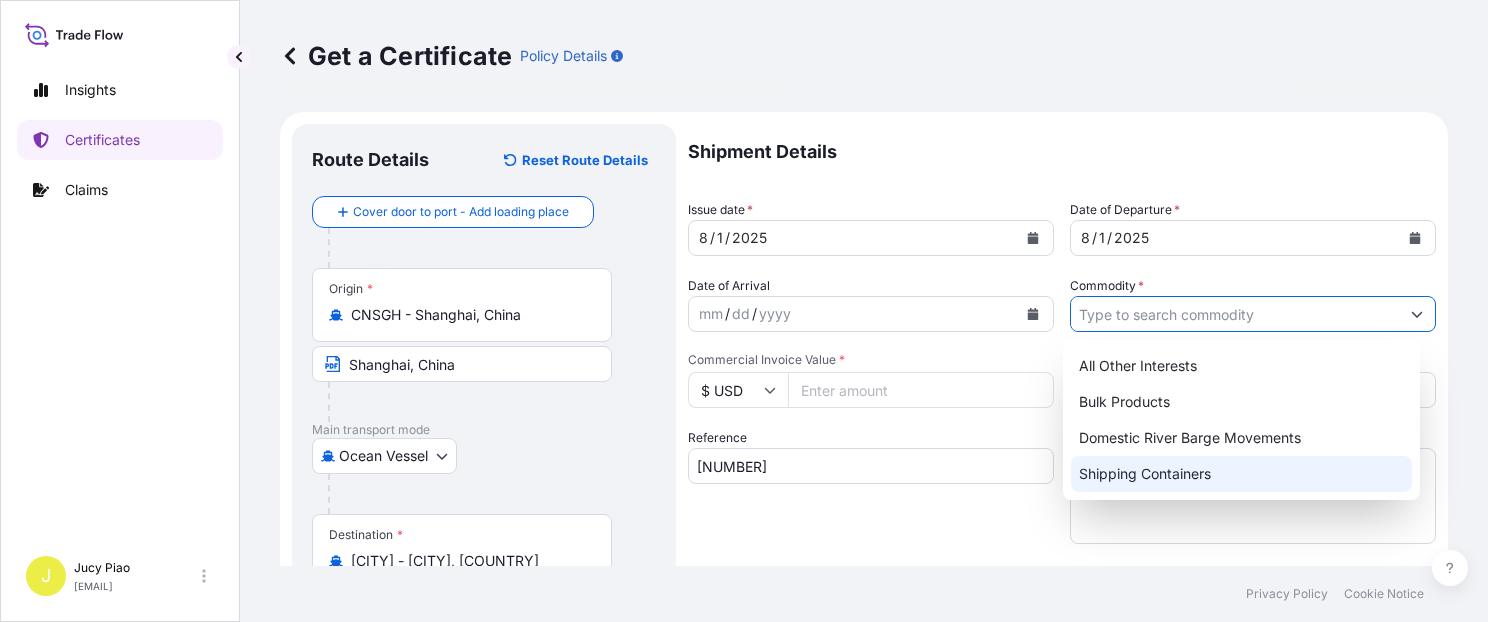 click on "Shipping Containers" at bounding box center [1241, 474] 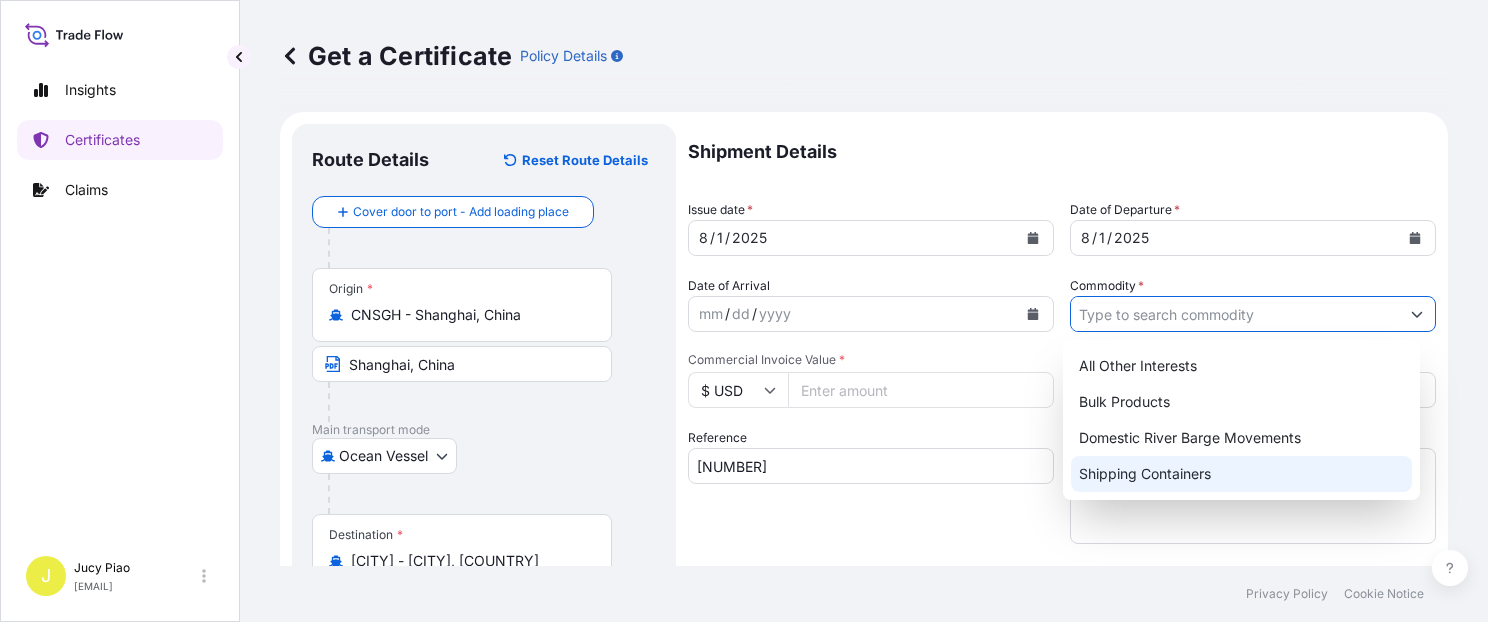 type on "Shipping Containers" 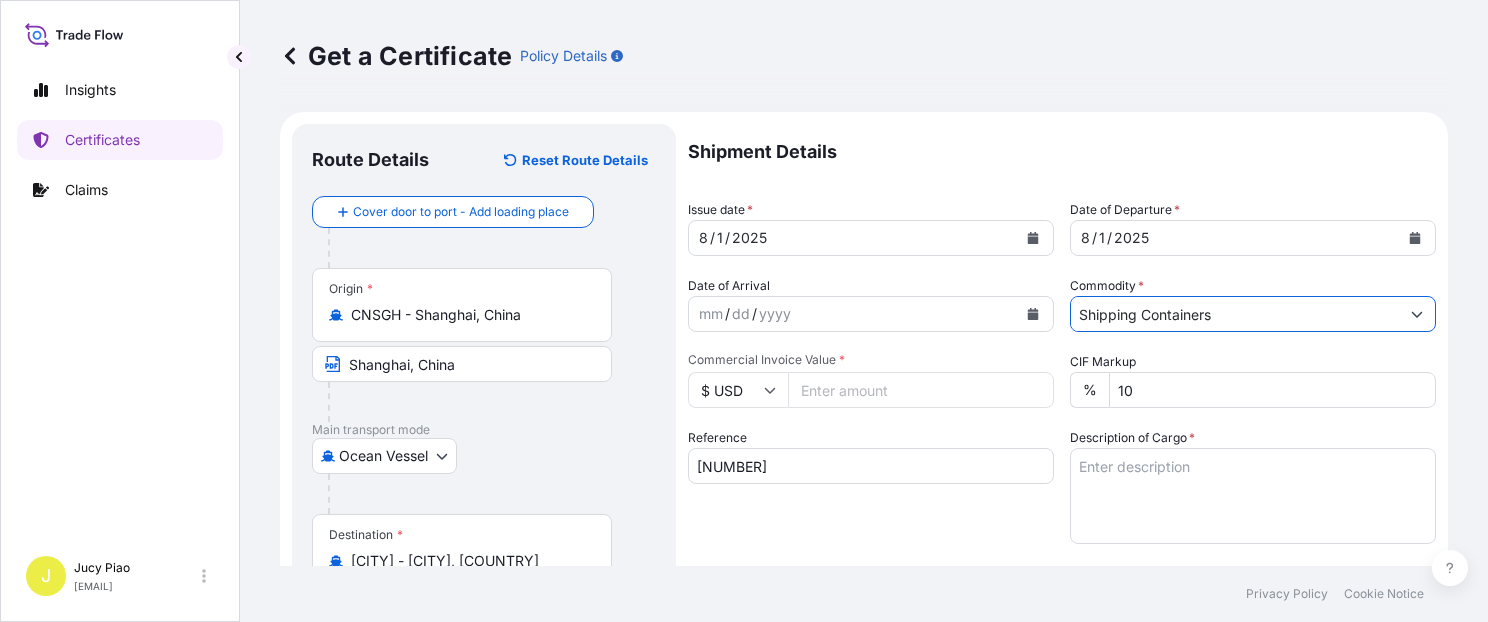 click on "Commercial Invoice Value    *" at bounding box center (921, 390) 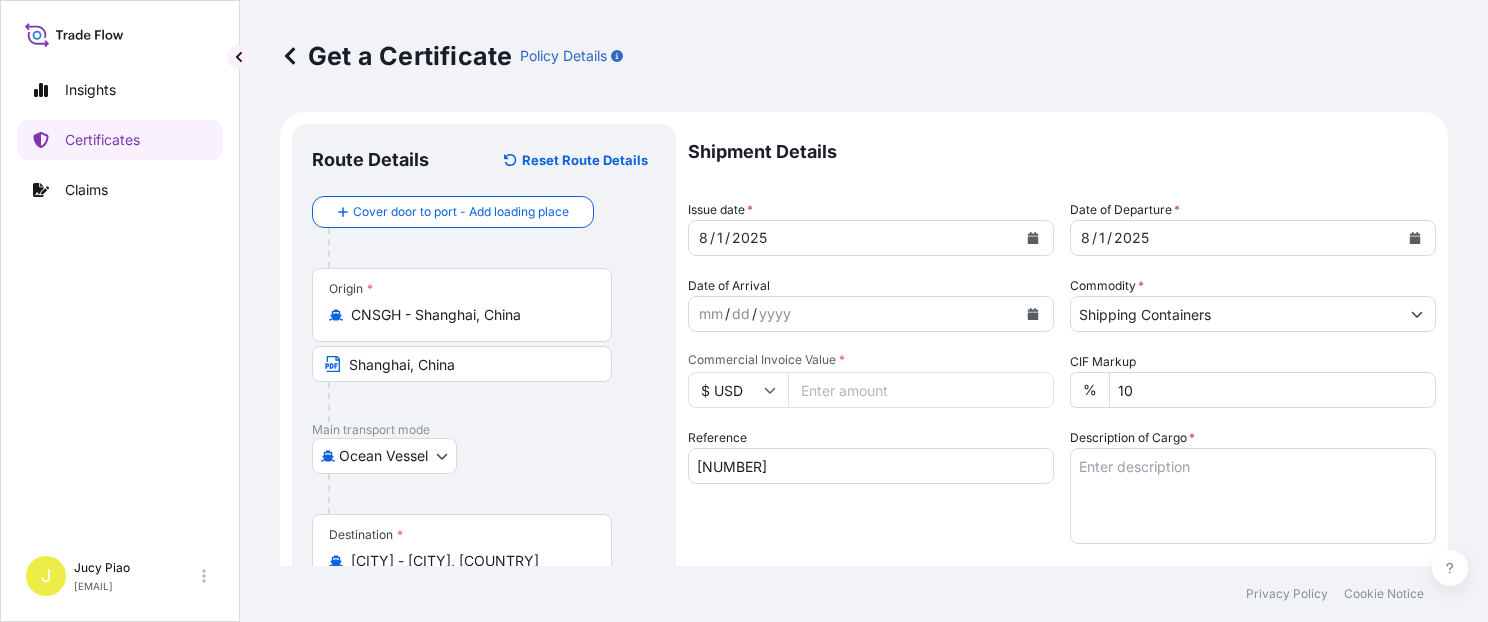type on "[NUMBER]" 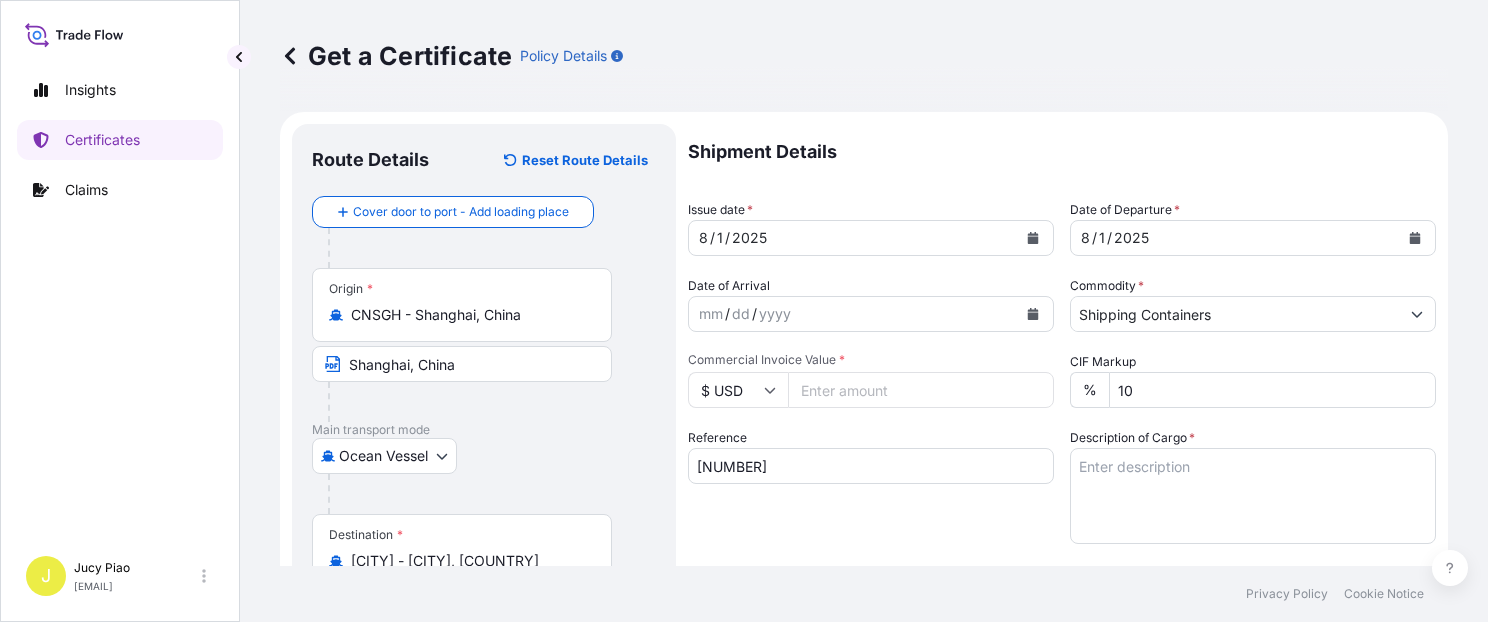 click on "Reference [ALPHANUMERIC]" at bounding box center (871, 486) 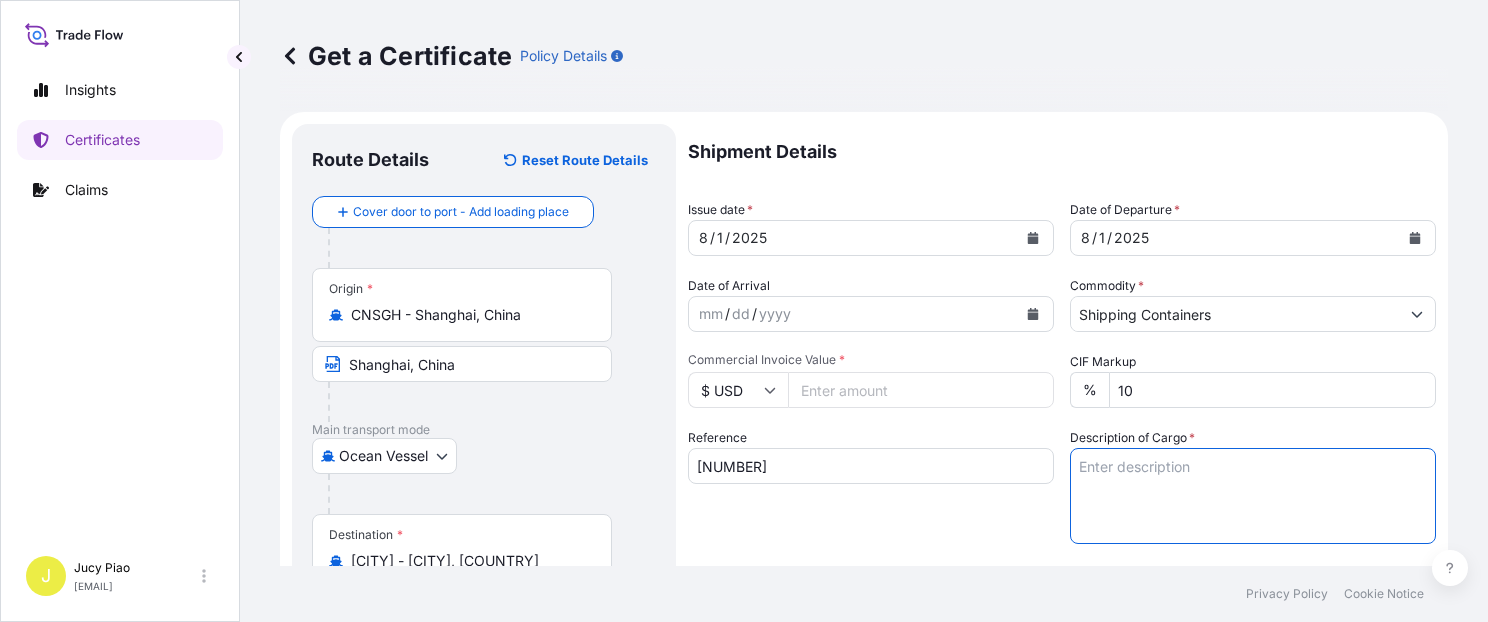 paste on "ULTRAZOL(R) GA9531, 4X4L CASE
1 PALLET (1 CK)" 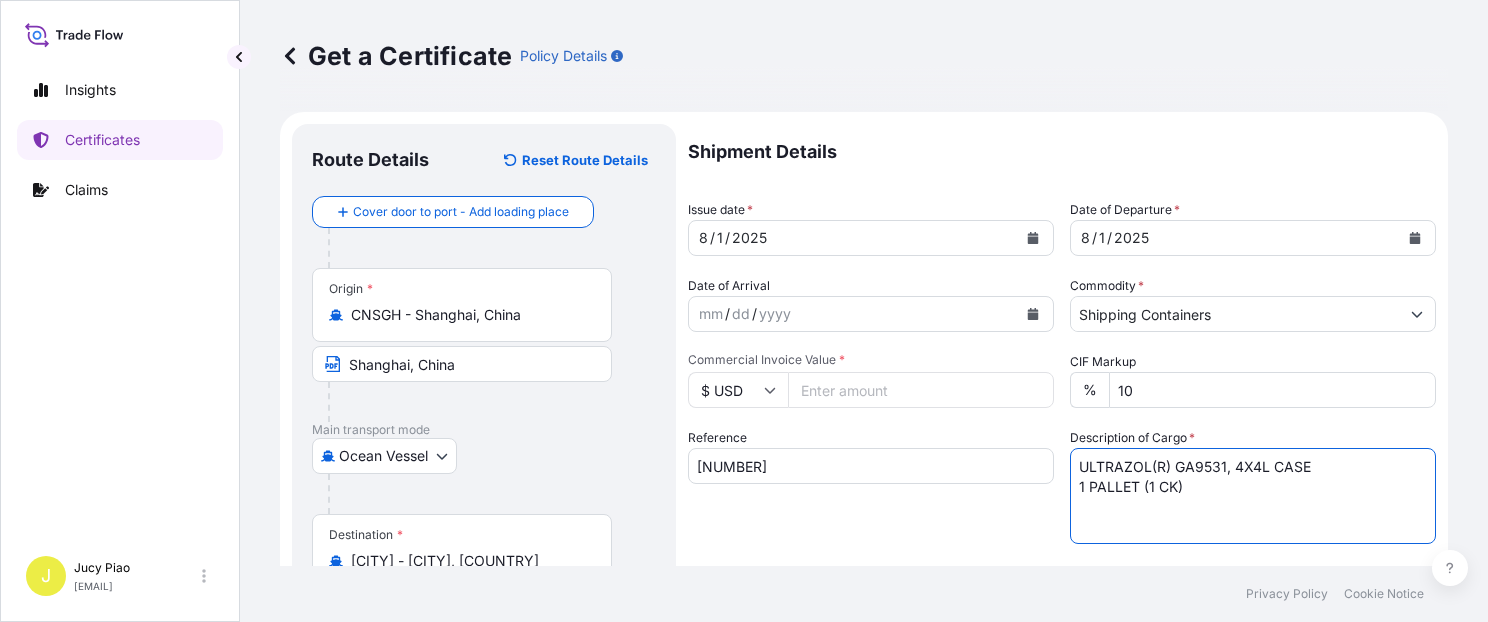 scroll, scrollTop: 169, scrollLeft: 0, axis: vertical 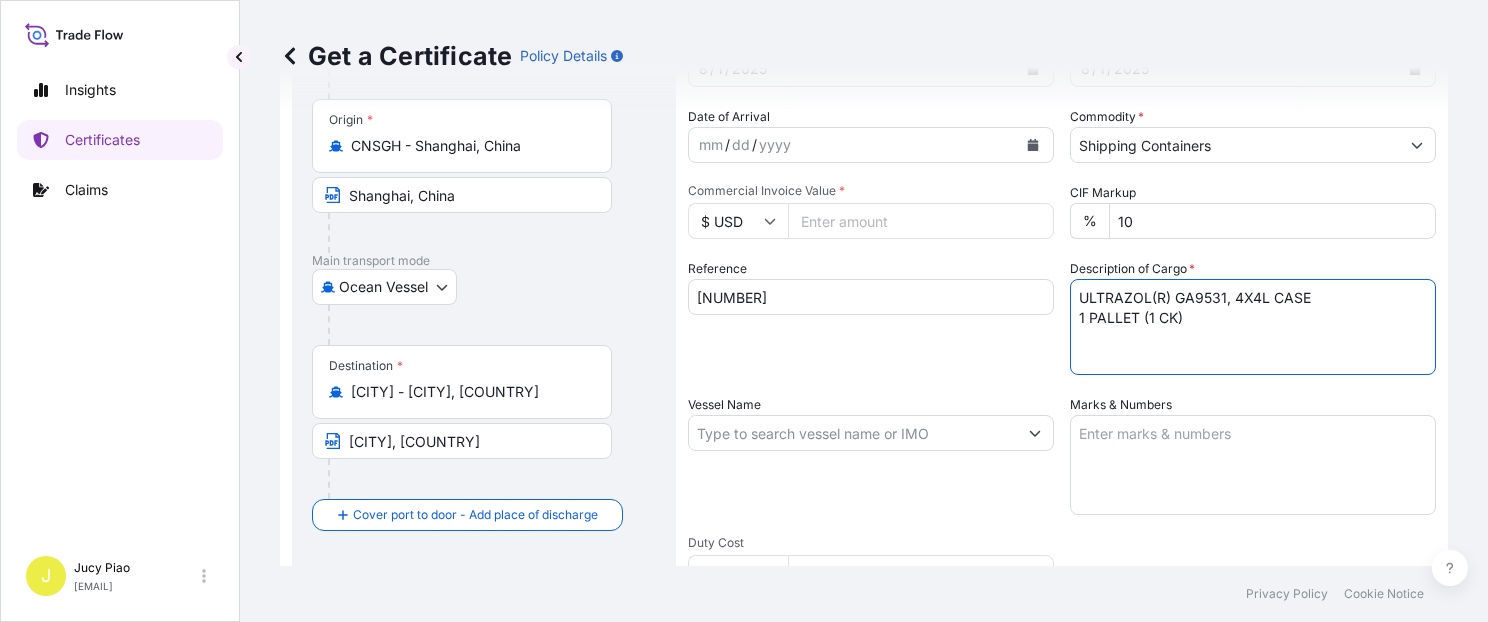 type on "ULTRAZOL(R) GA9531, 4X4L CASE
1 PALLET (1 CK)" 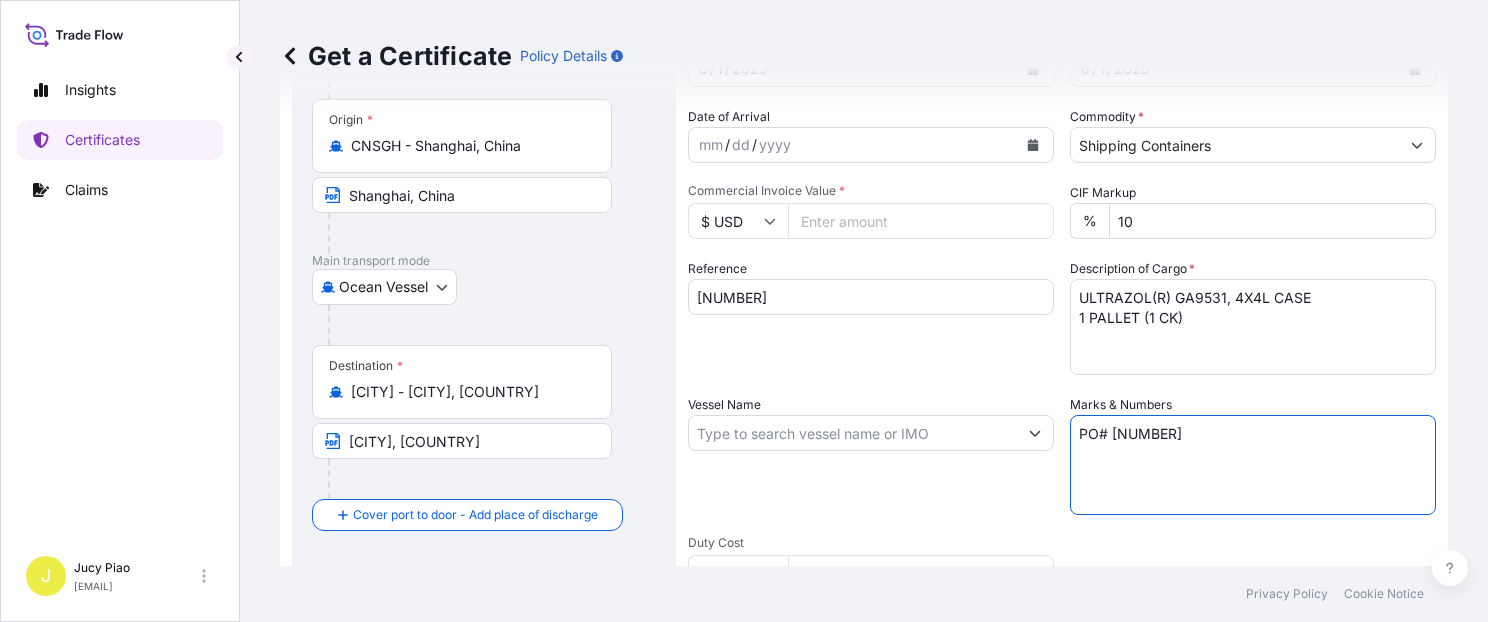 type on "PO# [NUMBER]" 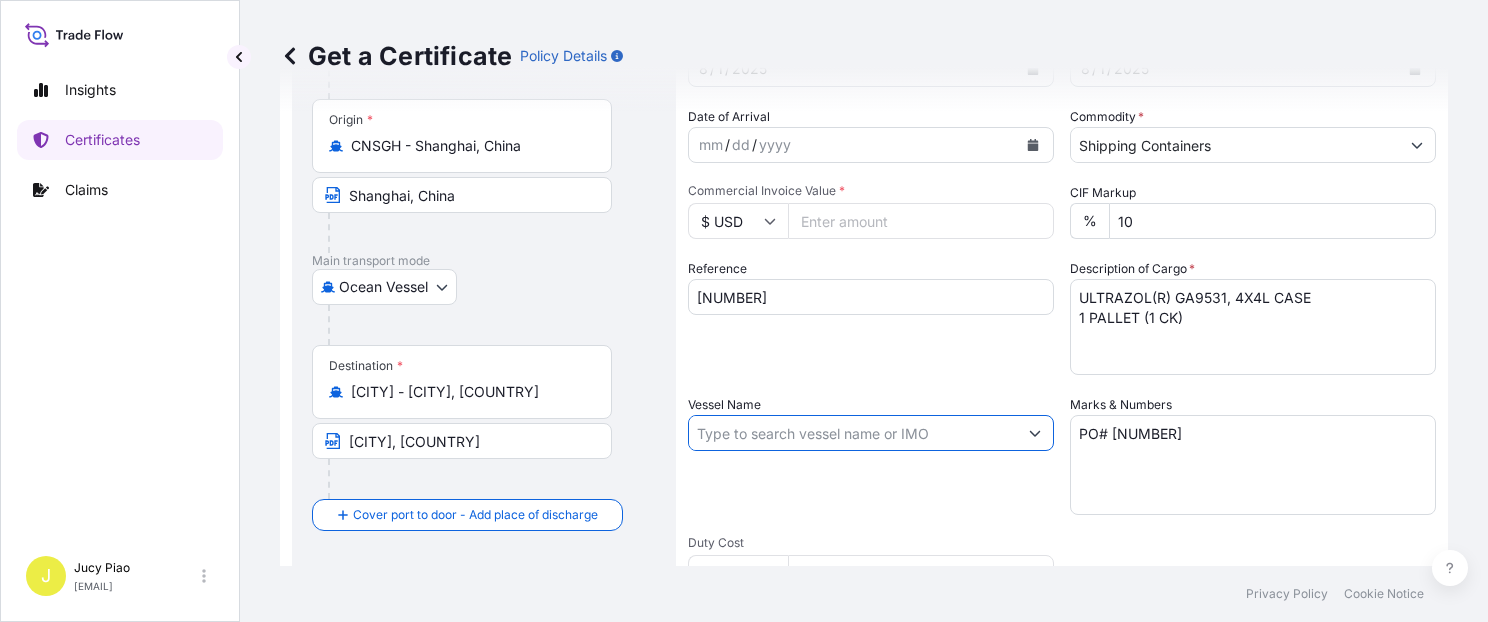 click 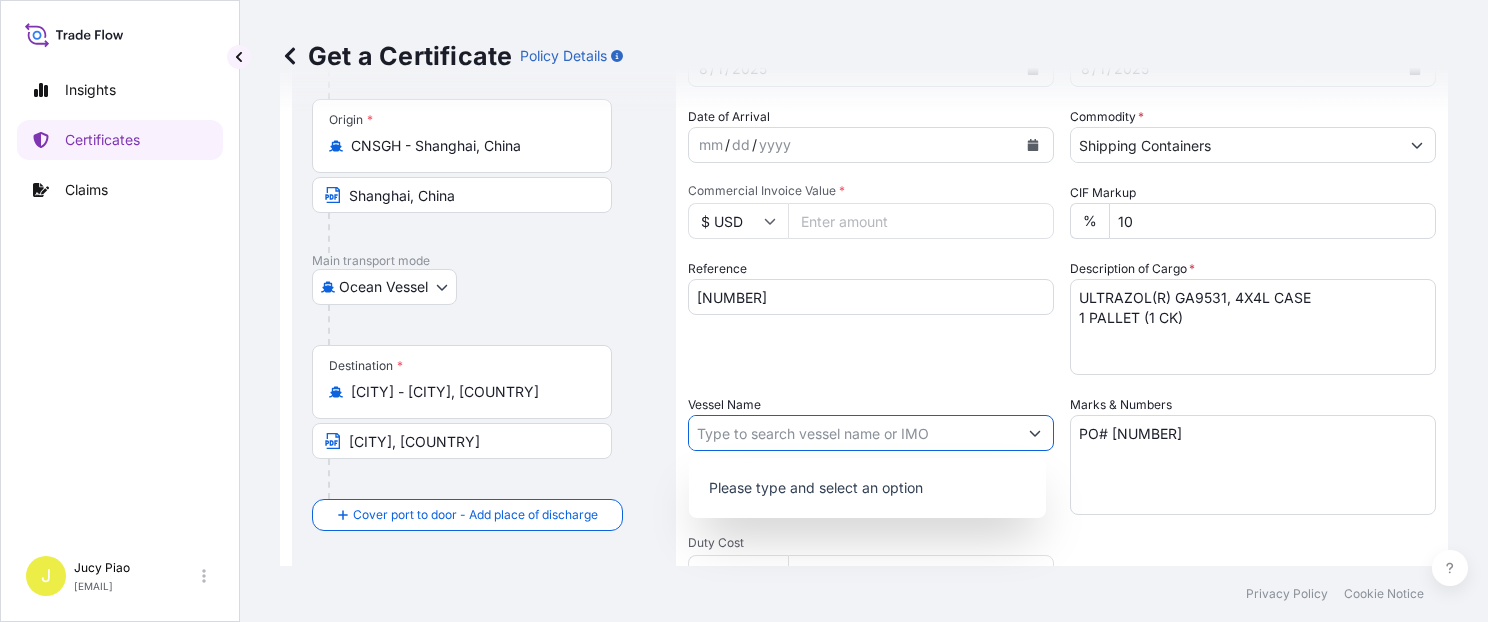 paste on "CONSIGNIA" 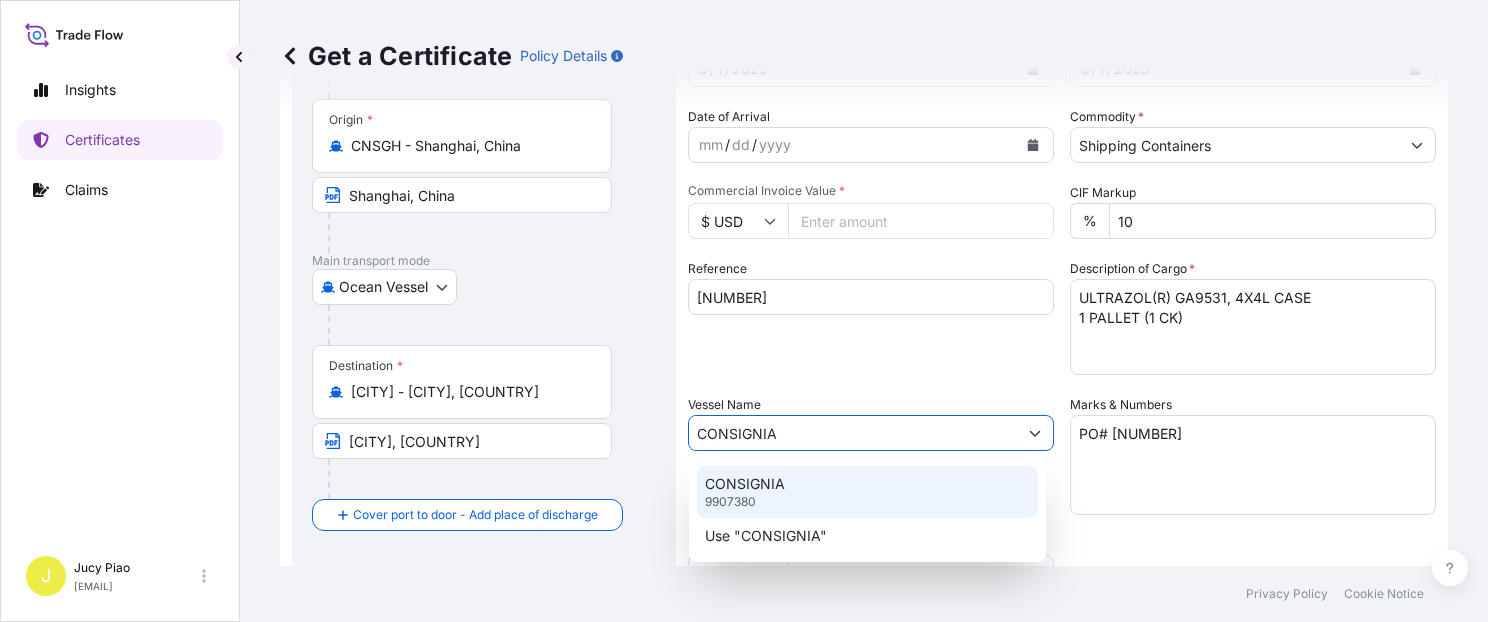 click on "CONSIGNIA [NUMBER]" at bounding box center [867, 492] 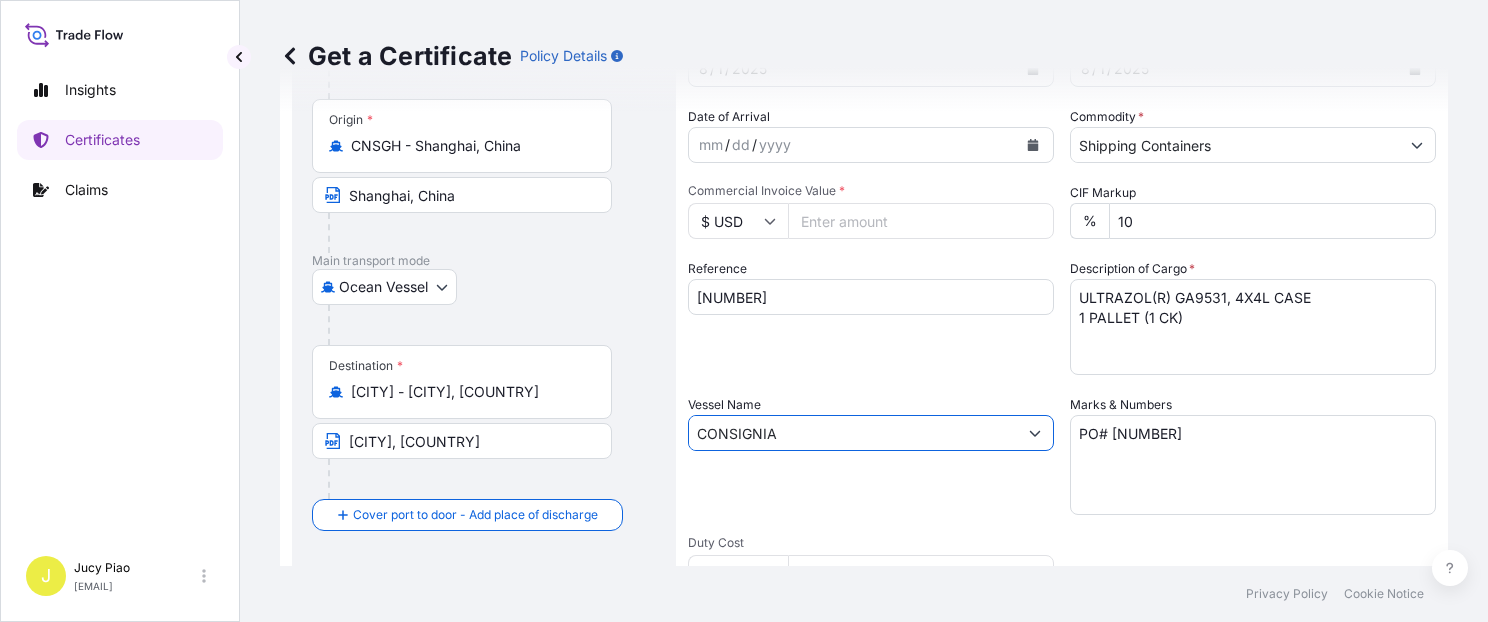 type on "CONSIGNIA" 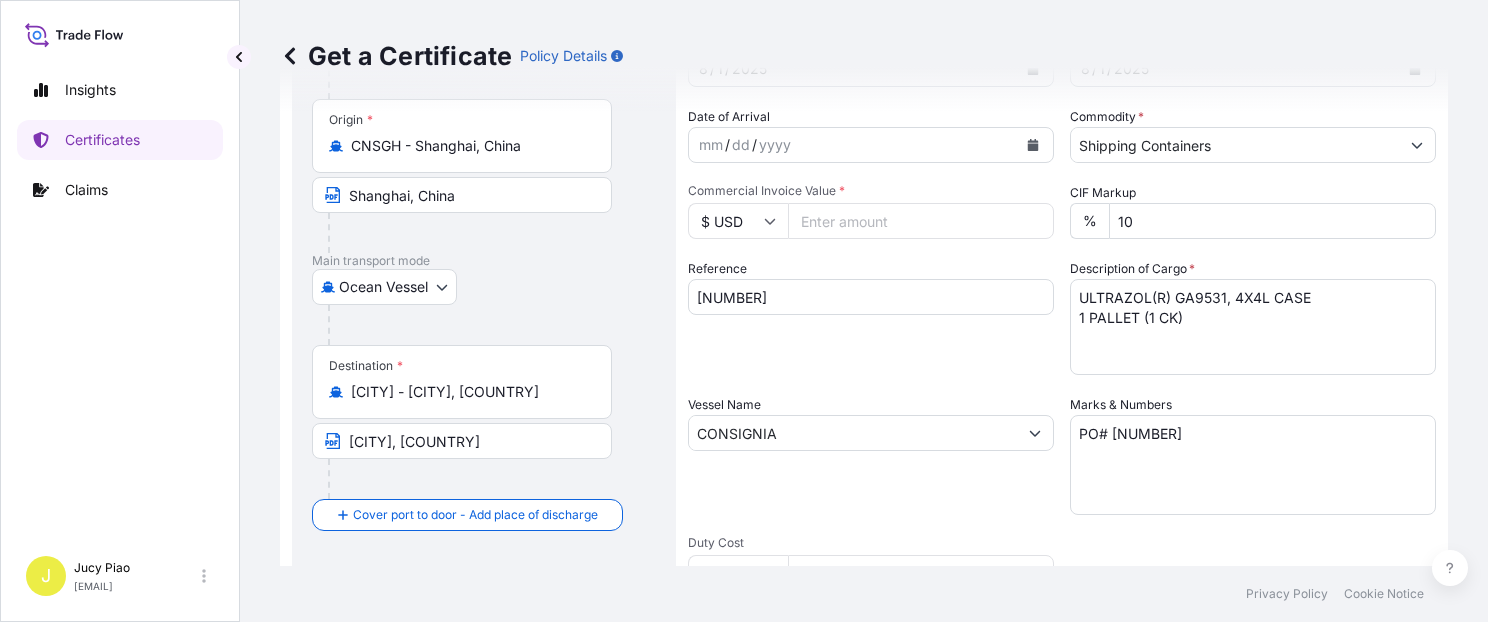 scroll, scrollTop: 509, scrollLeft: 0, axis: vertical 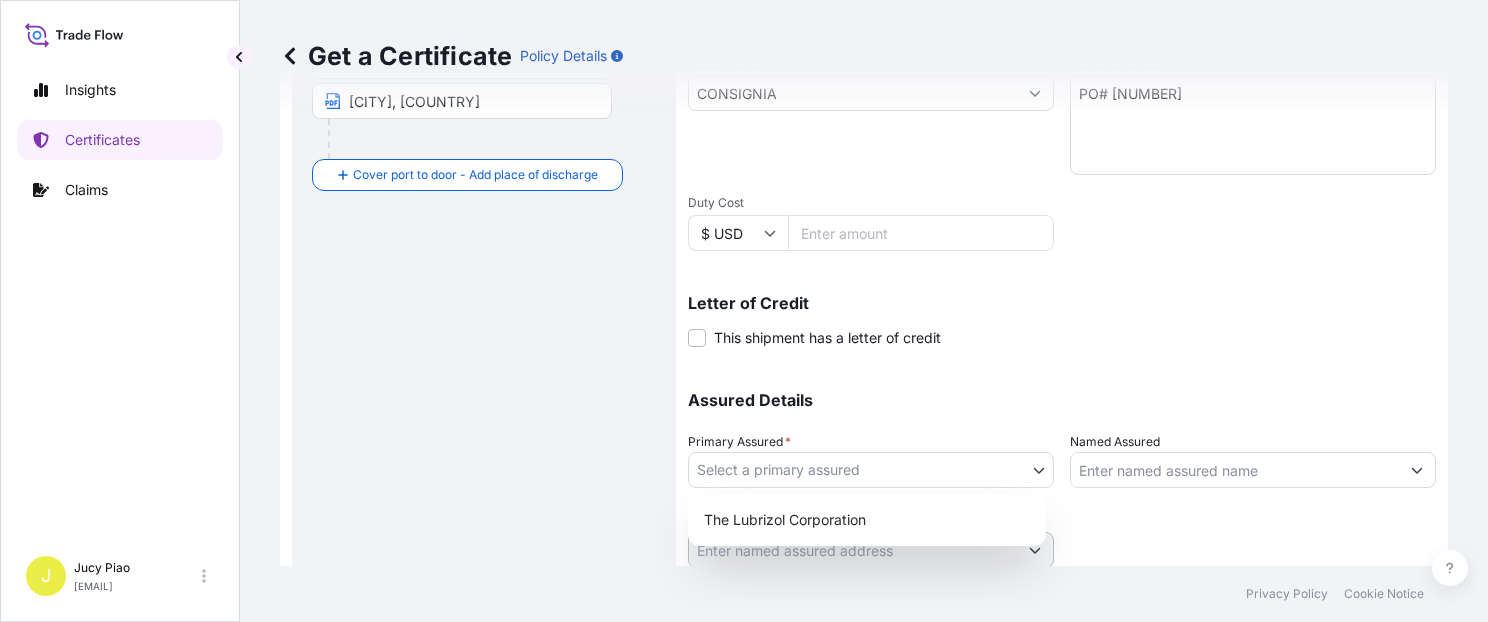 click on "Selected Date: August 1, 2025 Air Barge Road Ocean Vessel Rail" at bounding box center [744, 311] 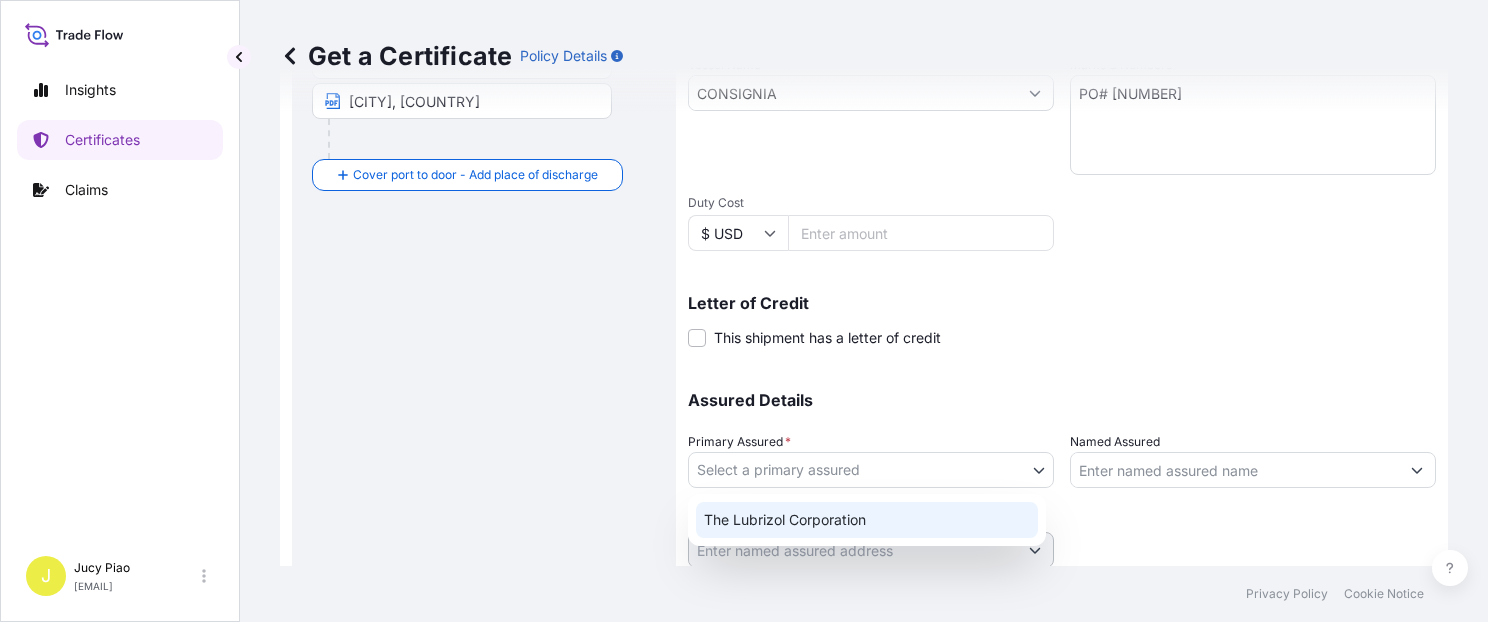 click on "The Lubrizol Corporation" at bounding box center [867, 520] 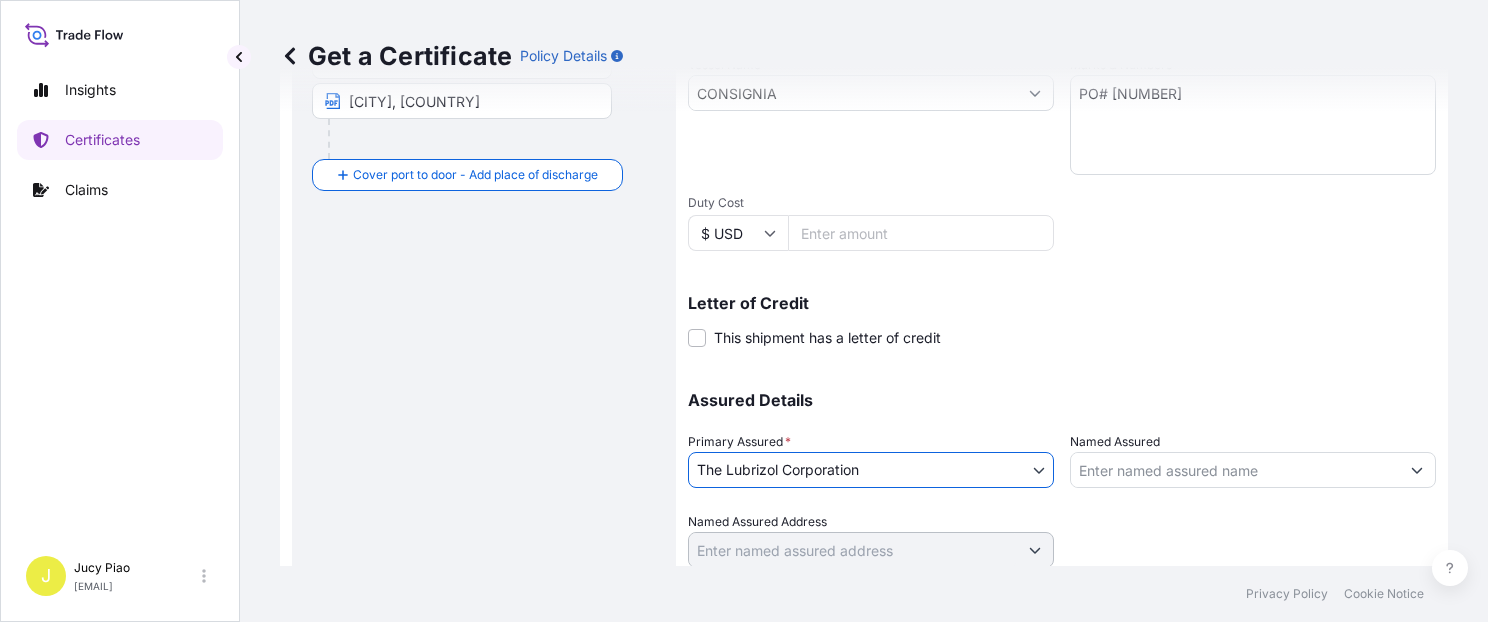 click on "Named Assured" at bounding box center [1235, 470] 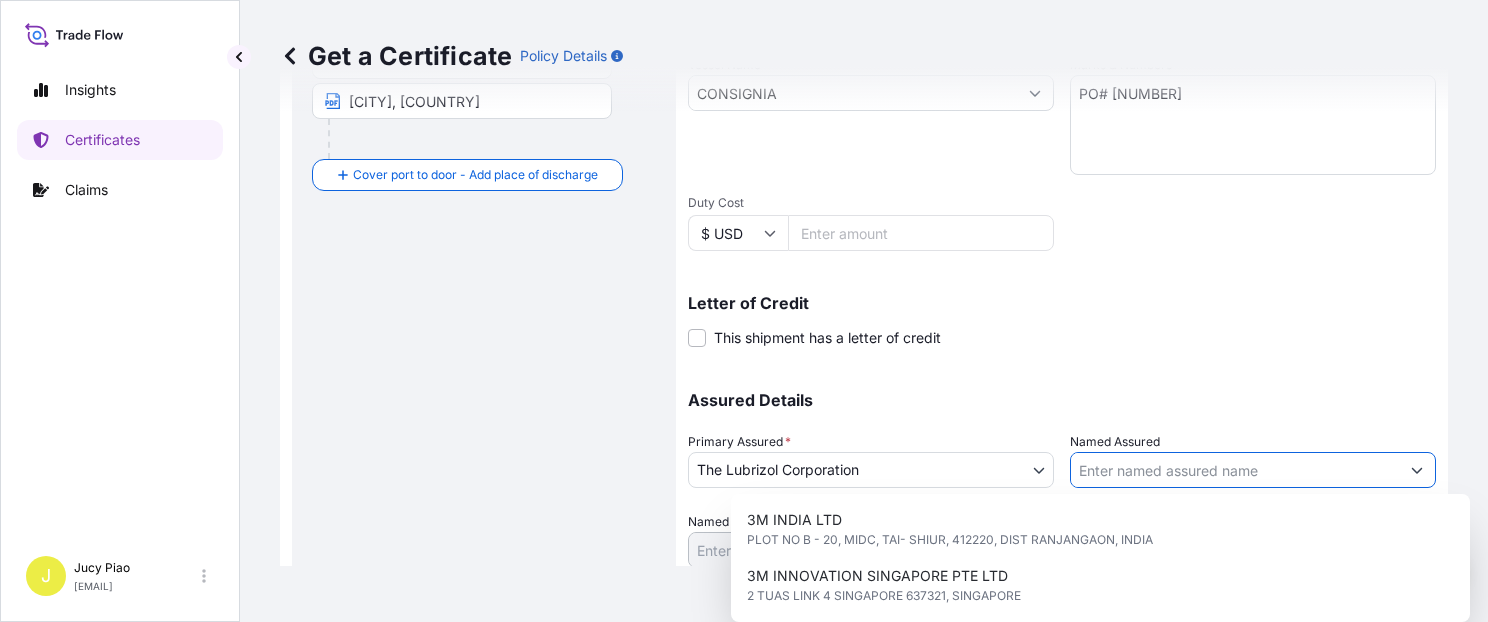 click on "Named Assured" at bounding box center (1235, 470) 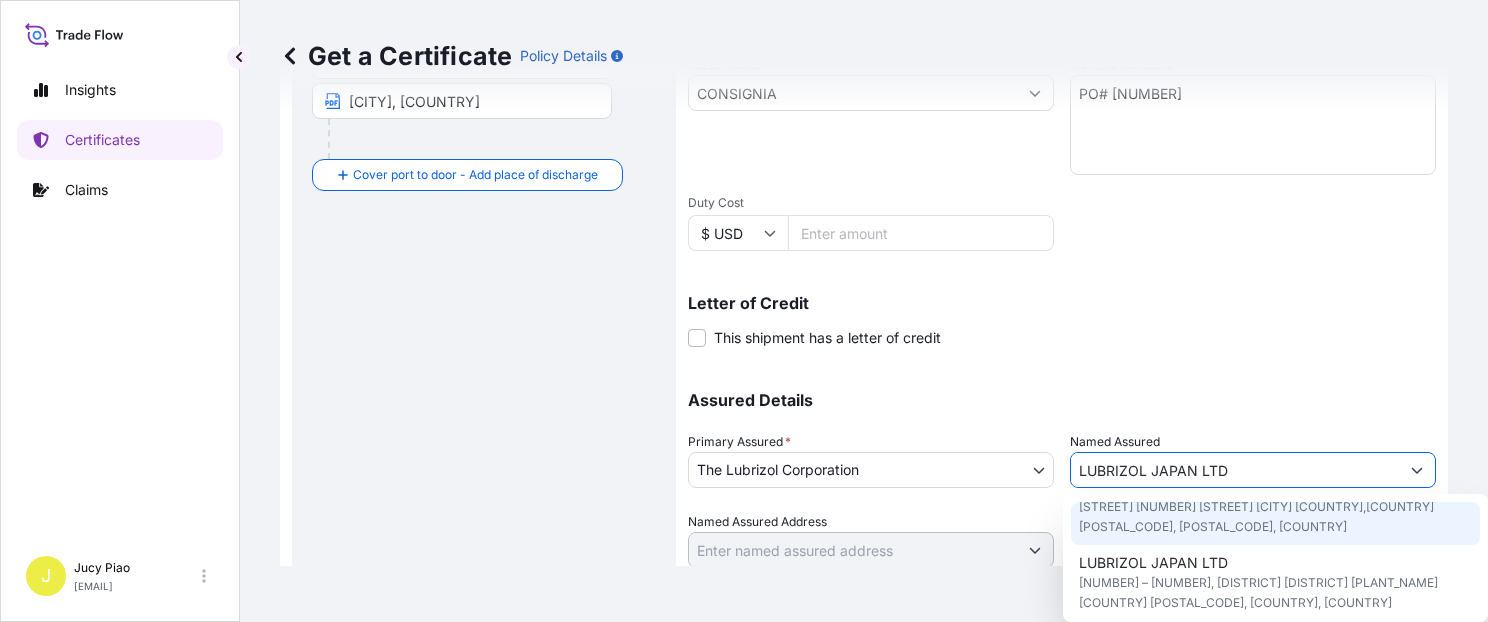 scroll, scrollTop: 50, scrollLeft: 0, axis: vertical 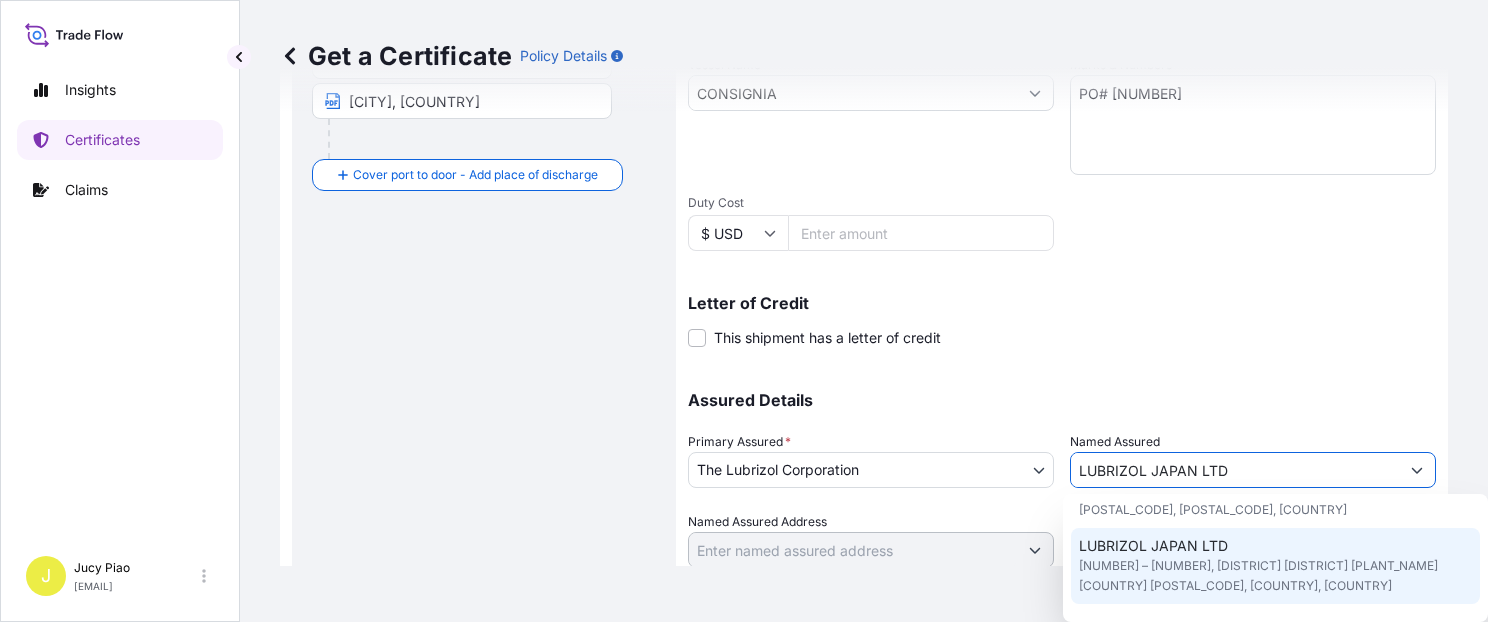 click on "[NUMBER] – [NUMBER], [DISTRICT]
[DISTRICT] [PLANT_NAME]
[COUNTRY] [POSTAL_CODE], [COUNTRY], [COUNTRY]" 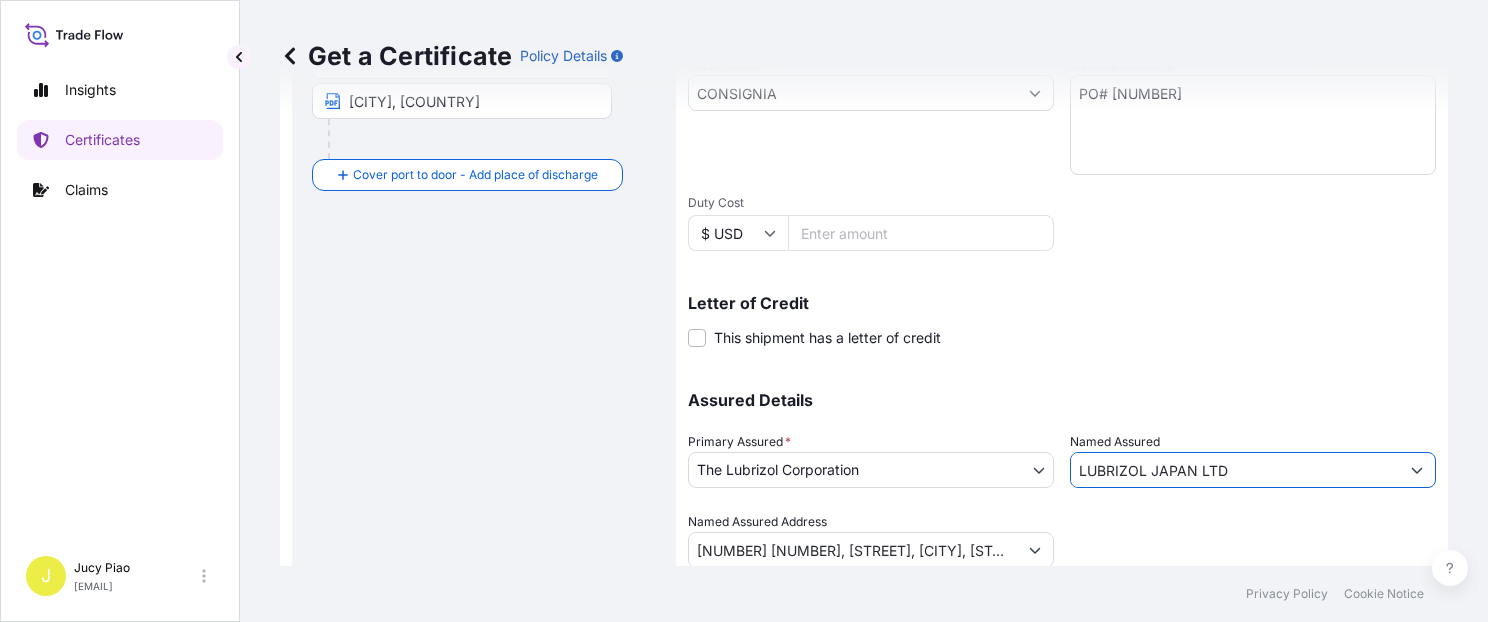 type on "LUBRIZOL JAPAN LTD" 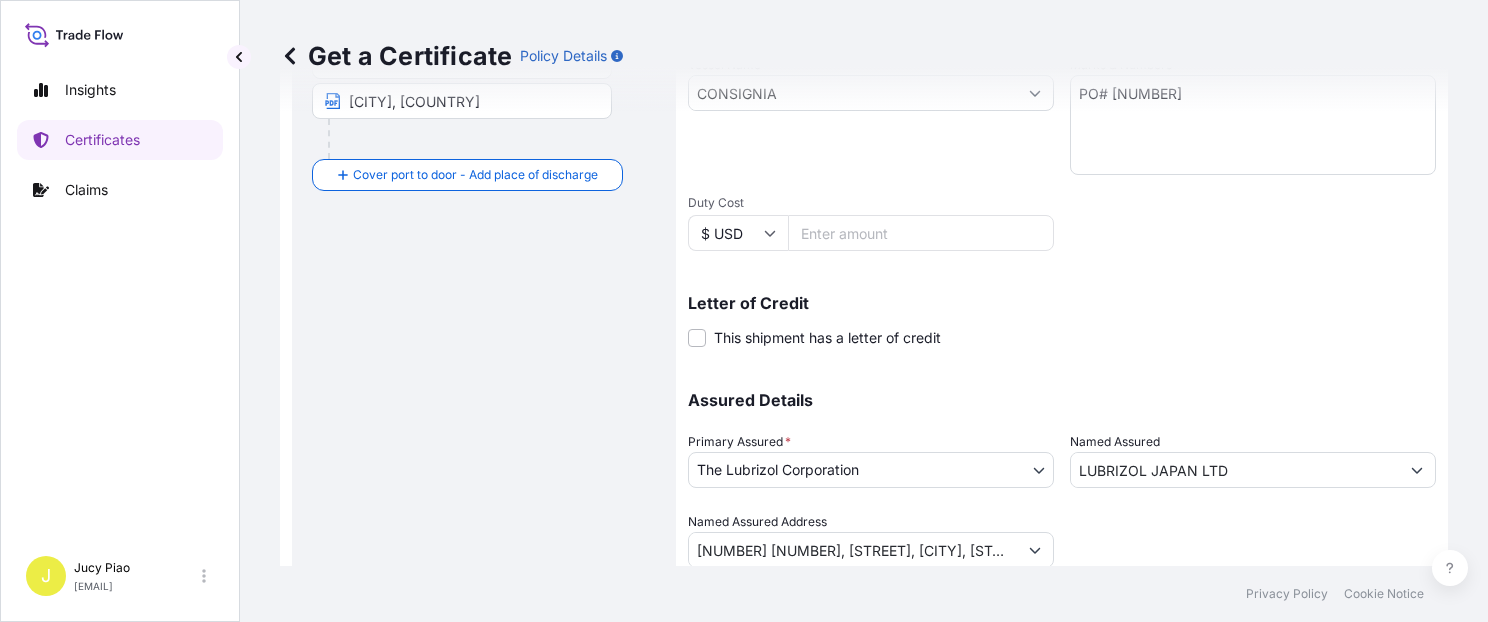 scroll, scrollTop: 565, scrollLeft: 0, axis: vertical 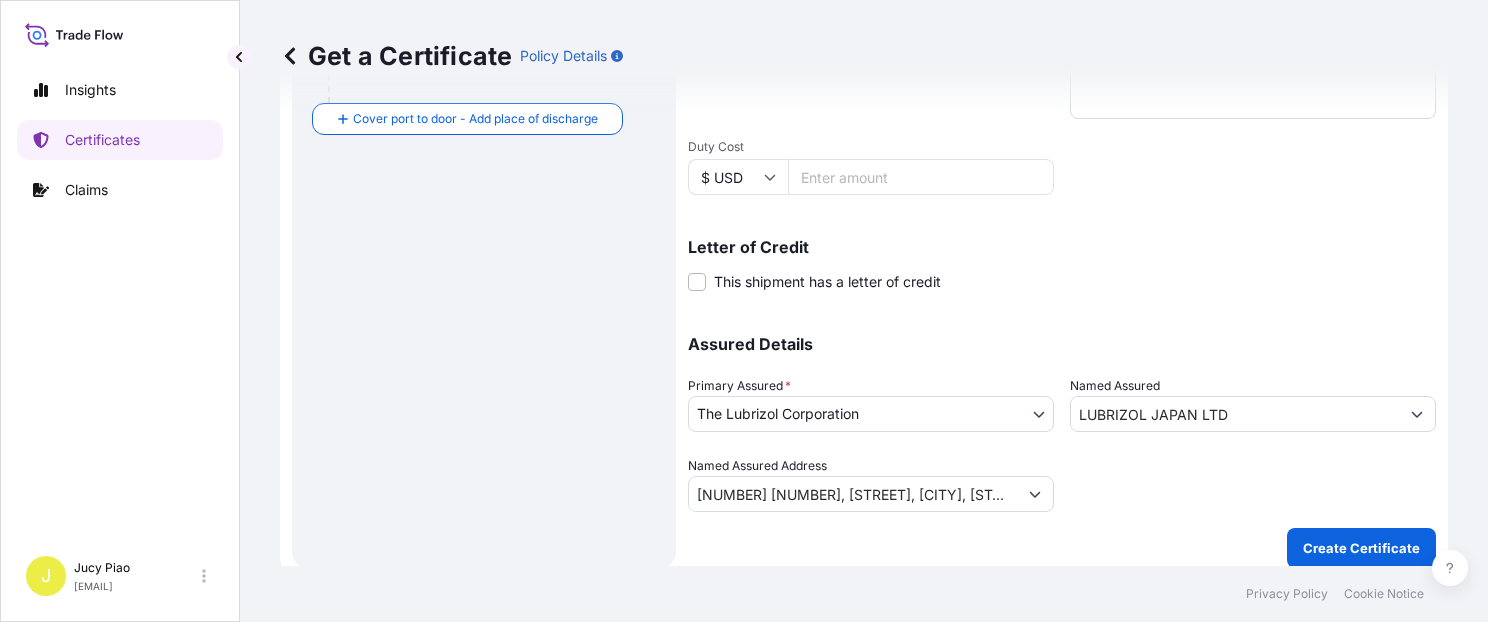 click on "Create Certificate" at bounding box center (1361, 548) 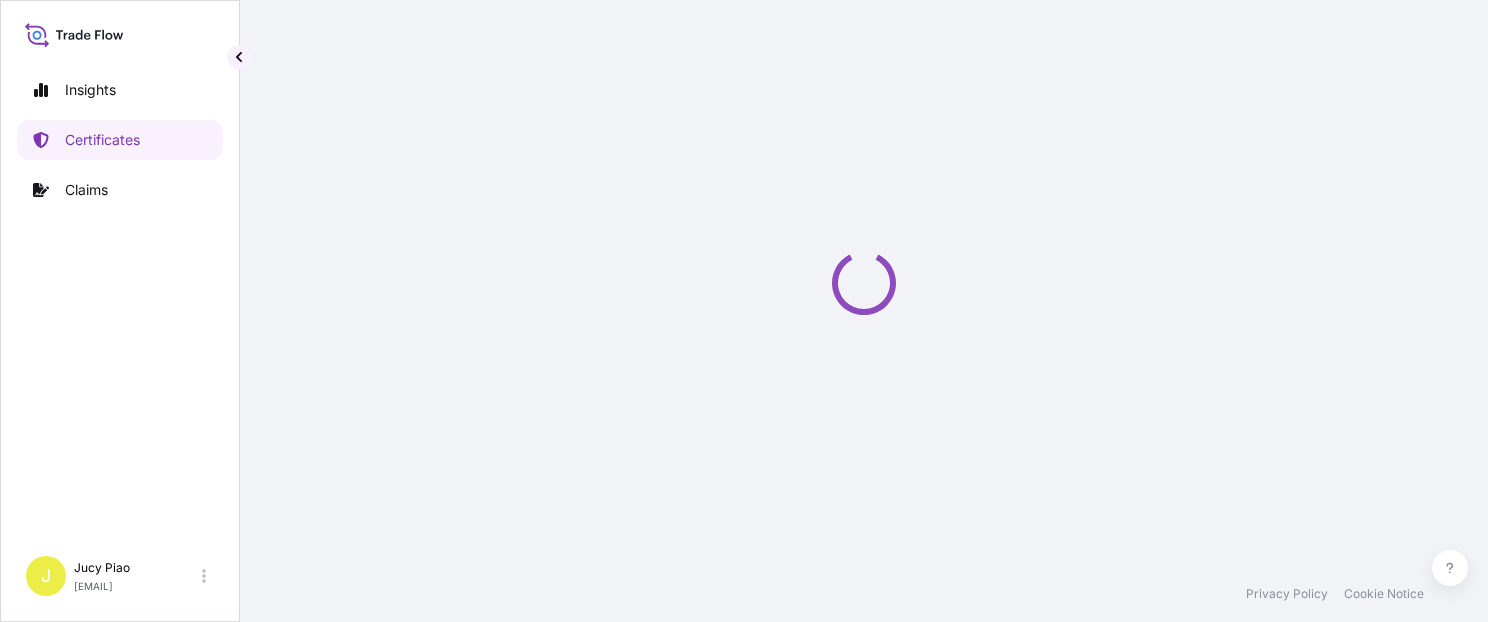scroll, scrollTop: 0, scrollLeft: 0, axis: both 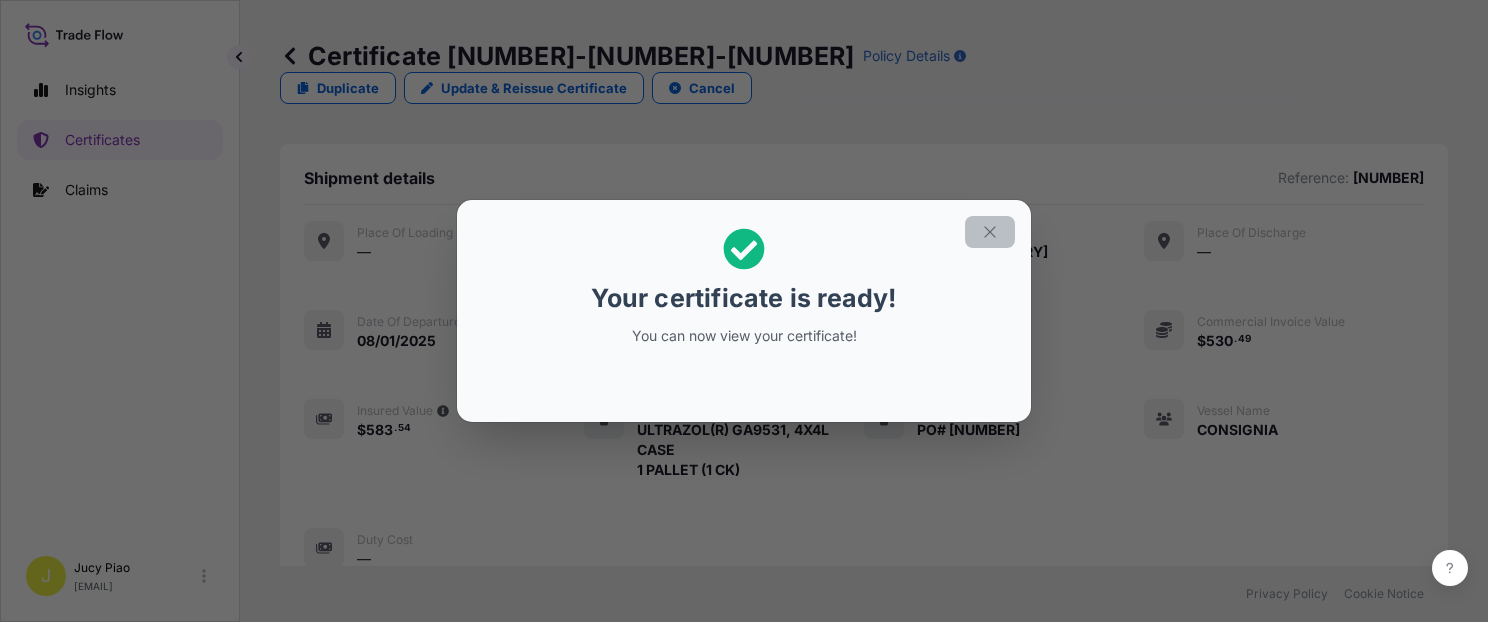 click 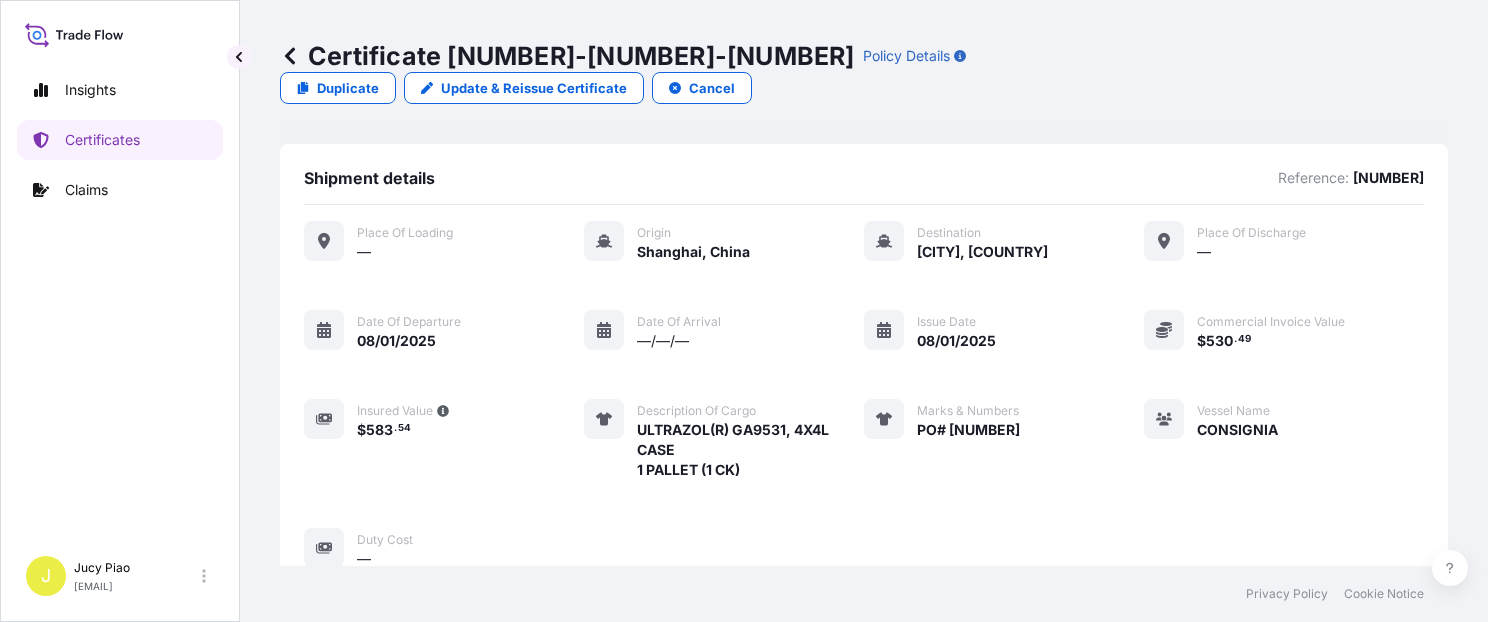 scroll, scrollTop: 594, scrollLeft: 0, axis: vertical 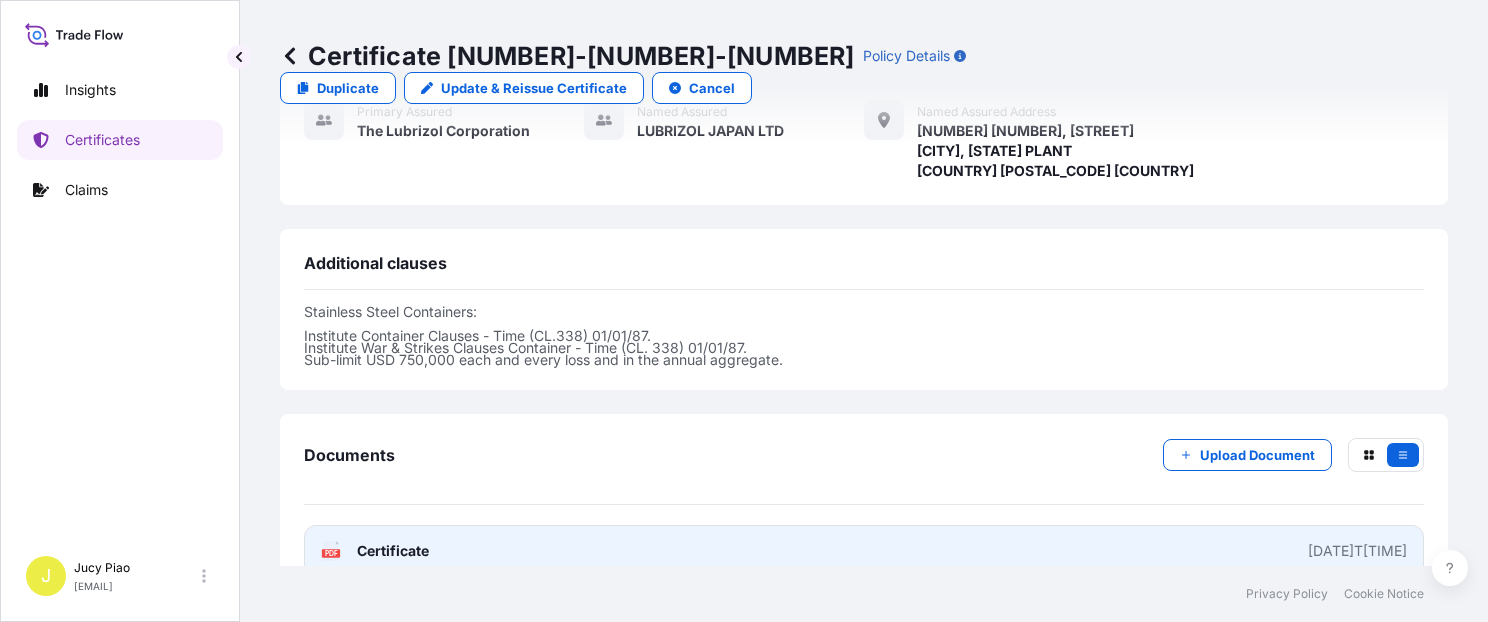 click on "PDF Certificate [DATE]T[TIME]" at bounding box center [864, 551] 